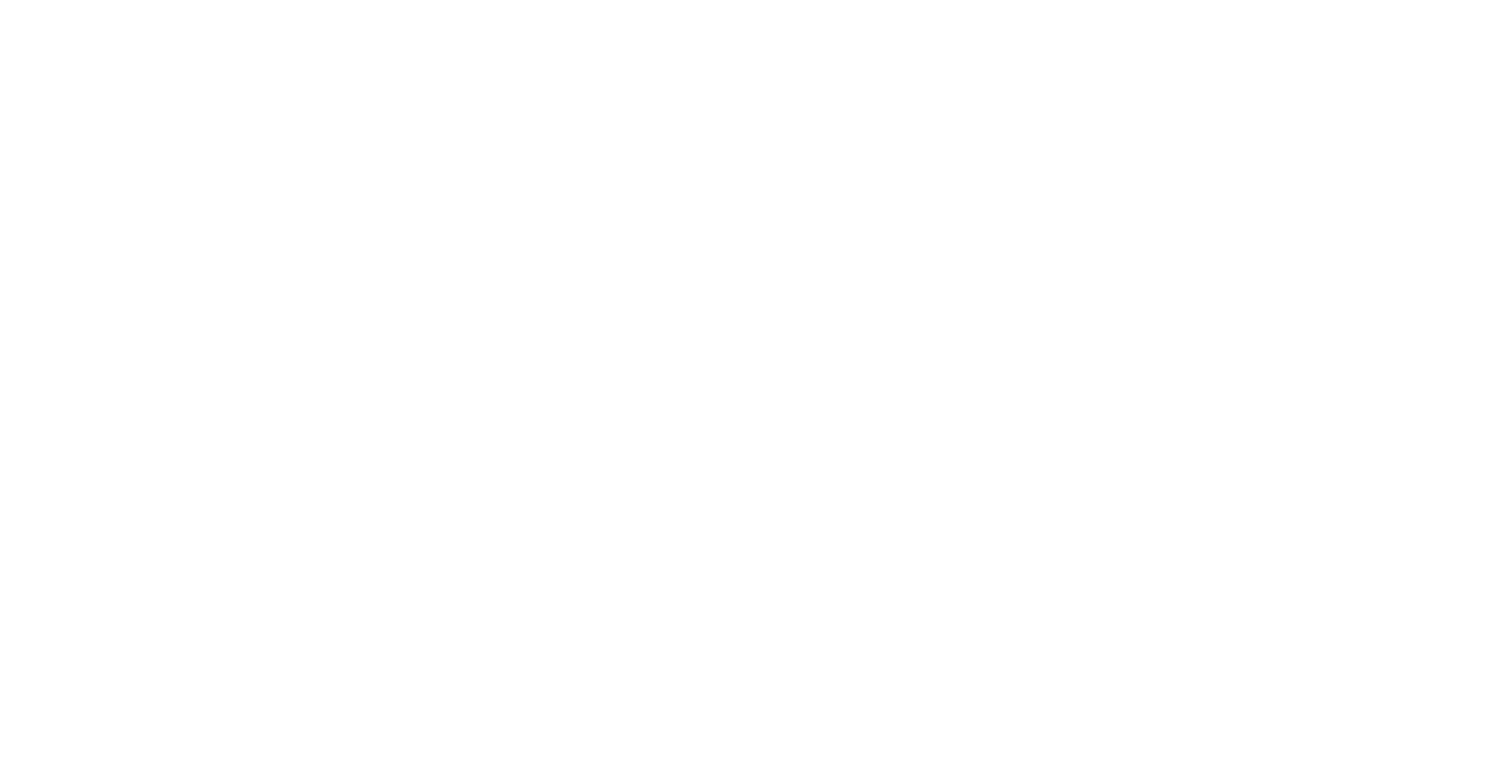 scroll, scrollTop: 0, scrollLeft: 0, axis: both 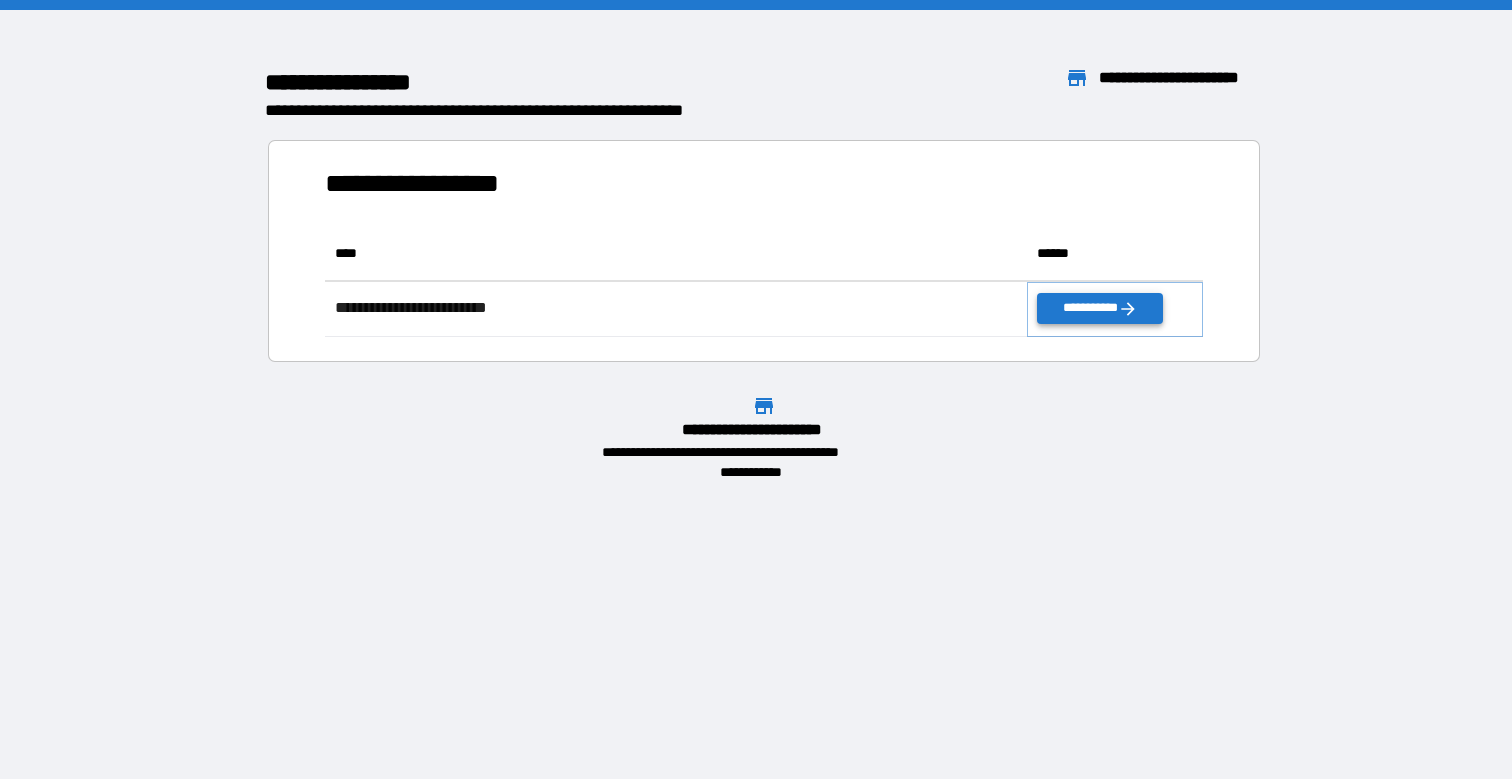 click on "**********" at bounding box center [1099, 308] 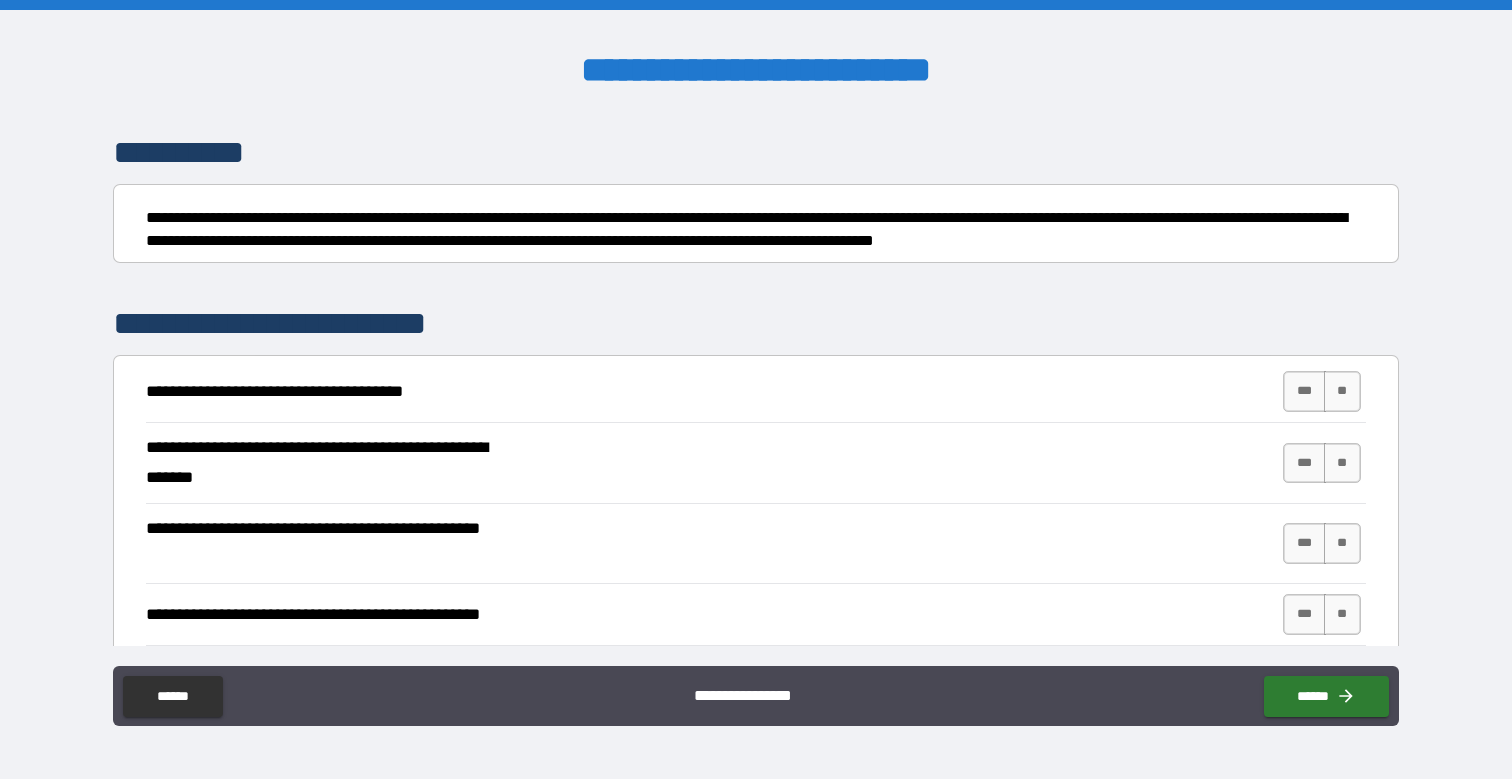 scroll, scrollTop: 200, scrollLeft: 0, axis: vertical 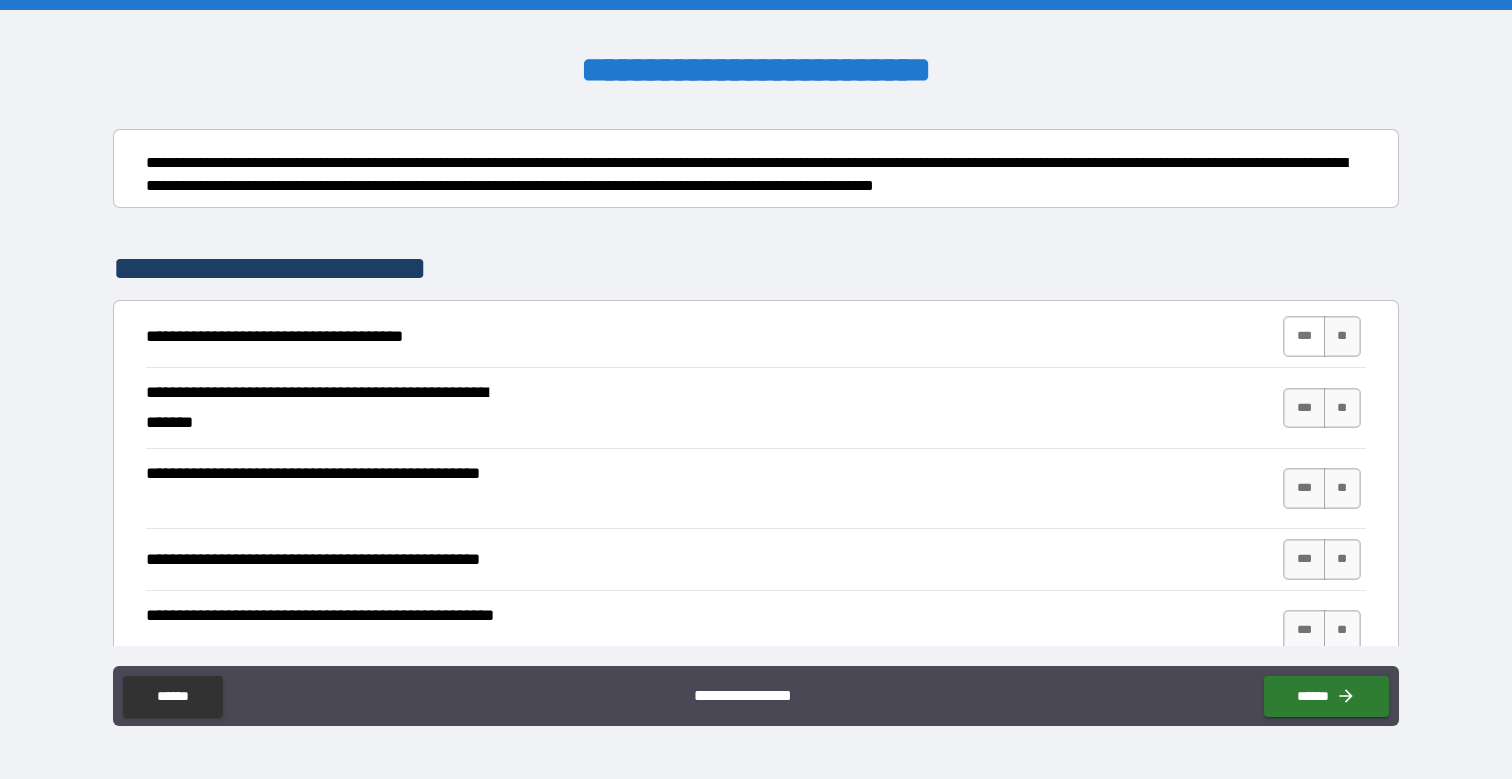click on "***" at bounding box center [1304, 336] 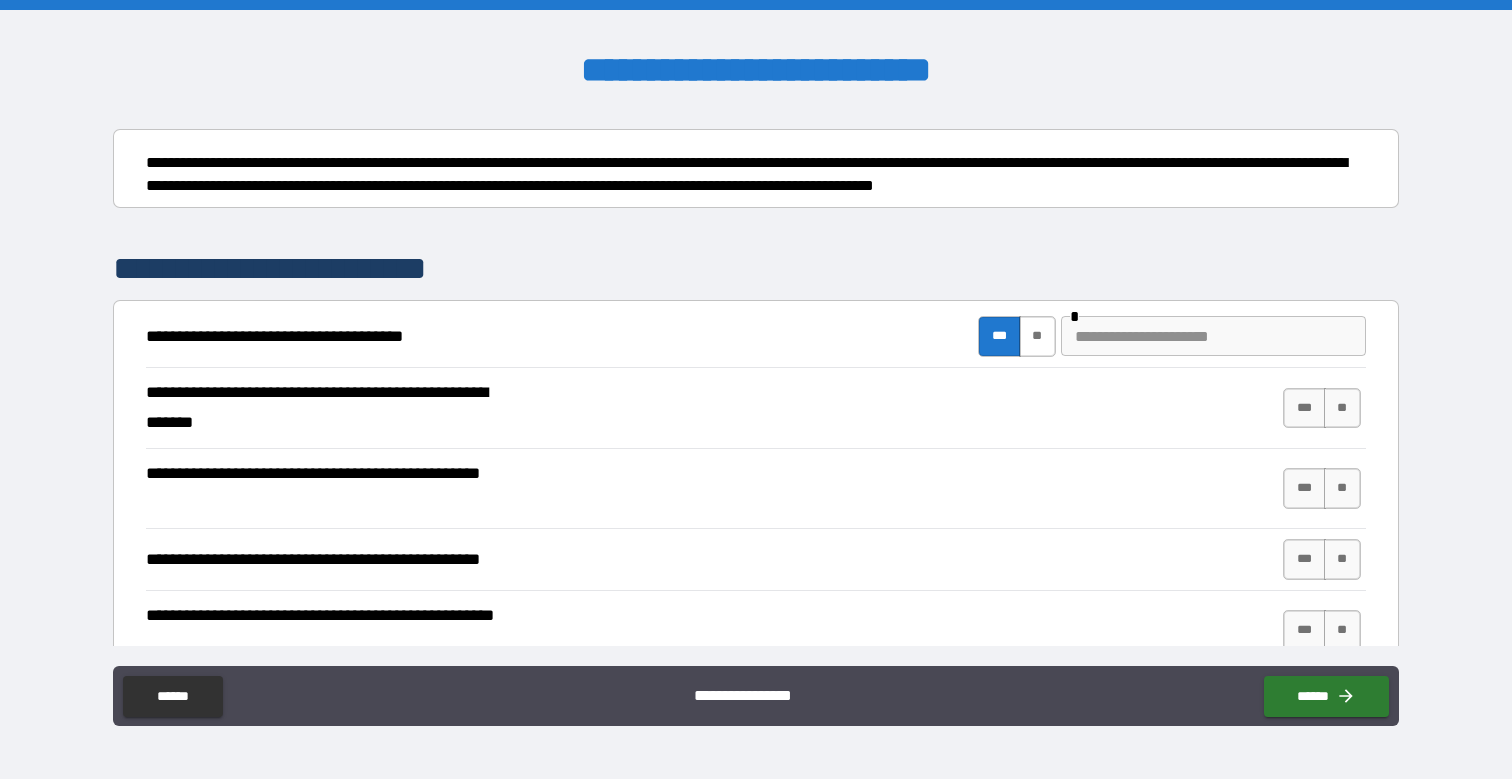 click on "**" at bounding box center (1037, 336) 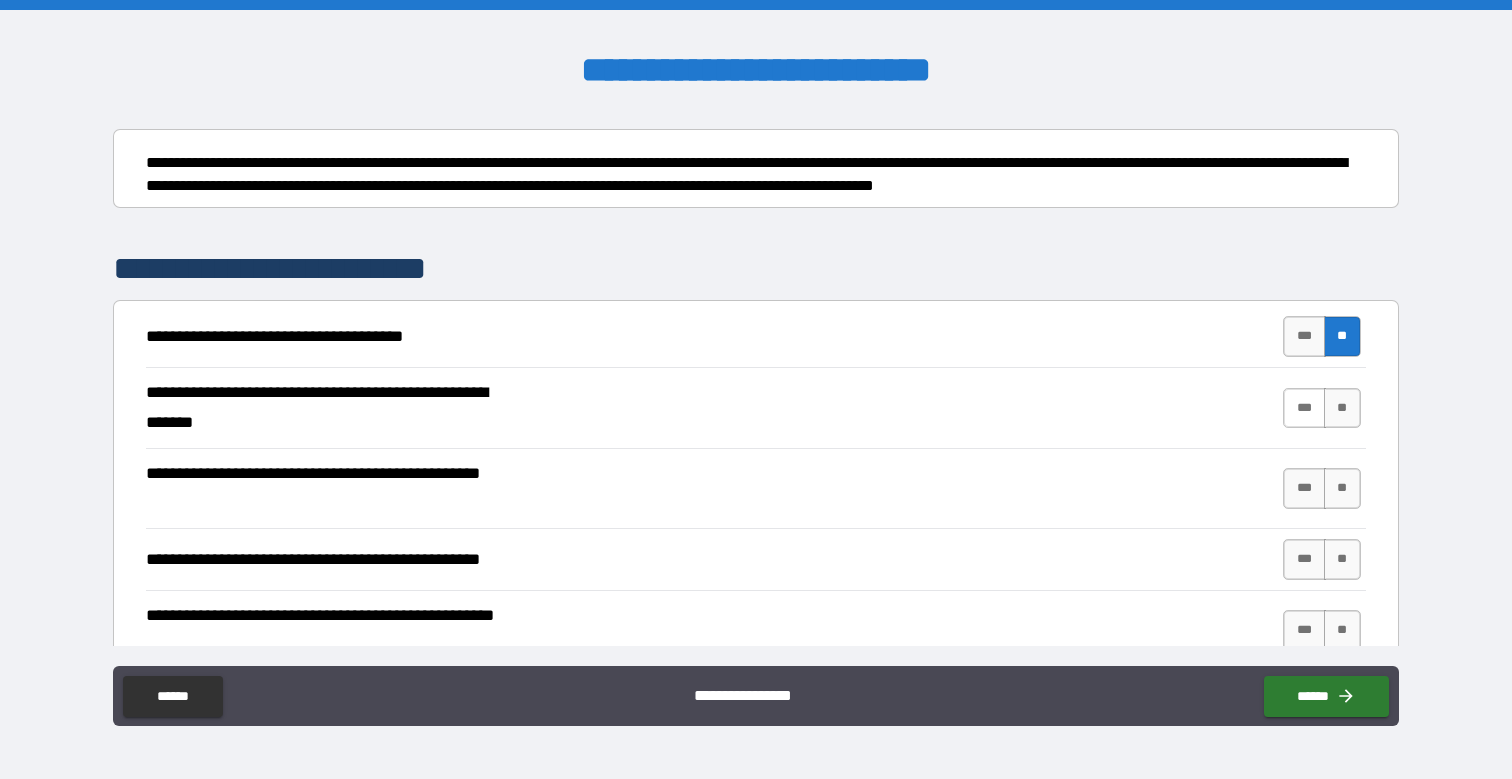 click on "***" at bounding box center [1304, 408] 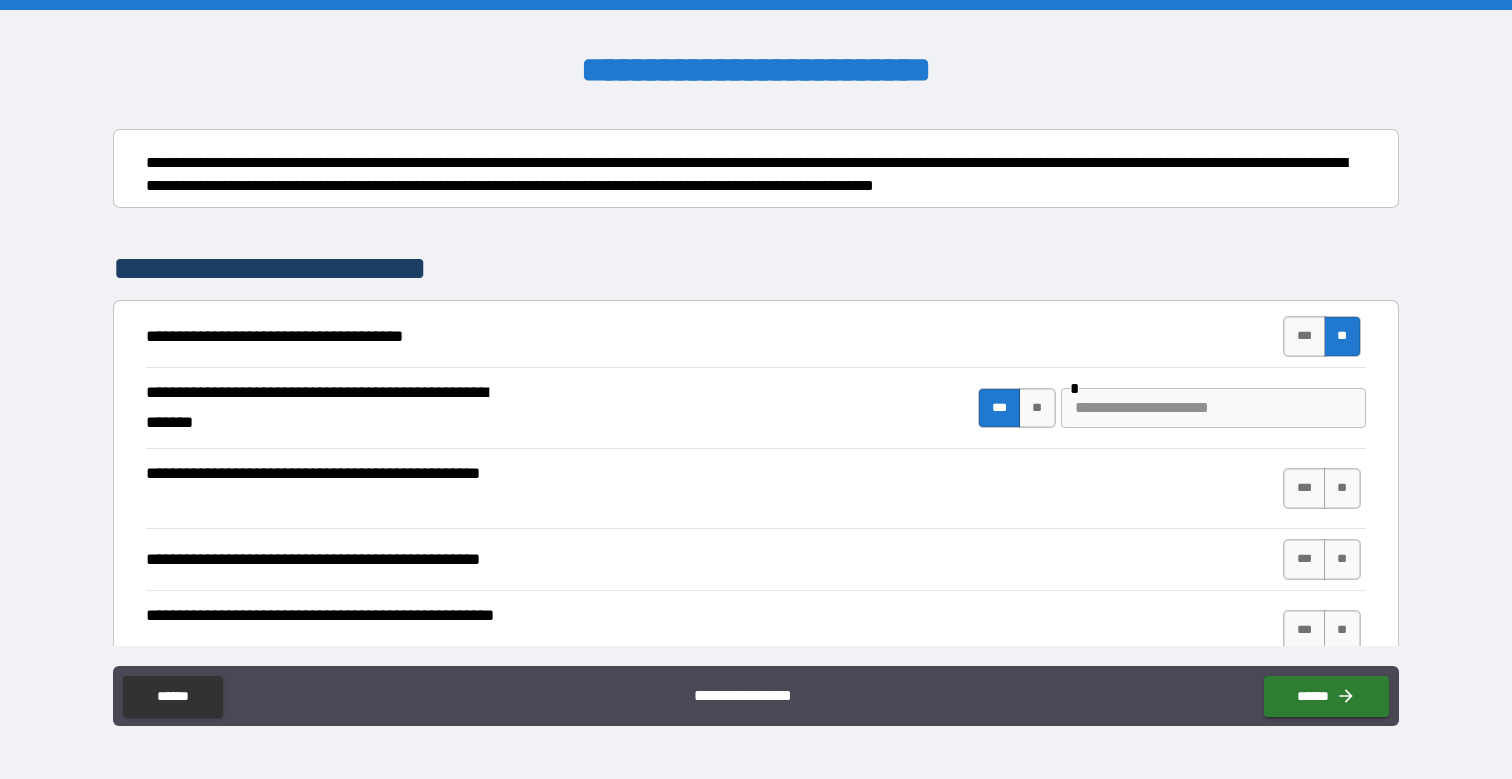 click at bounding box center [1213, 408] 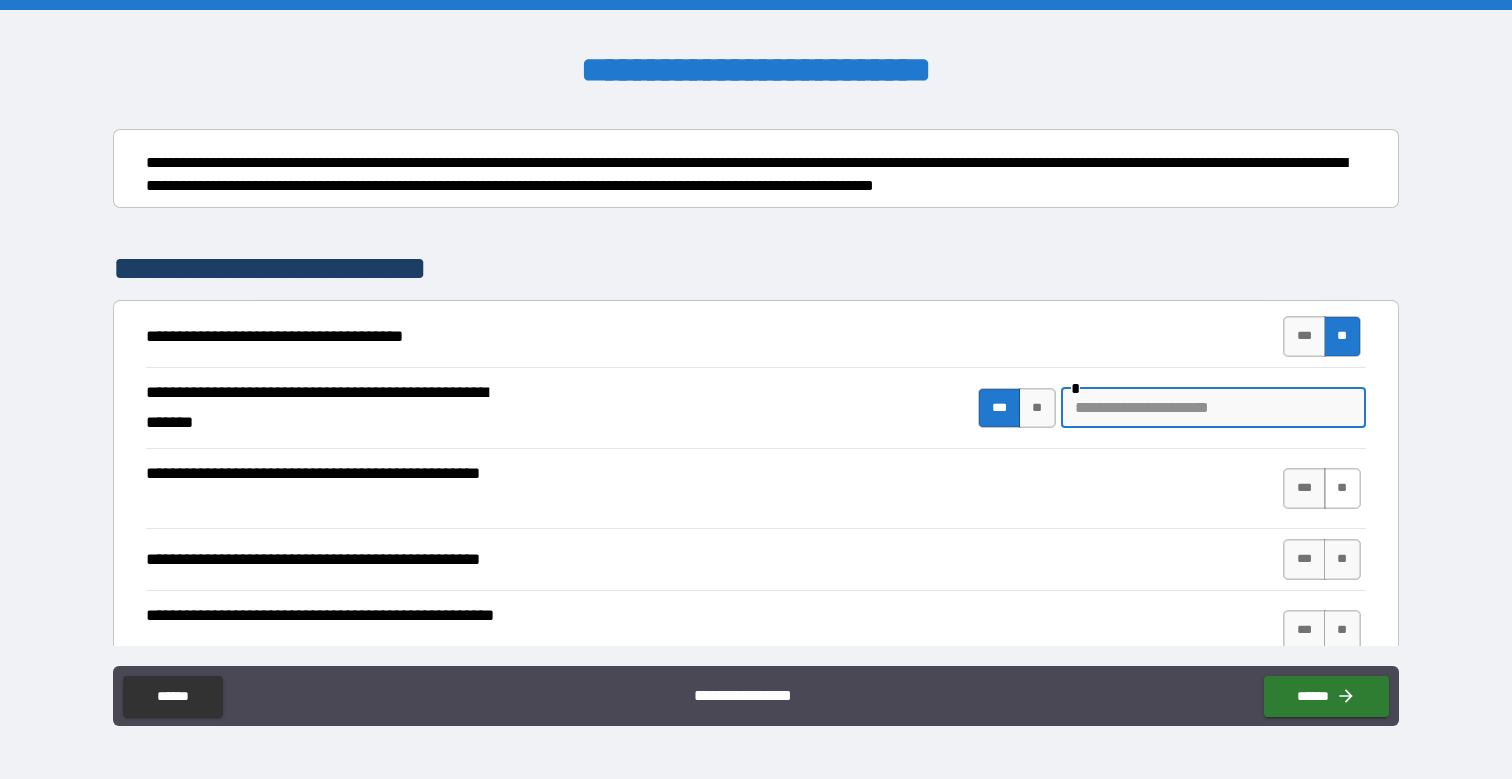 click on "**" at bounding box center [1342, 488] 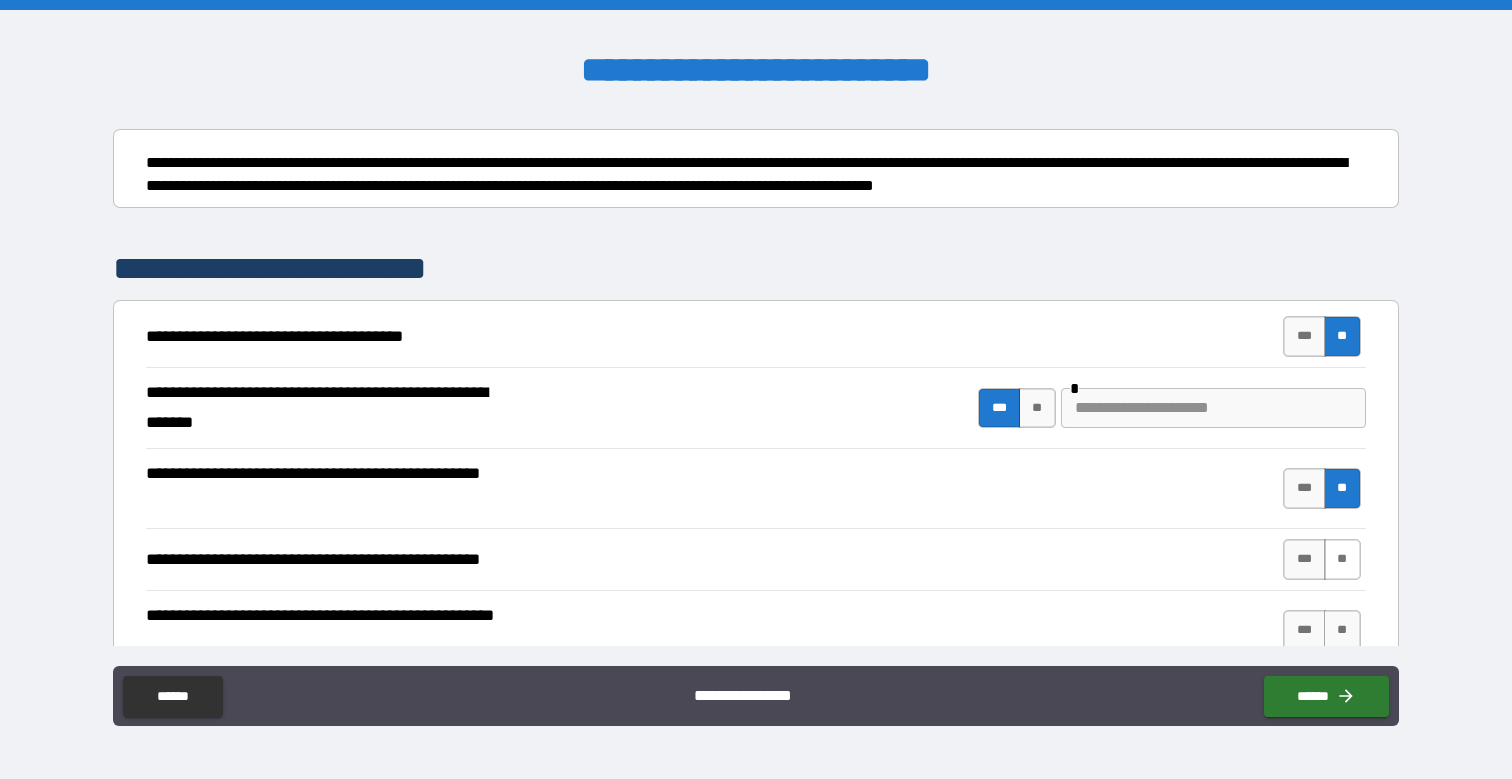 click on "**" at bounding box center (1342, 559) 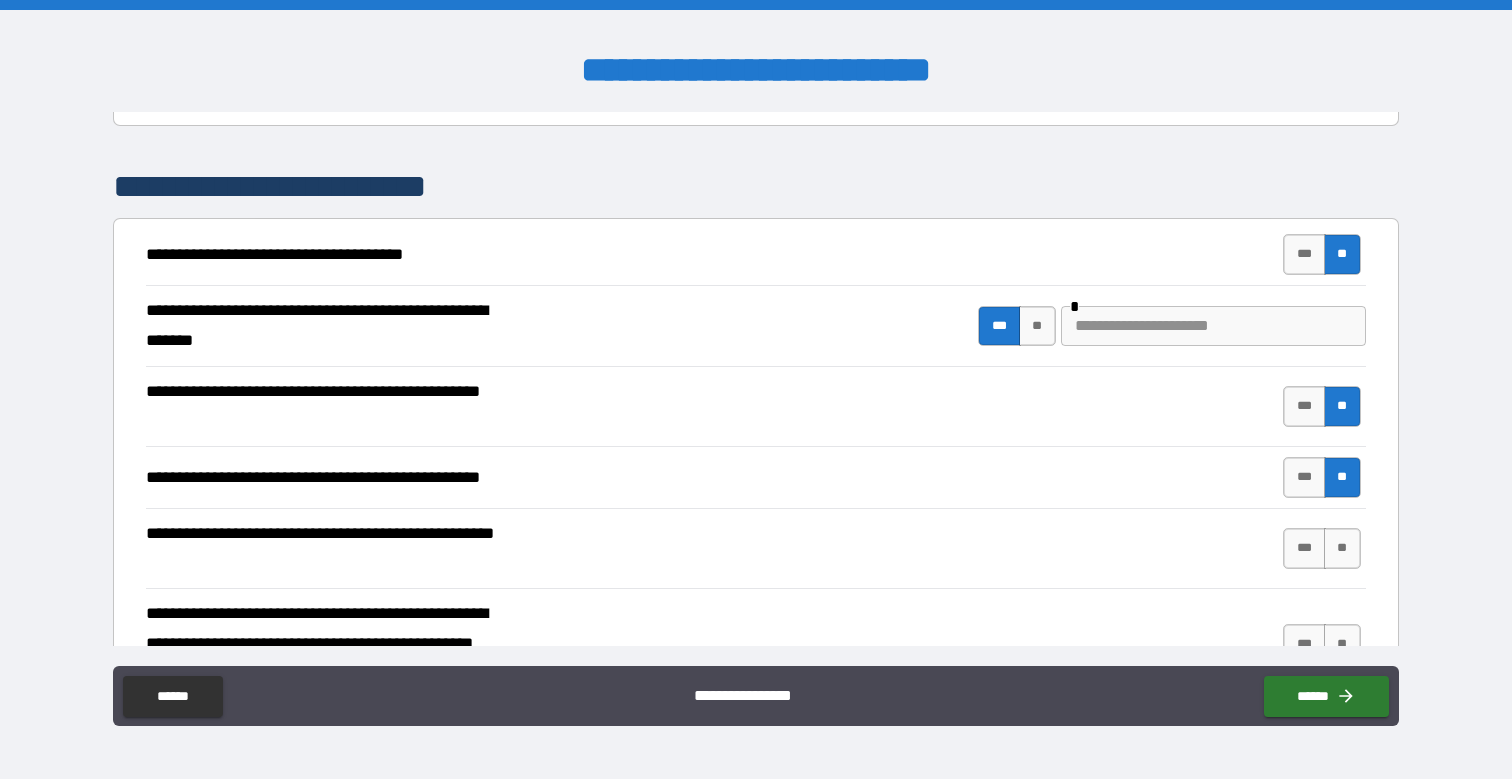 scroll, scrollTop: 300, scrollLeft: 0, axis: vertical 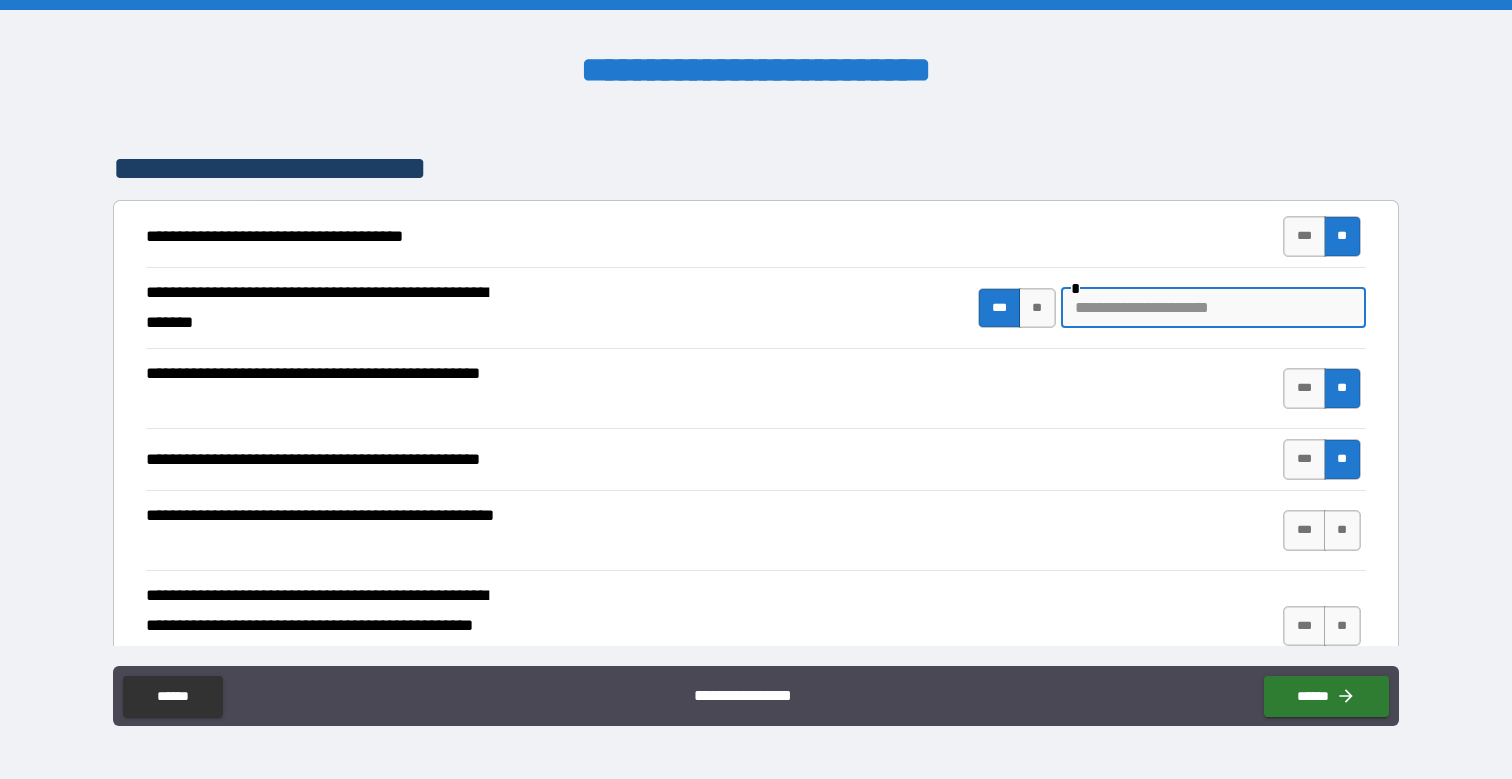 click at bounding box center (1213, 308) 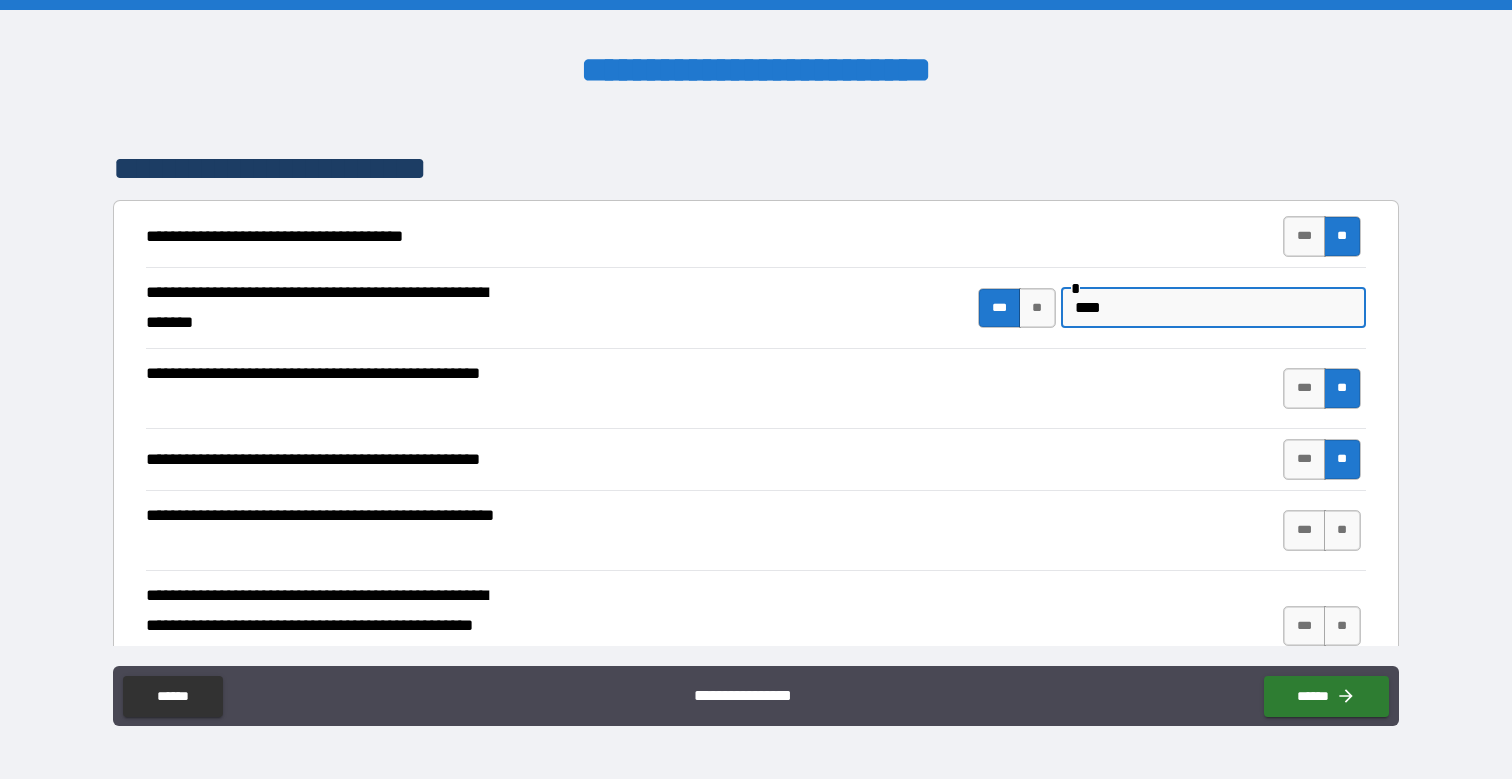 drag, startPoint x: 1133, startPoint y: 312, endPoint x: 994, endPoint y: 307, distance: 139.0899 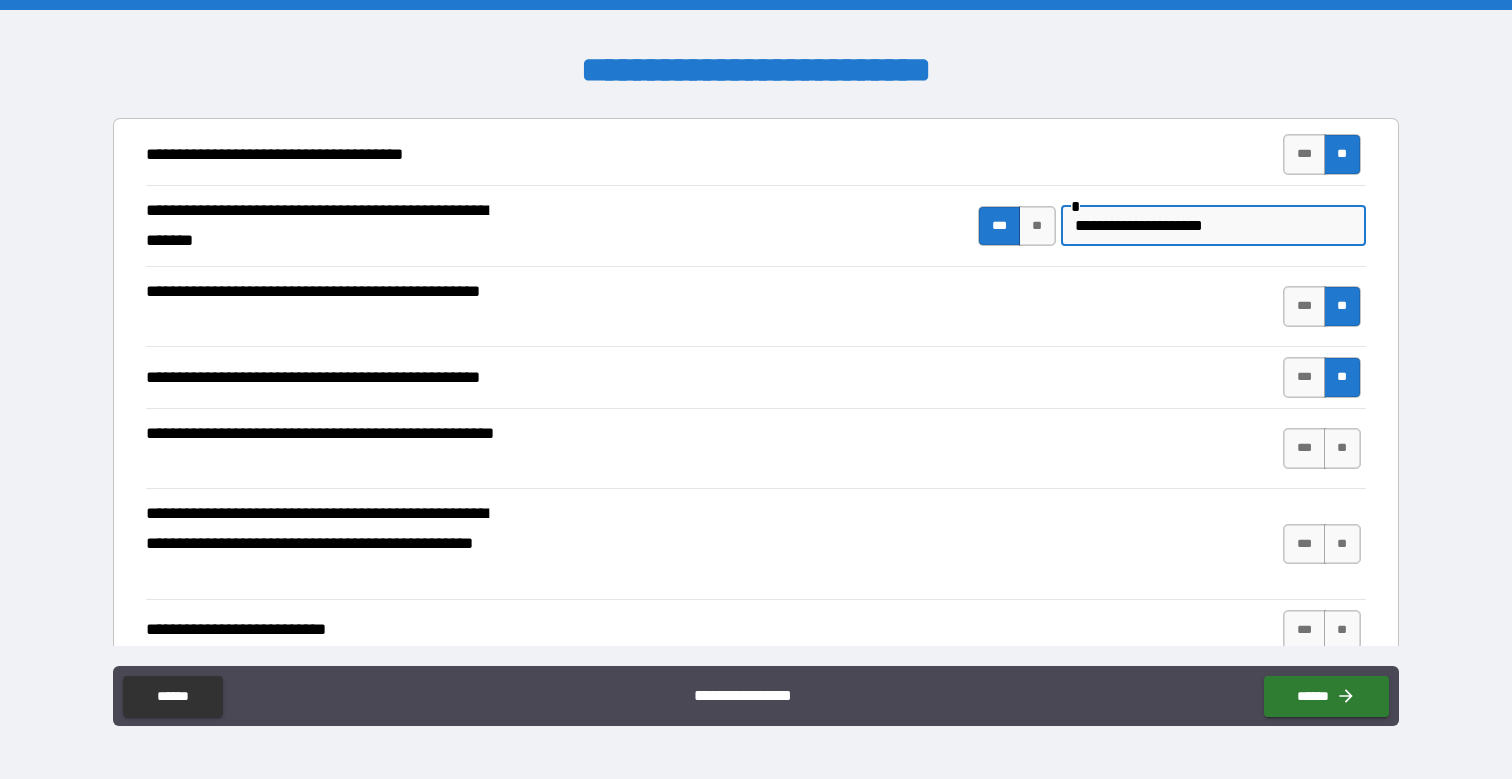 scroll, scrollTop: 400, scrollLeft: 0, axis: vertical 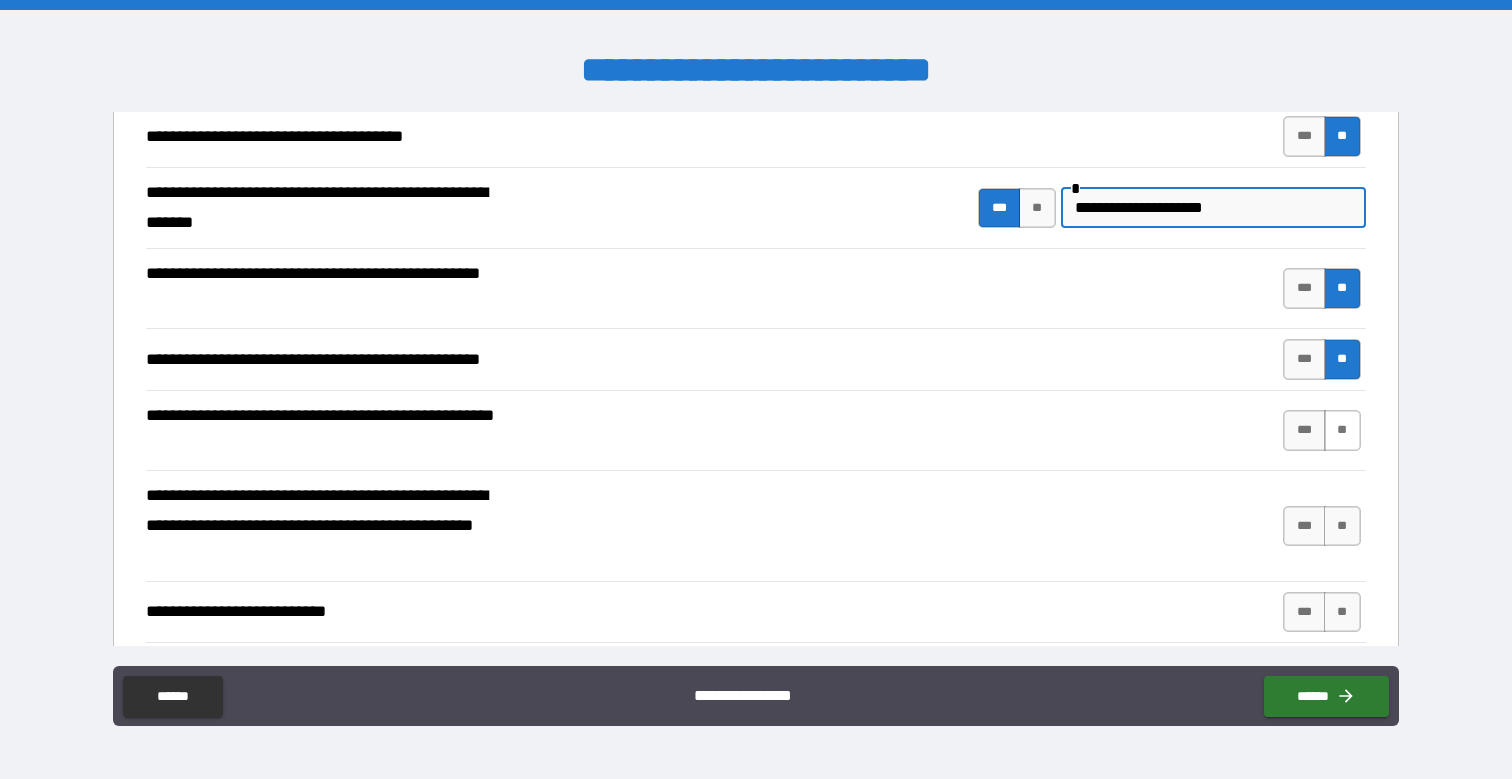 type on "**********" 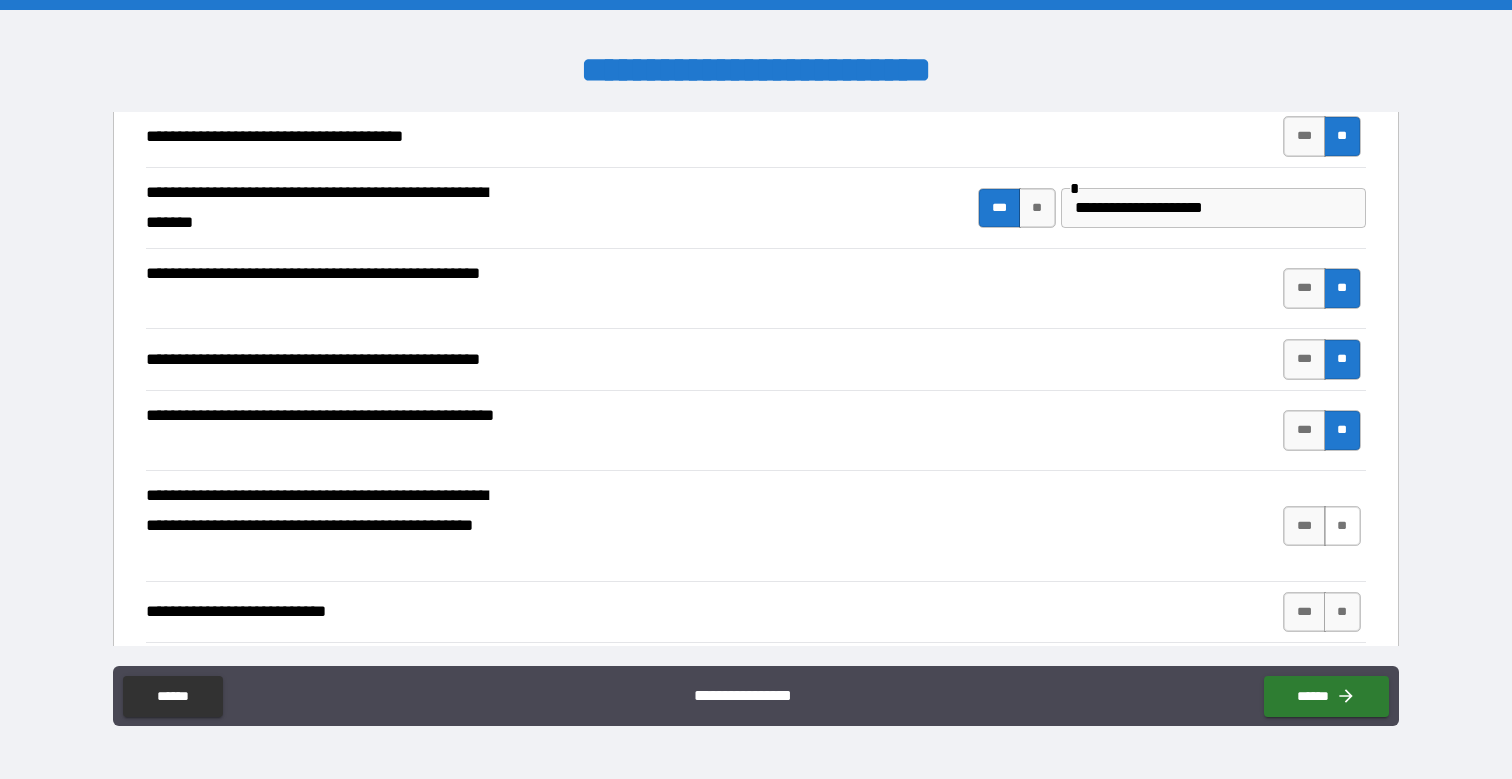 click on "**" at bounding box center [1342, 526] 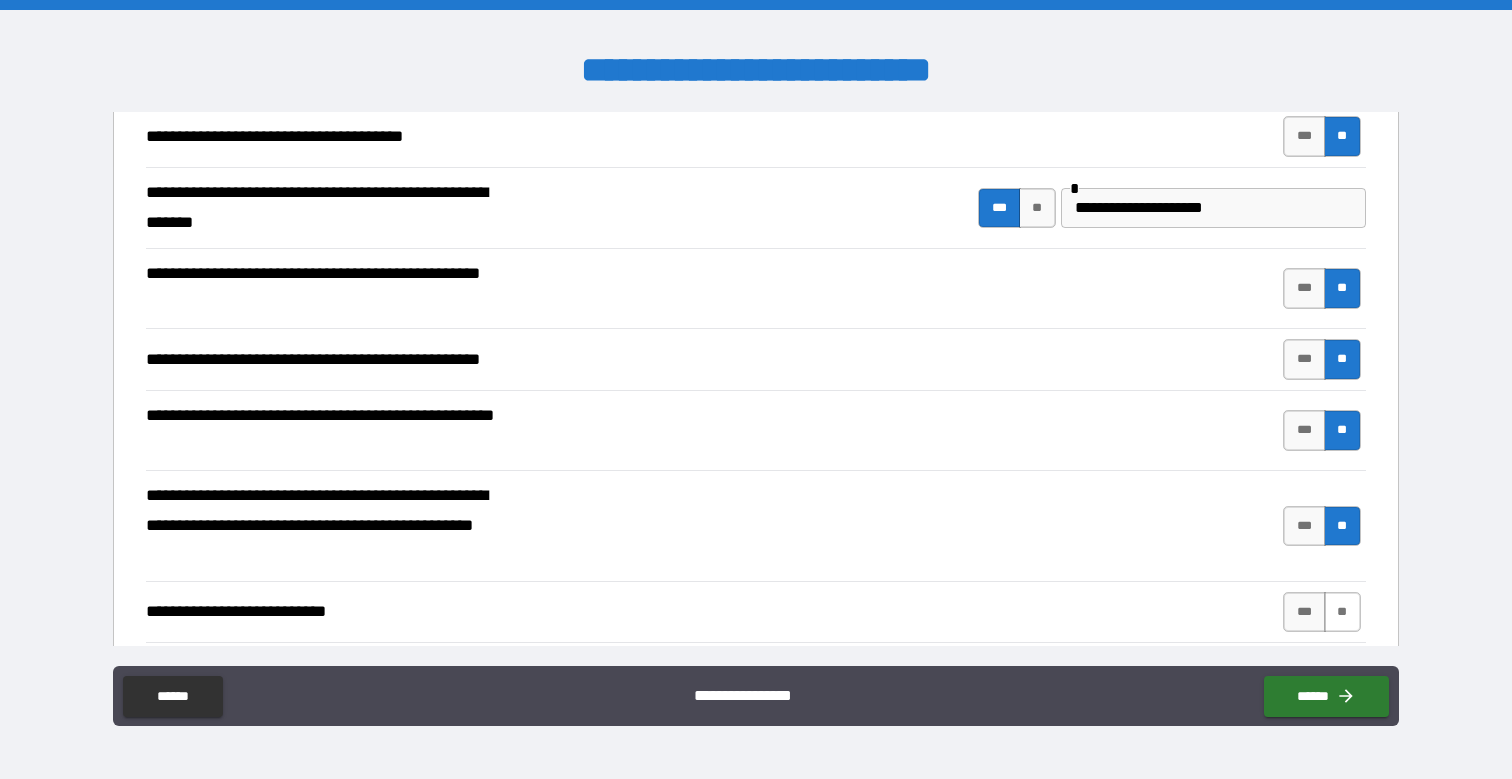 click on "**" at bounding box center (1342, 612) 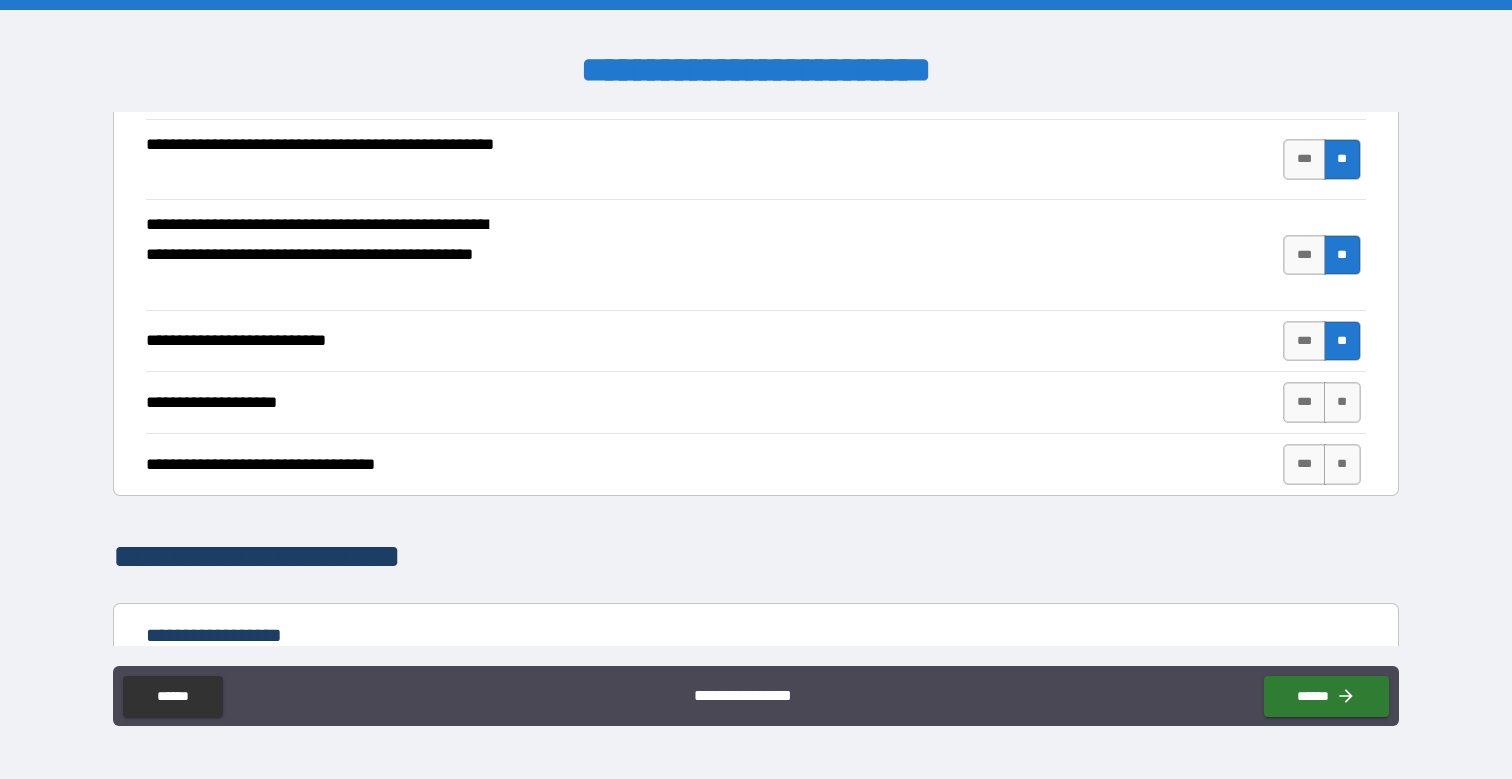 scroll, scrollTop: 700, scrollLeft: 0, axis: vertical 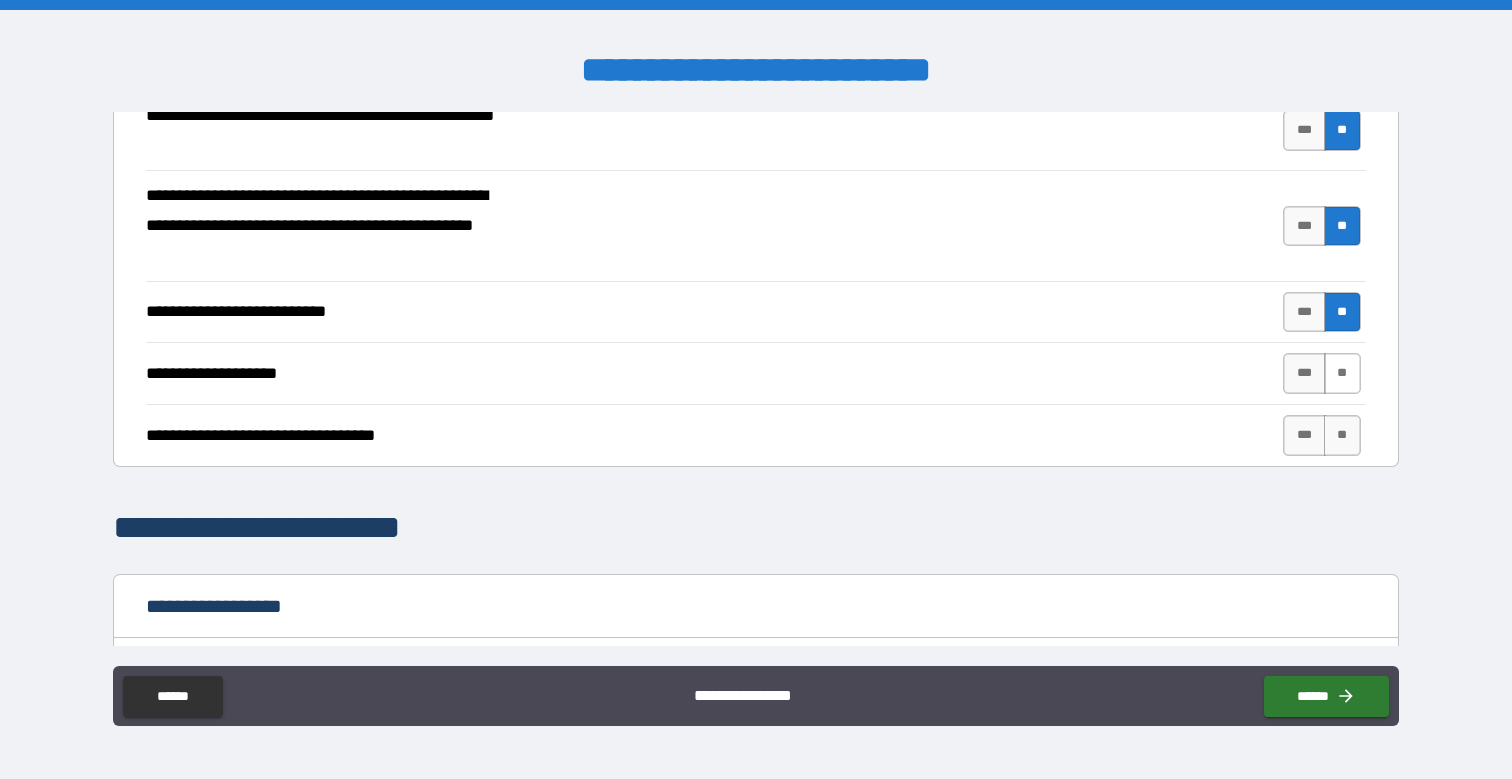 click on "**" at bounding box center [1342, 373] 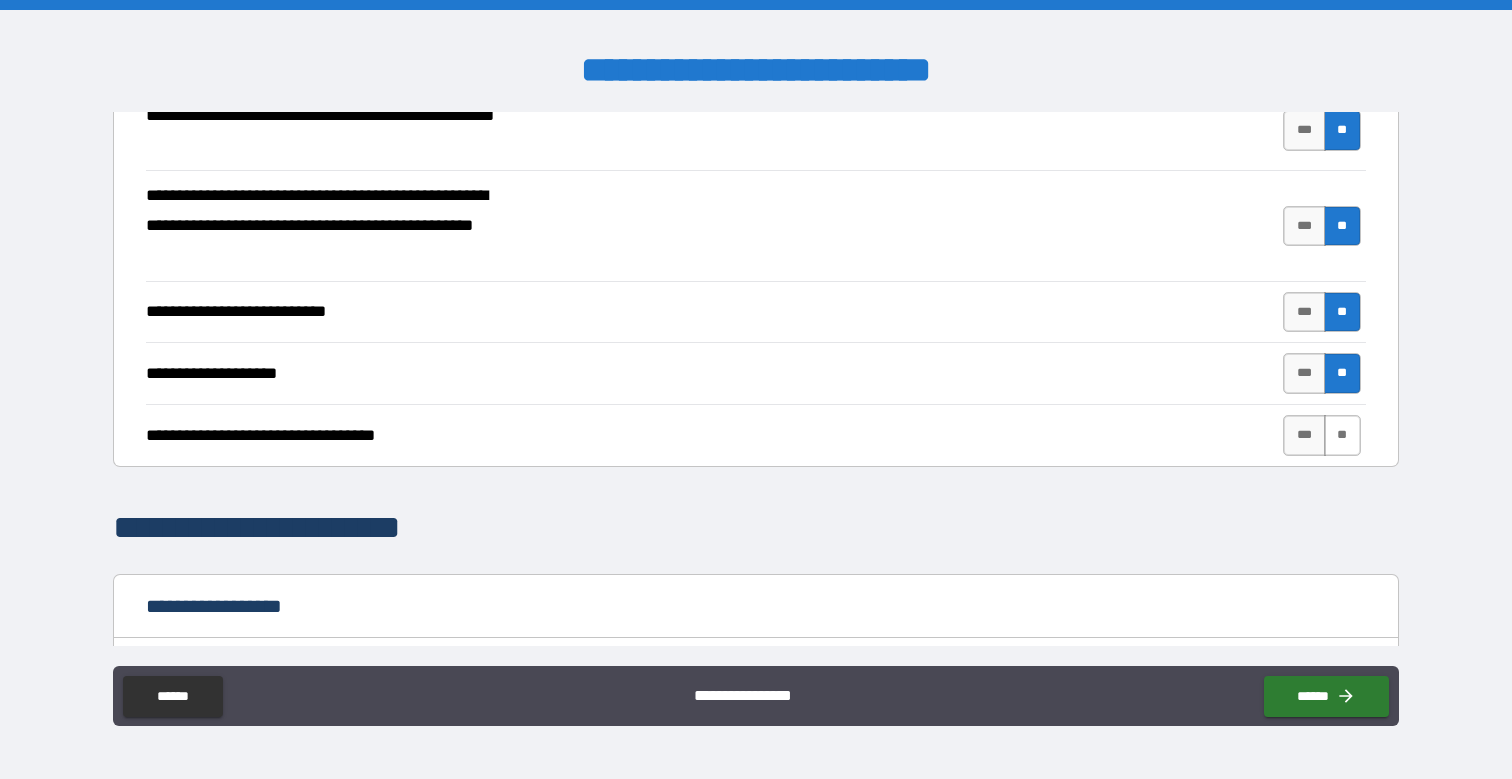 click on "**" at bounding box center (1342, 435) 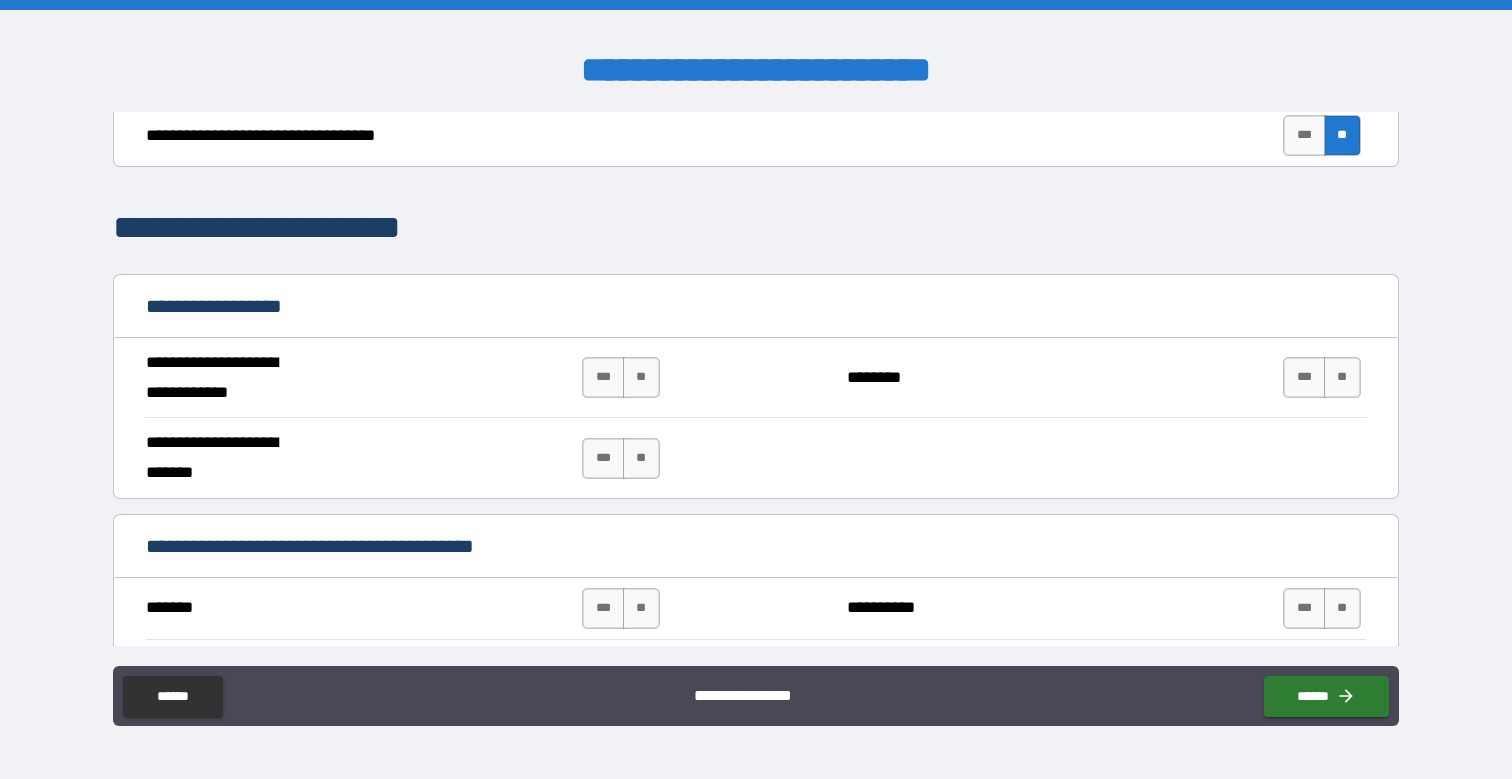 scroll, scrollTop: 1200, scrollLeft: 0, axis: vertical 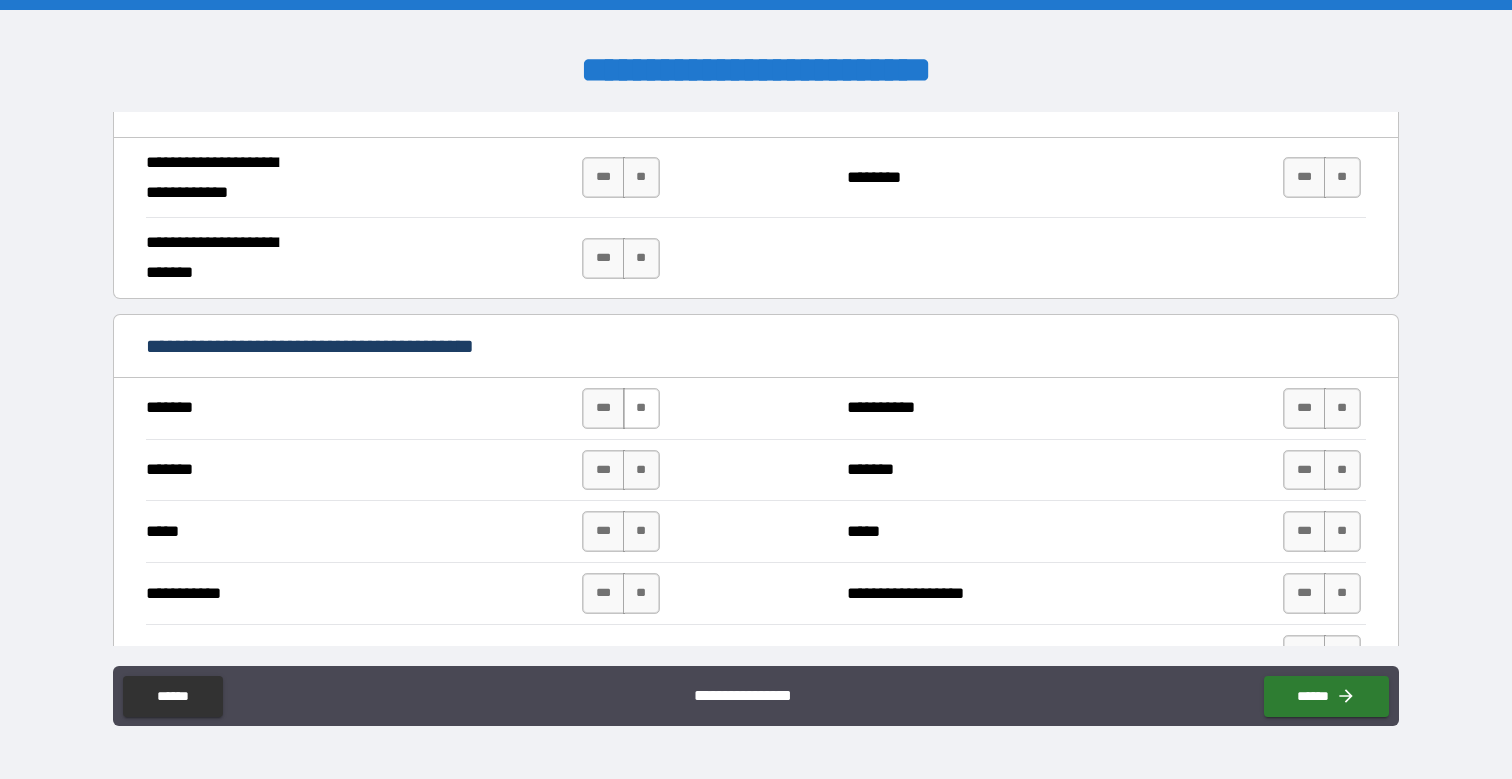 click on "**" at bounding box center [641, 408] 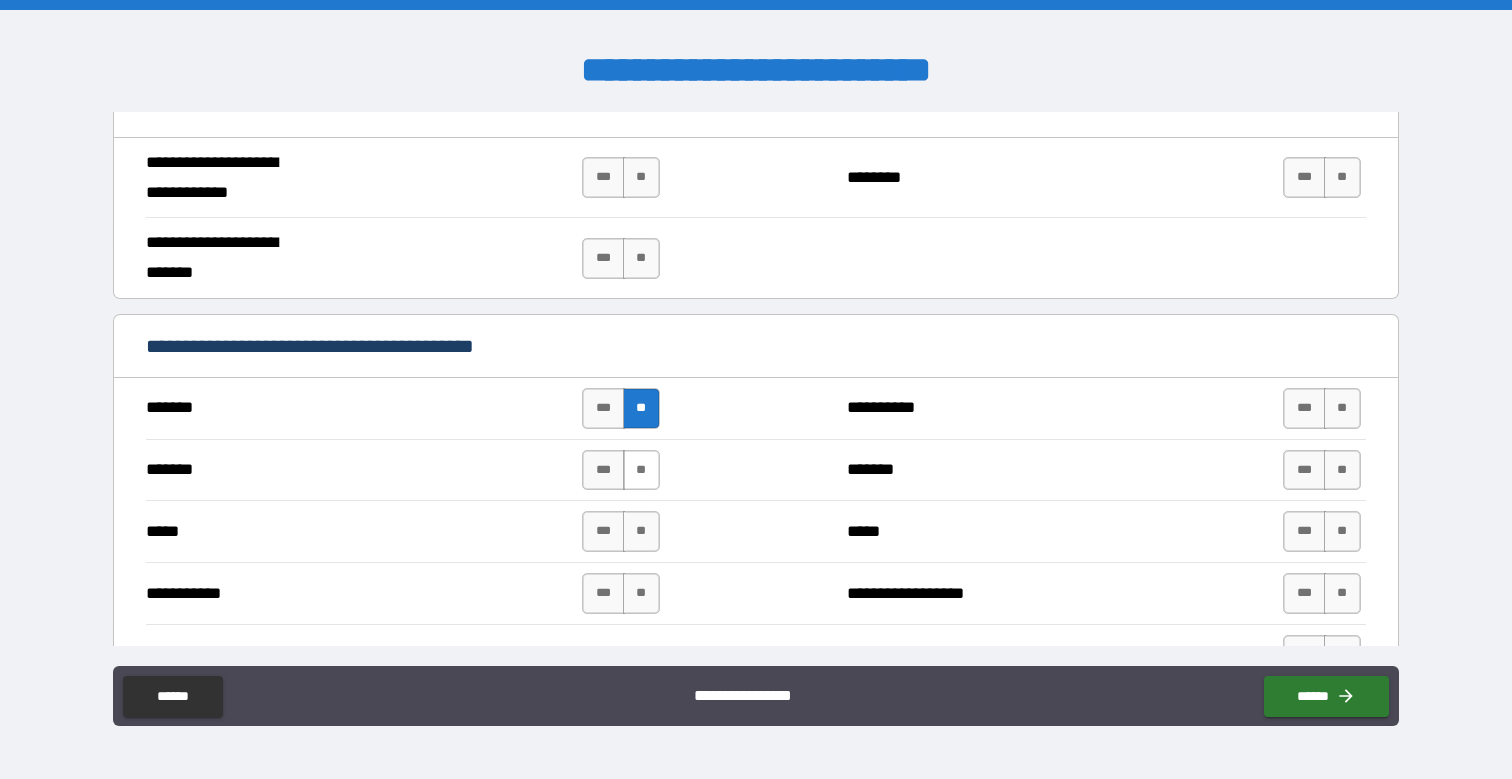 click on "**" at bounding box center [641, 470] 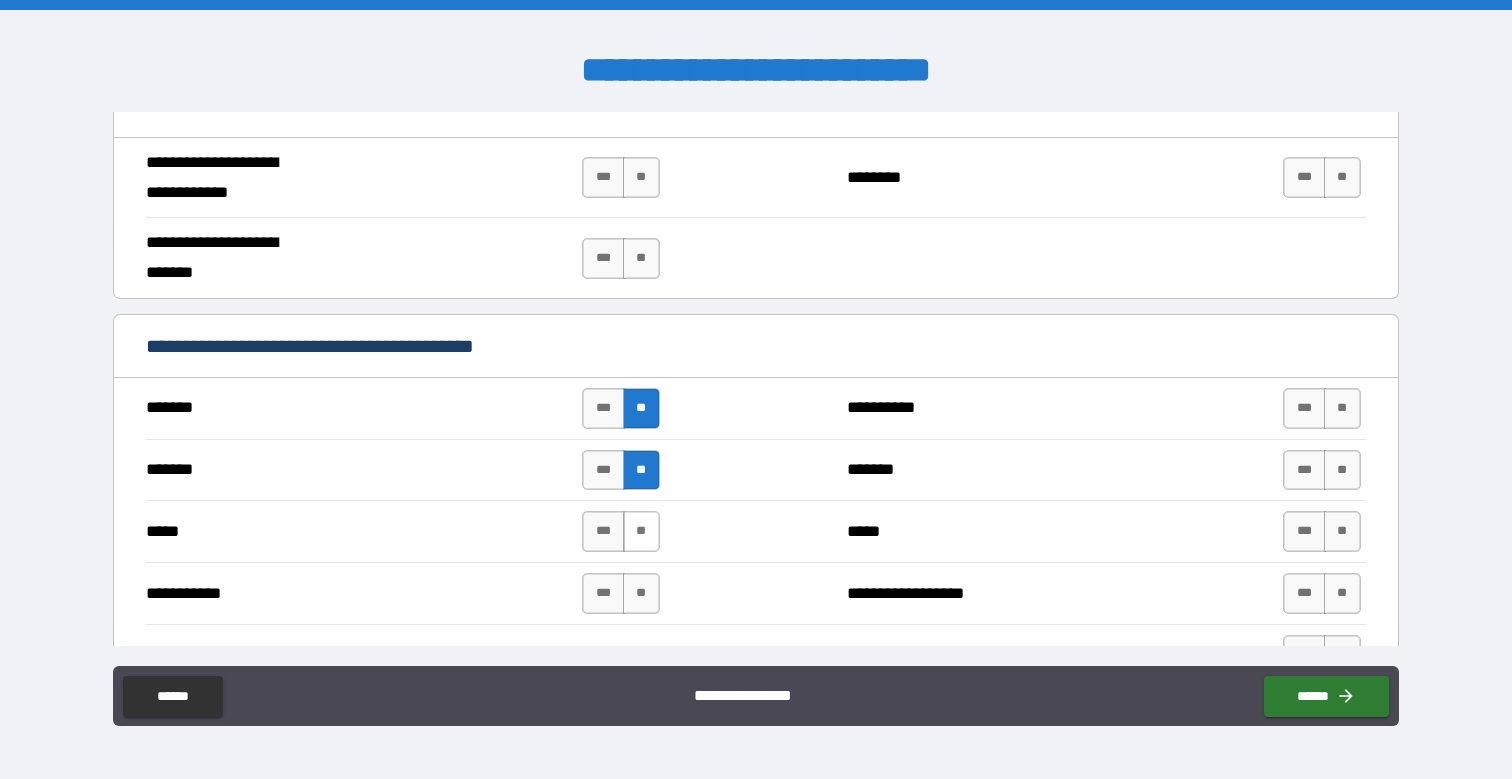 click on "**" at bounding box center [641, 531] 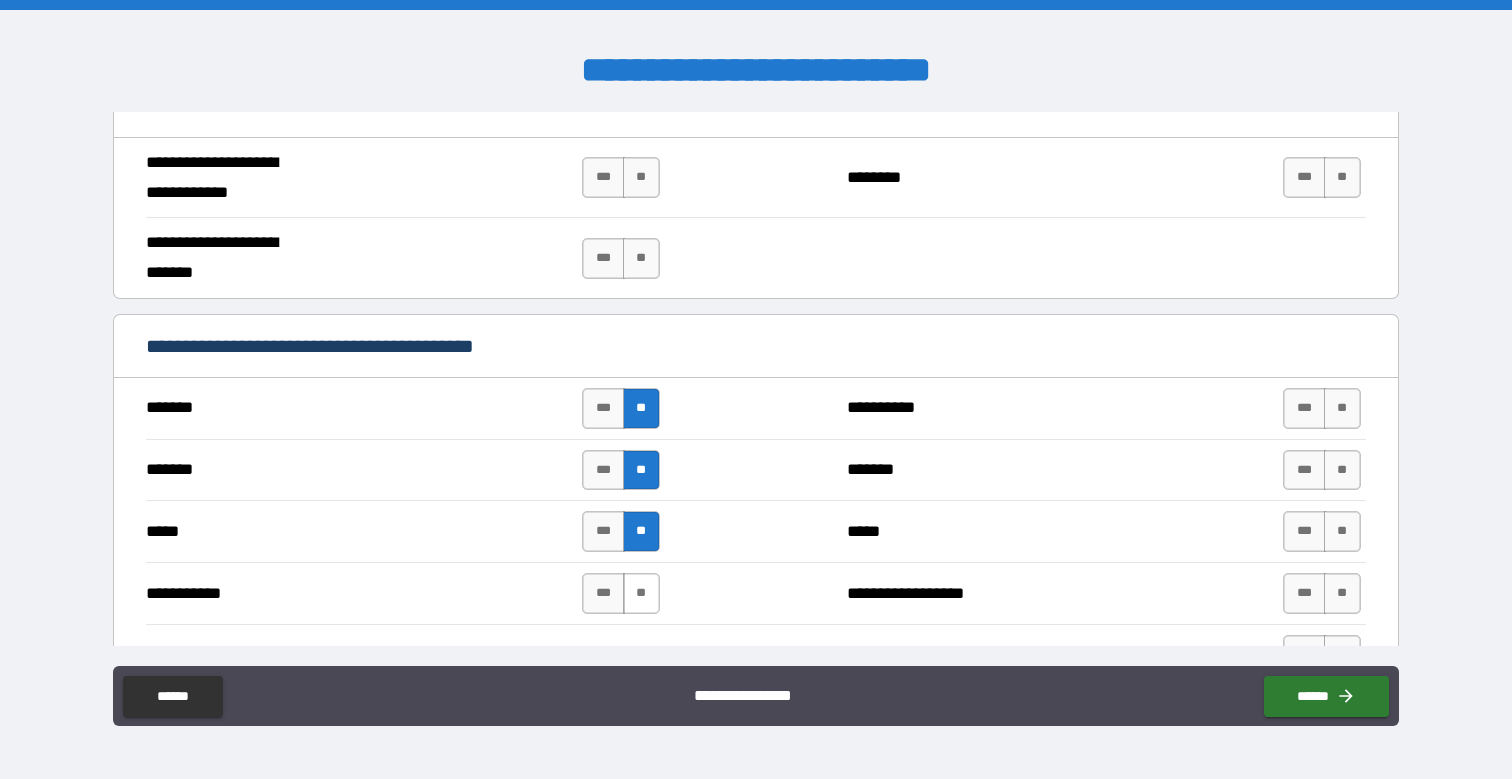 click on "**" at bounding box center (641, 593) 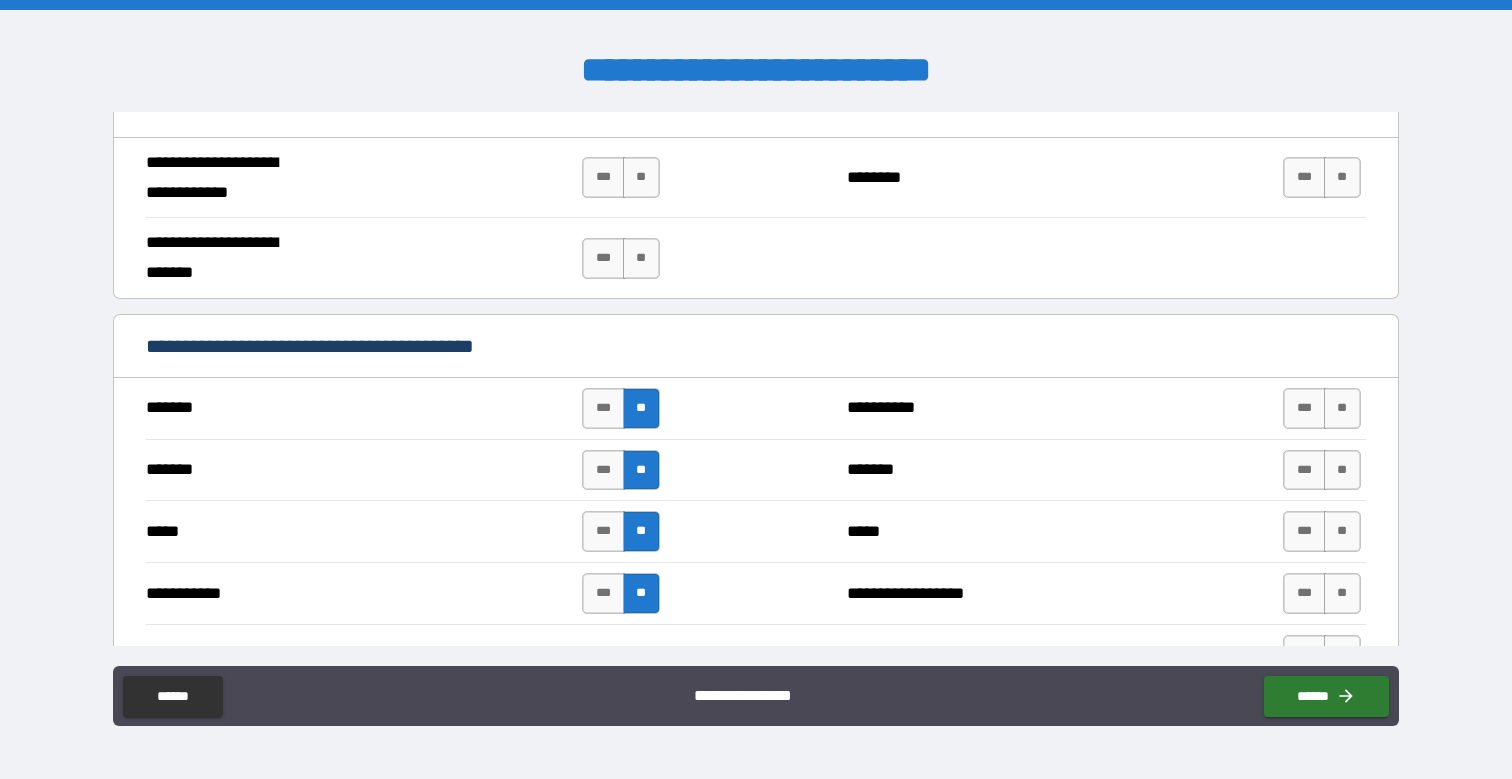 drag, startPoint x: 1341, startPoint y: 409, endPoint x: 1332, endPoint y: 441, distance: 33.24154 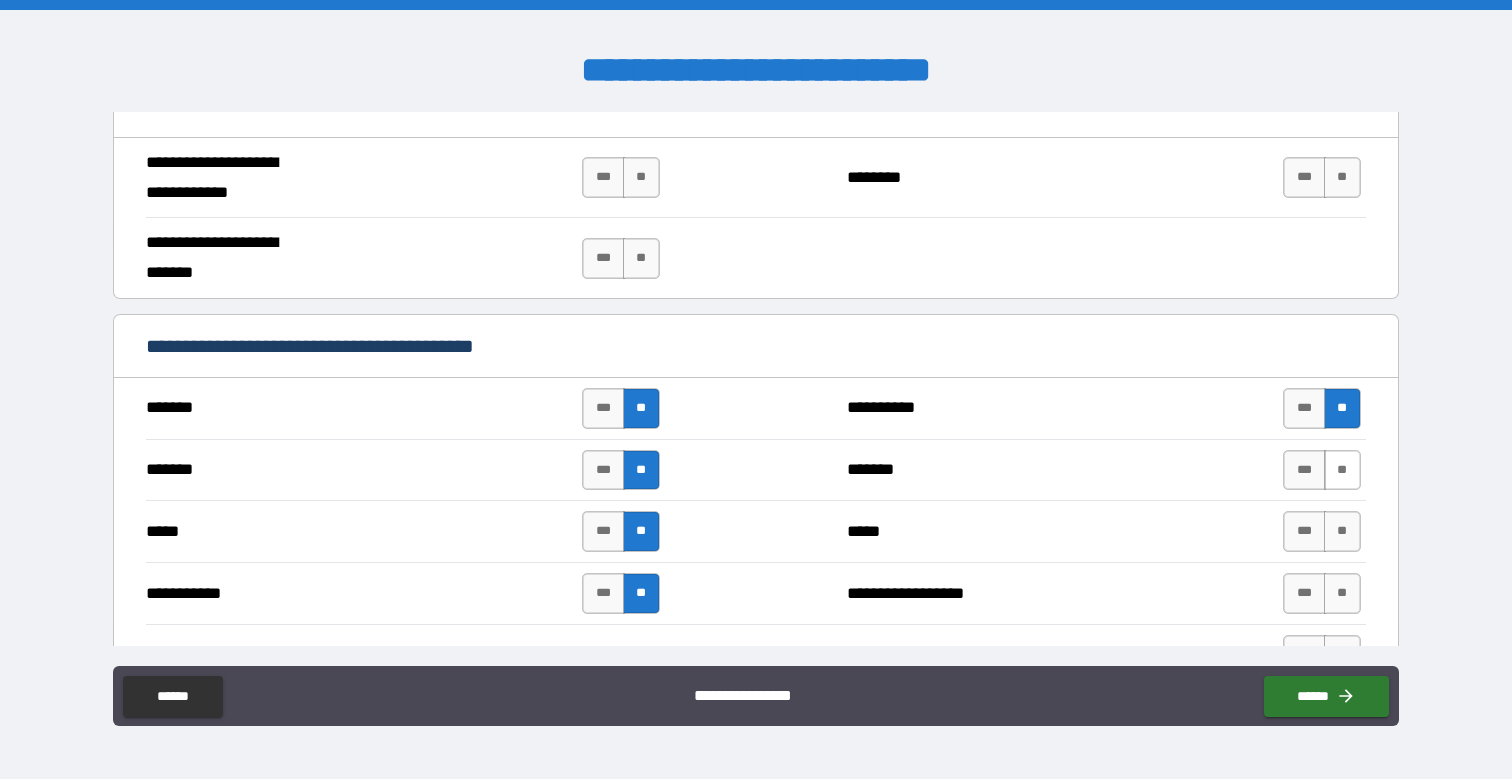 drag, startPoint x: 1326, startPoint y: 466, endPoint x: 1327, endPoint y: 480, distance: 14.035668 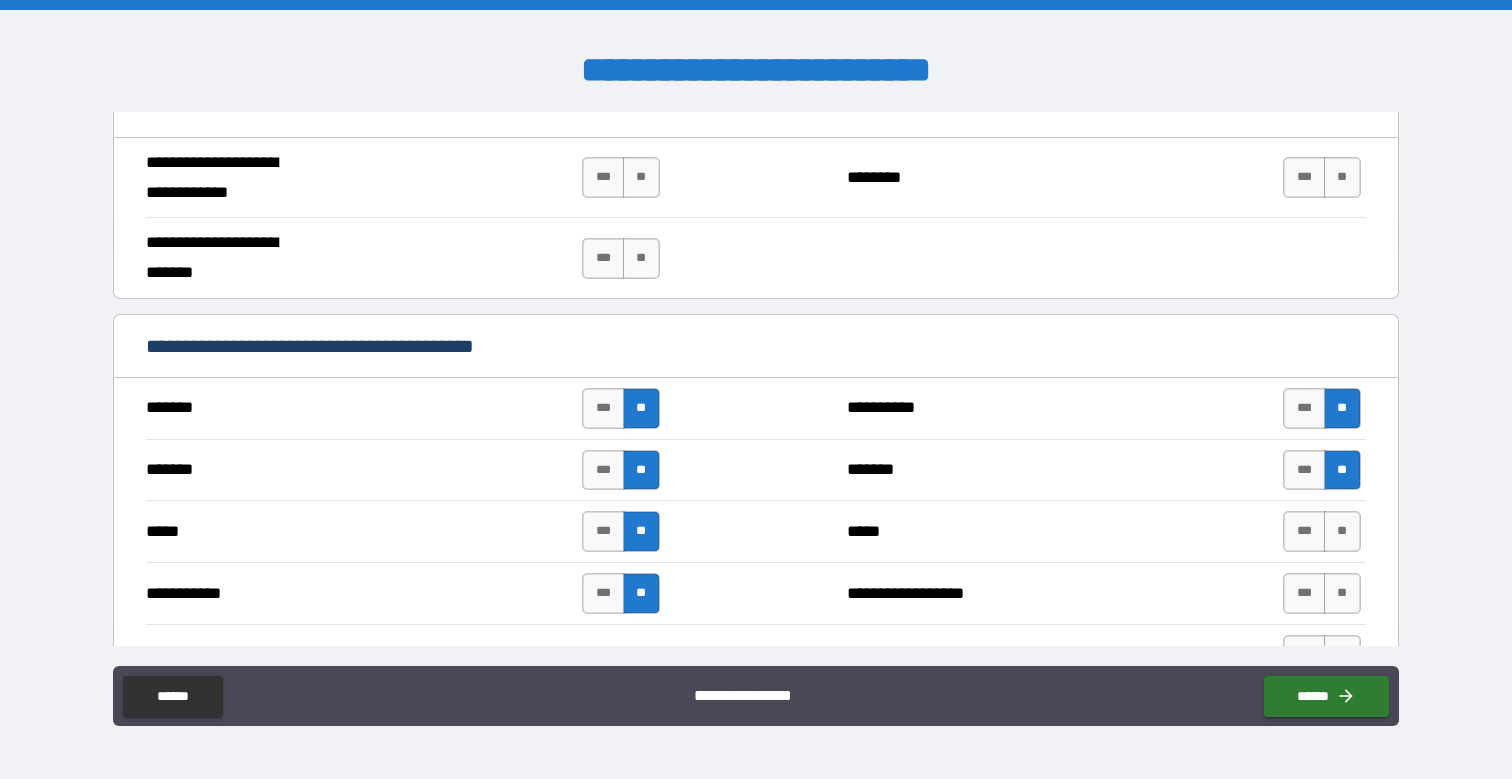 click on "**" at bounding box center (1342, 531) 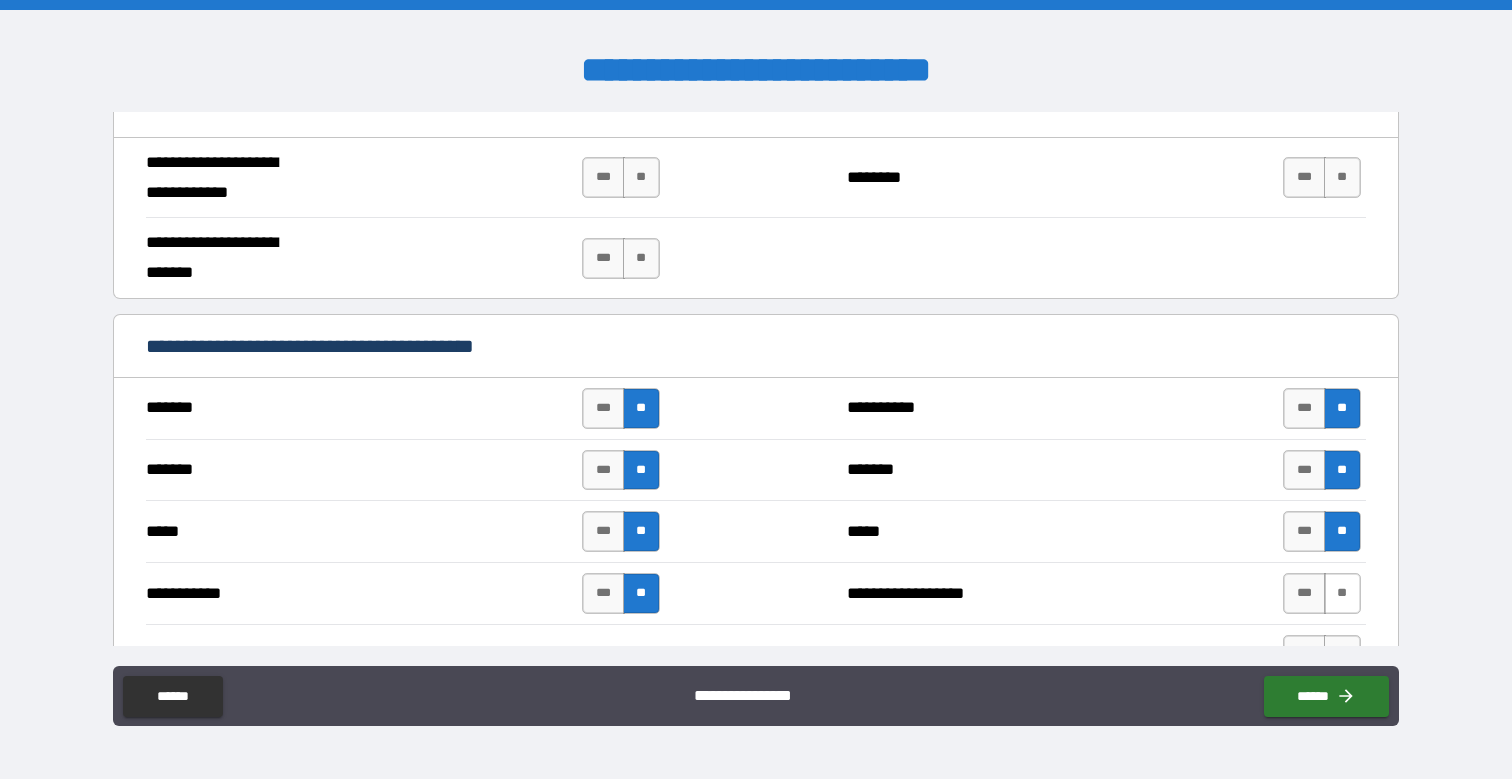 click on "**" at bounding box center [1342, 593] 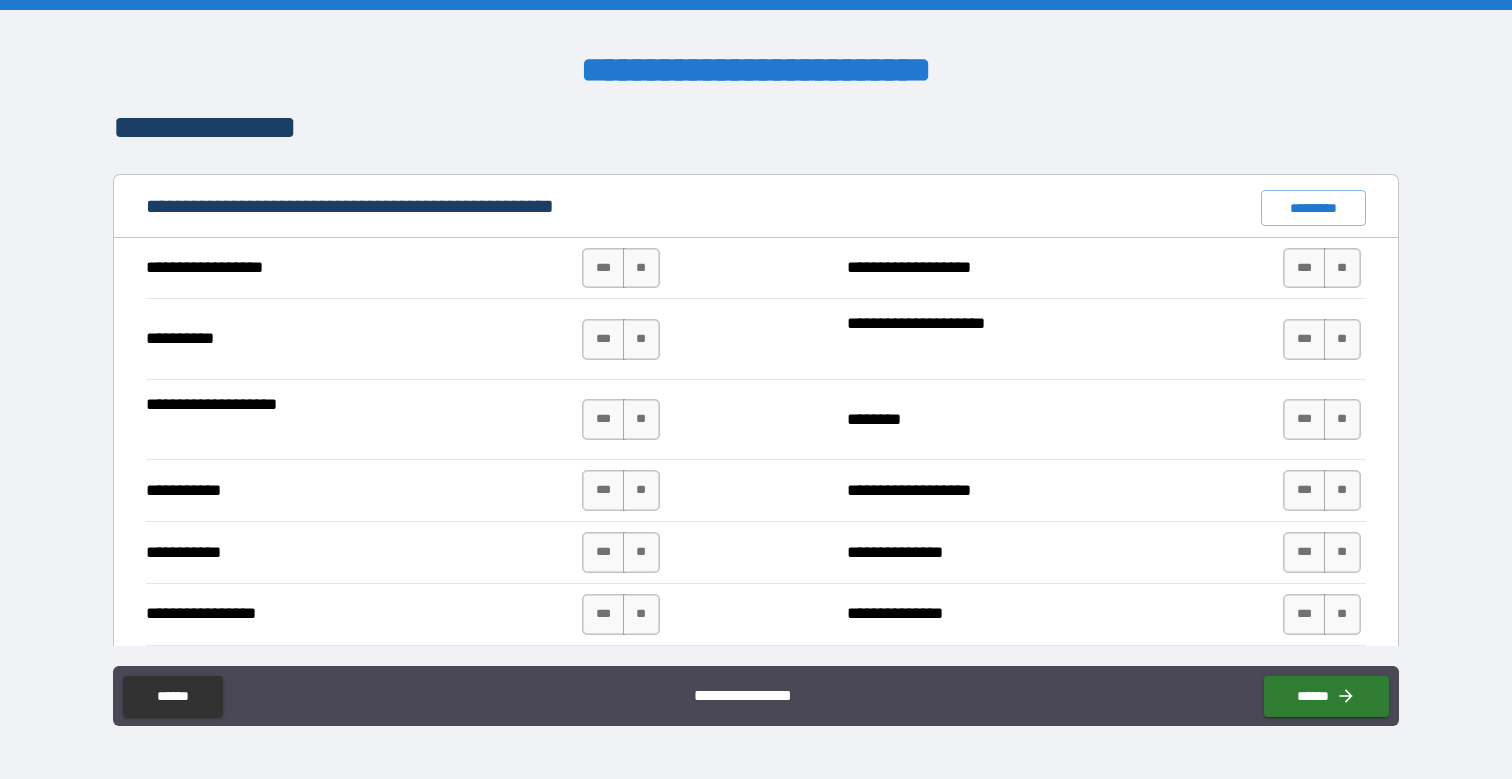 scroll, scrollTop: 1900, scrollLeft: 0, axis: vertical 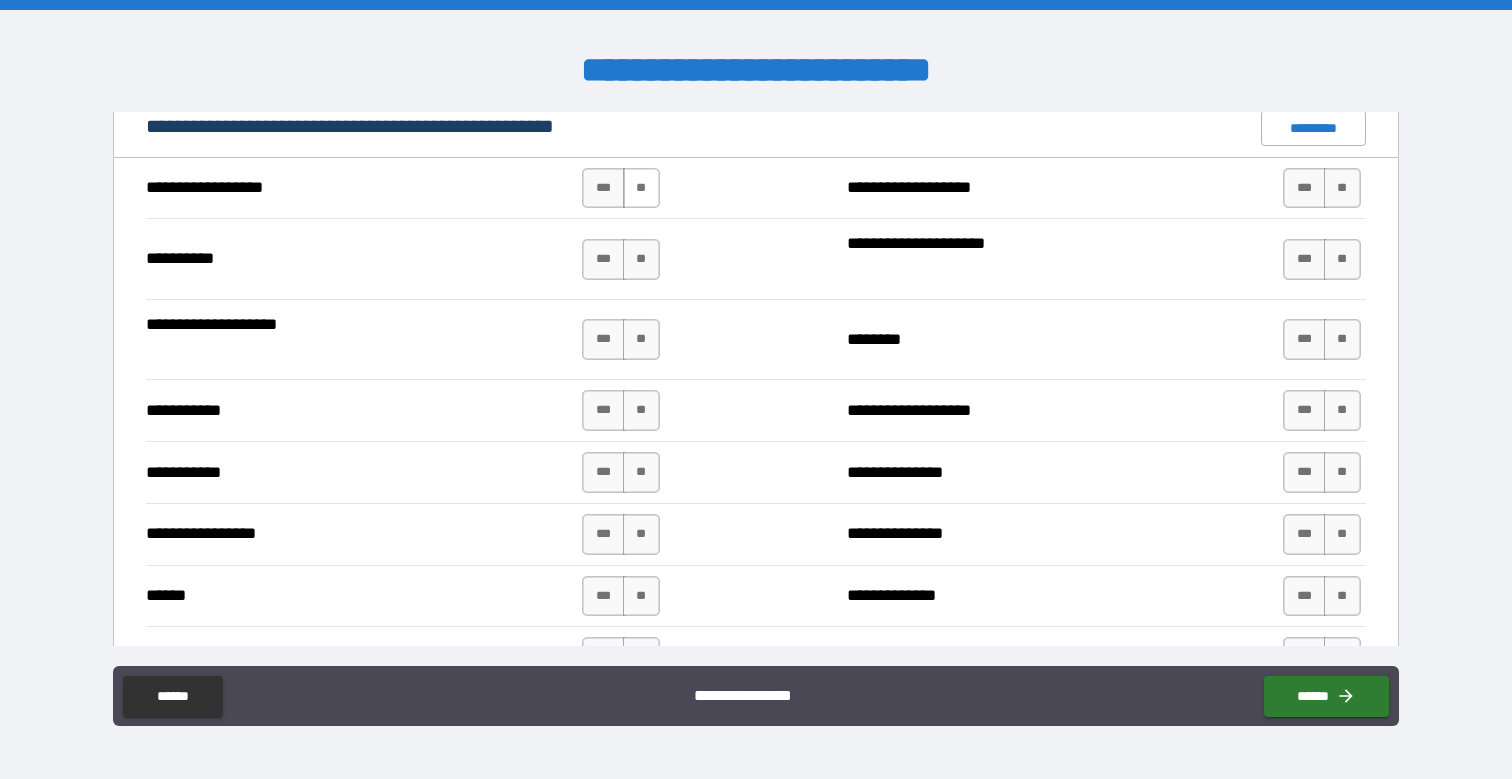 click on "**" at bounding box center [641, 188] 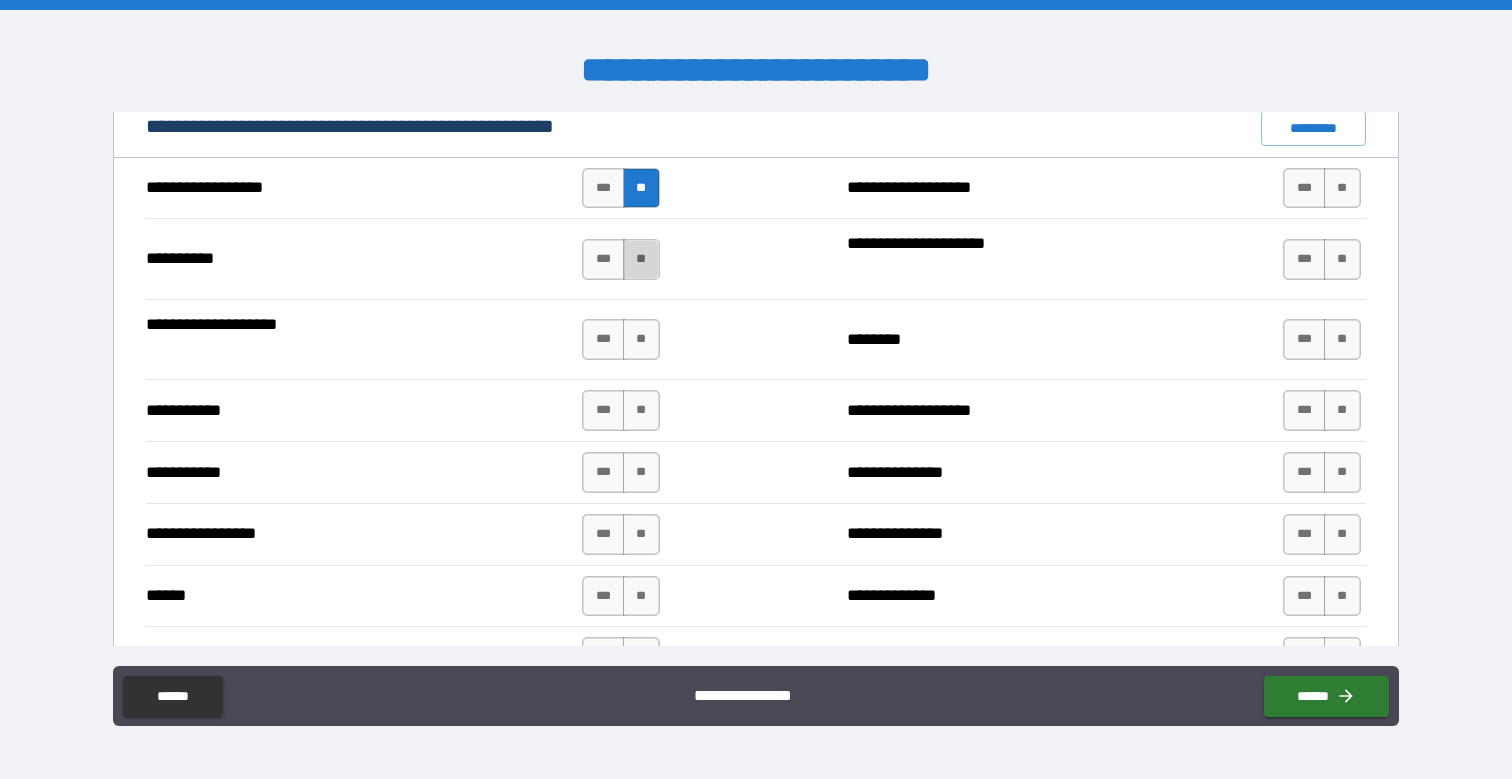 click on "**" at bounding box center (641, 259) 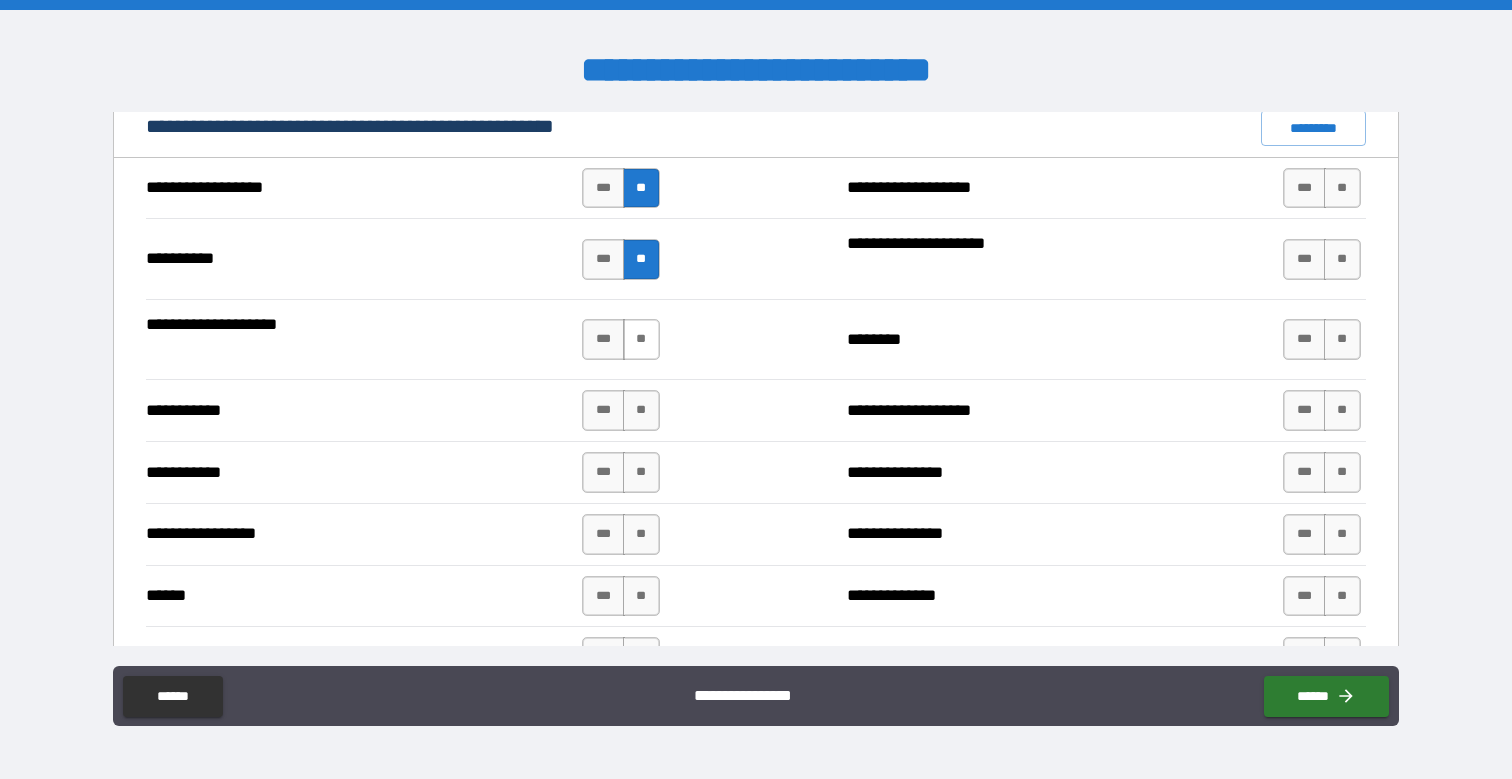 click on "**" at bounding box center (641, 339) 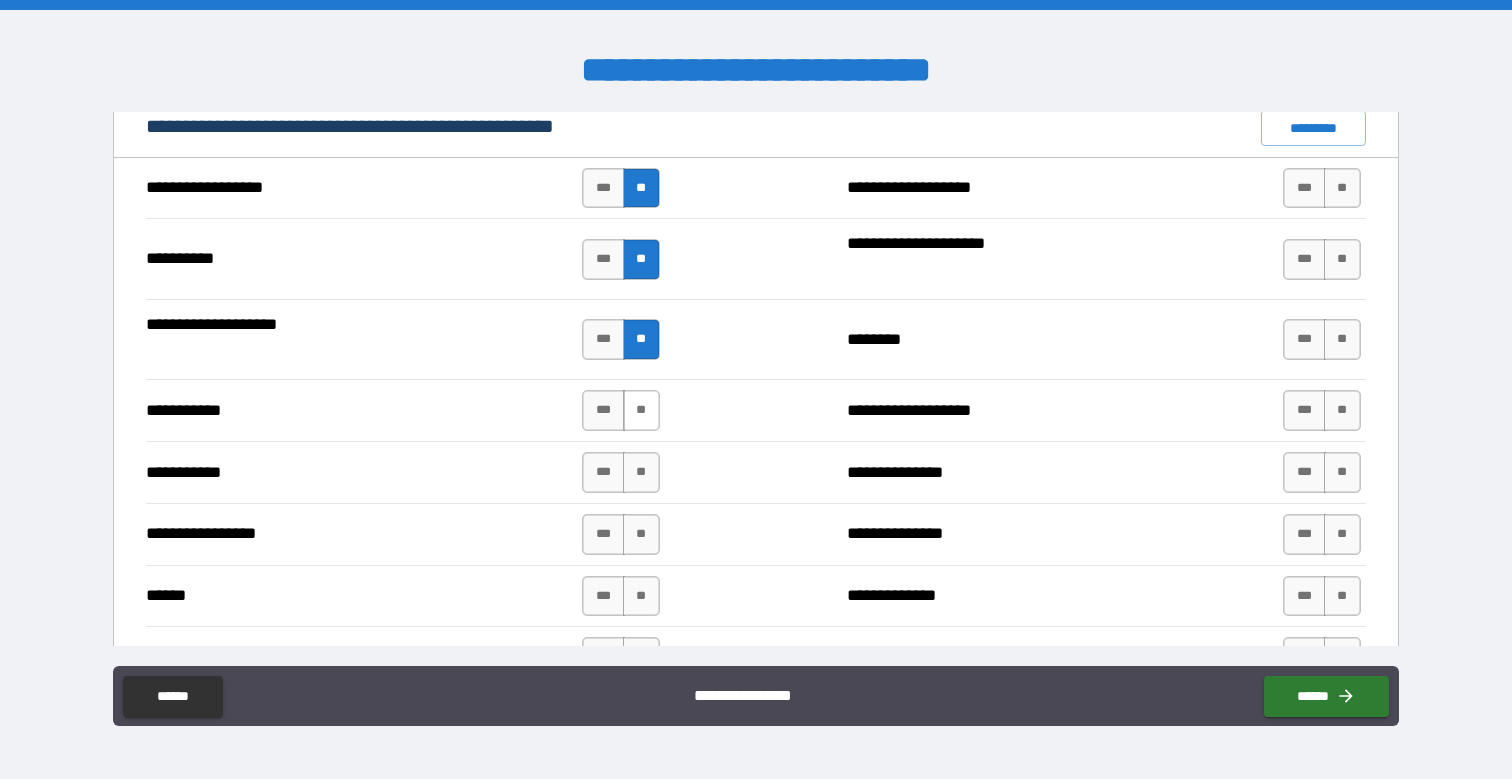 click on "**" at bounding box center [641, 410] 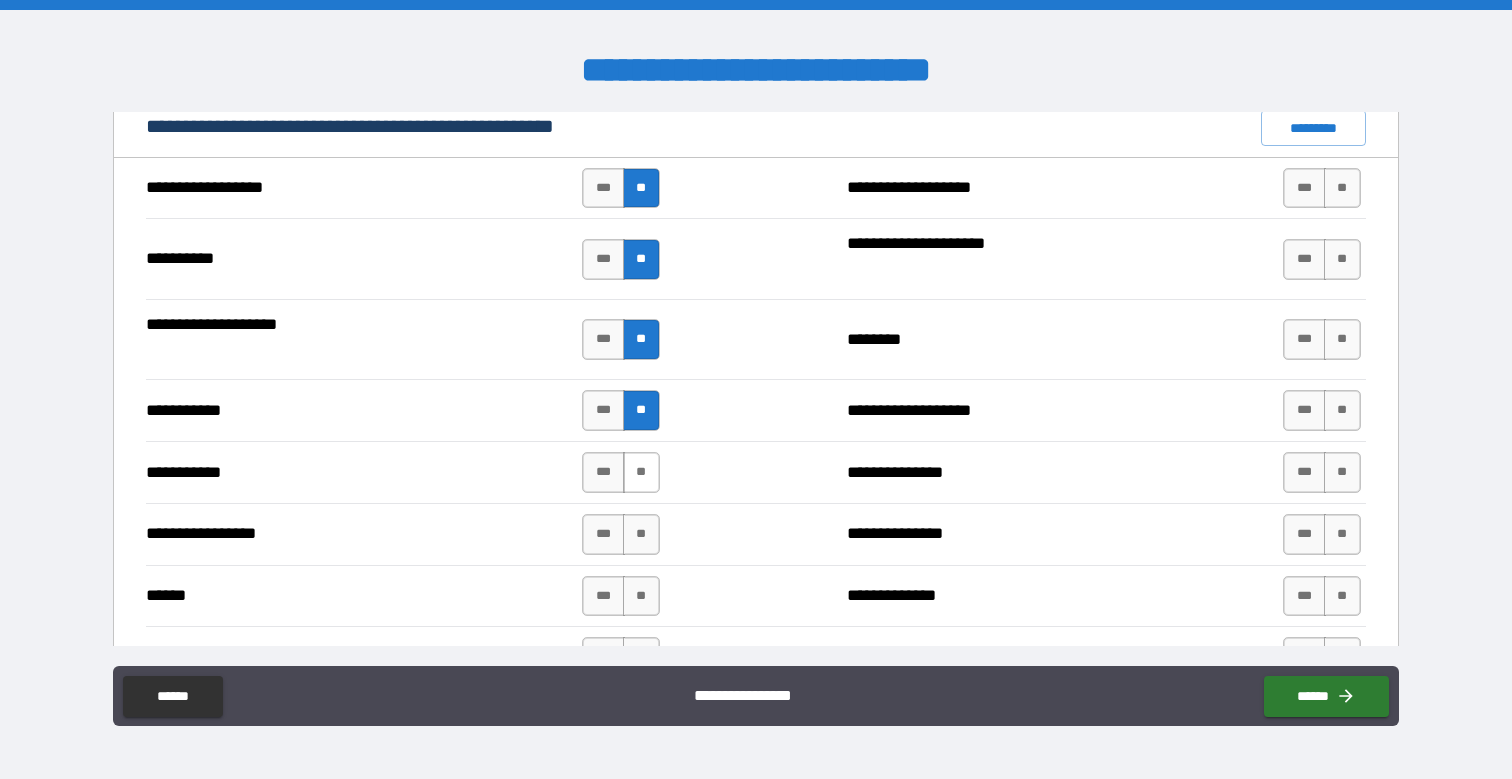 drag, startPoint x: 648, startPoint y: 477, endPoint x: 649, endPoint y: 511, distance: 34.0147 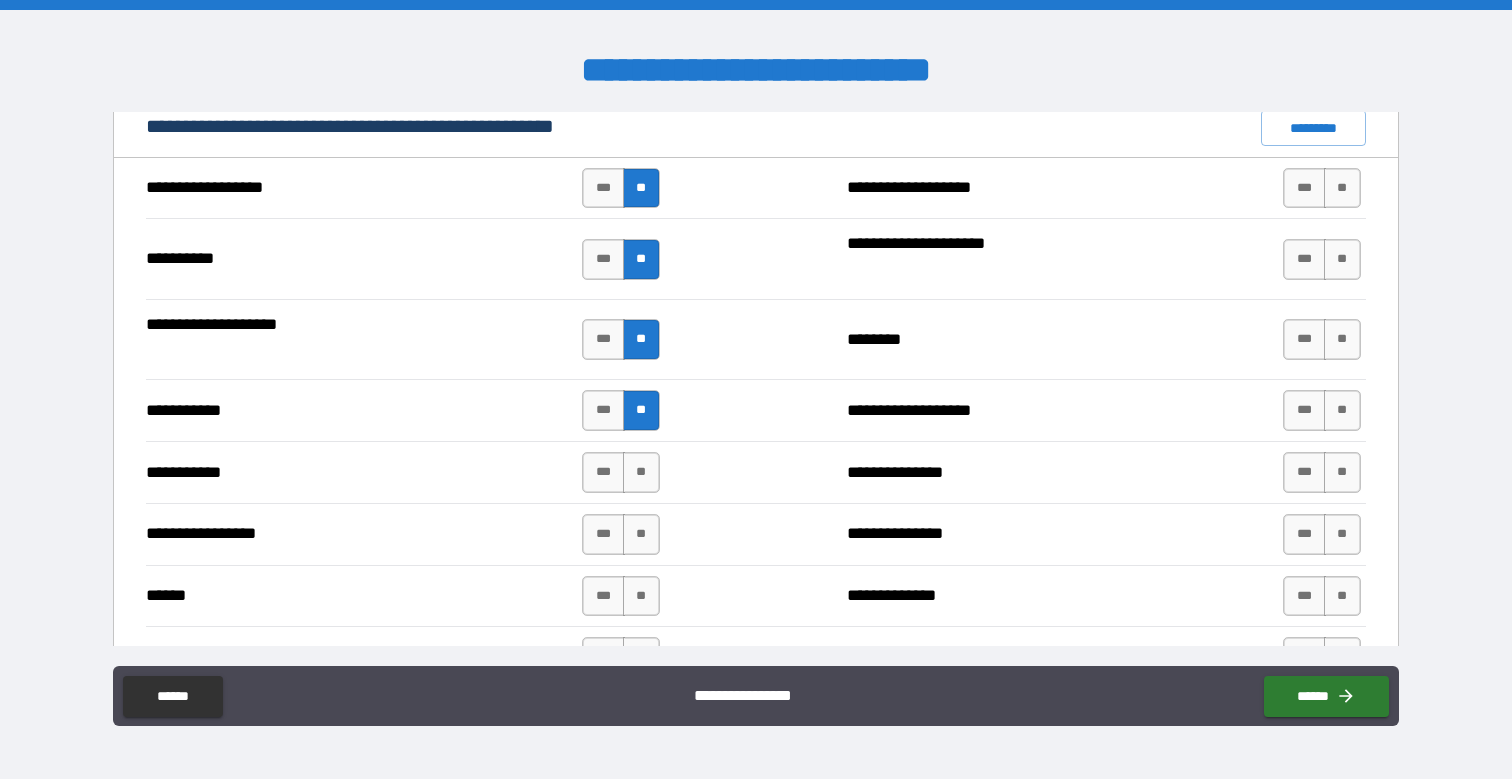 click on "**" at bounding box center [641, 472] 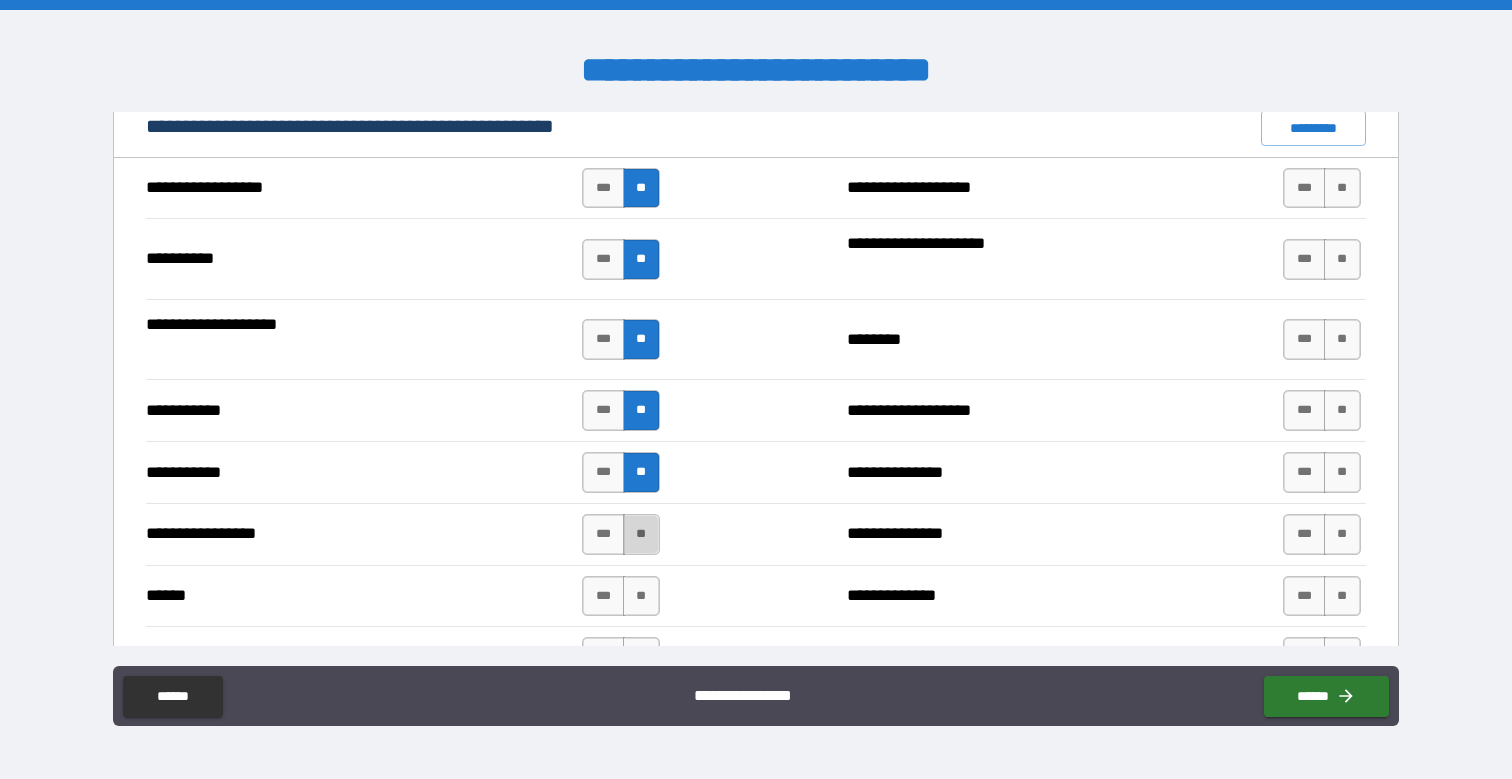drag, startPoint x: 645, startPoint y: 532, endPoint x: 646, endPoint y: 545, distance: 13.038404 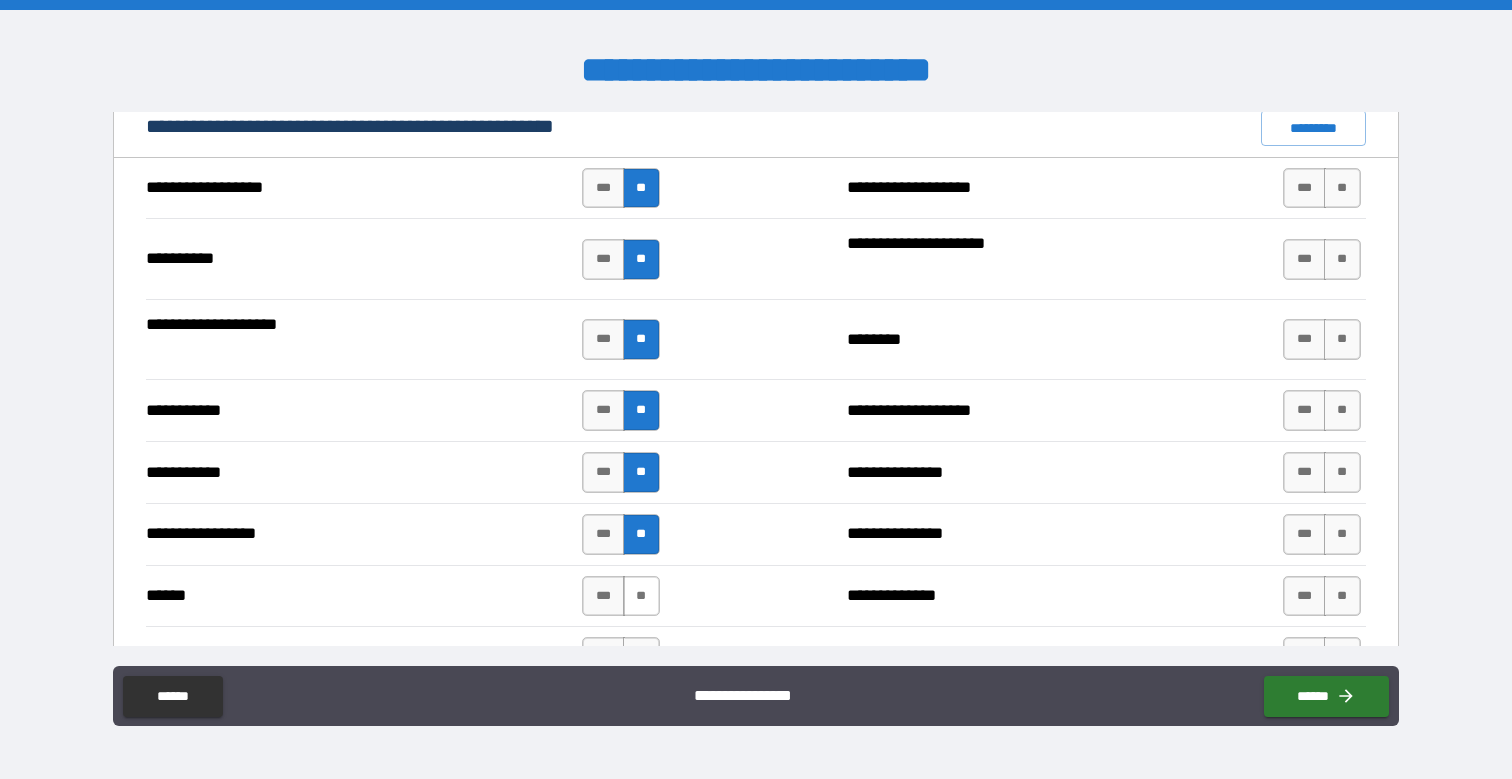 click on "**" at bounding box center (641, 596) 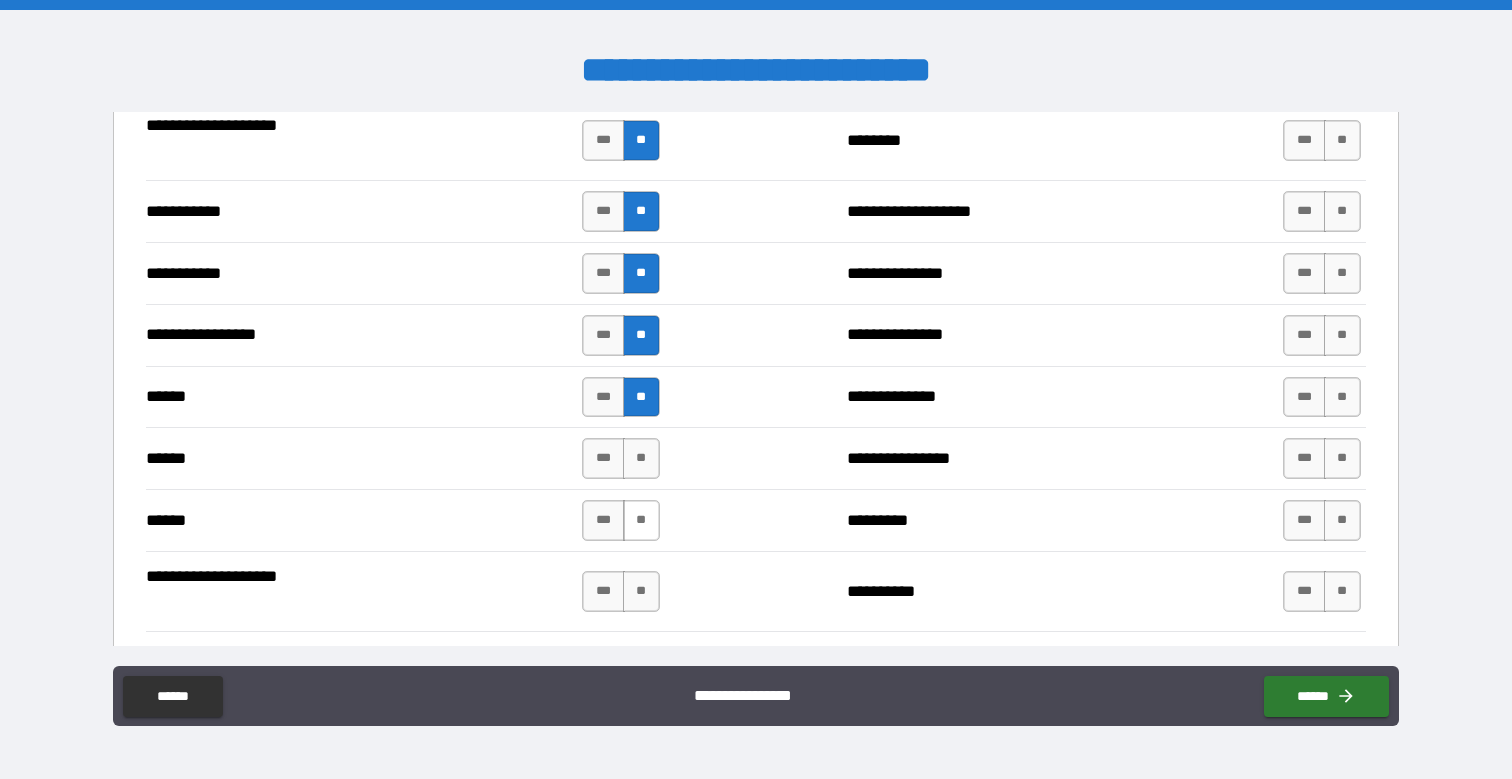 scroll, scrollTop: 2100, scrollLeft: 0, axis: vertical 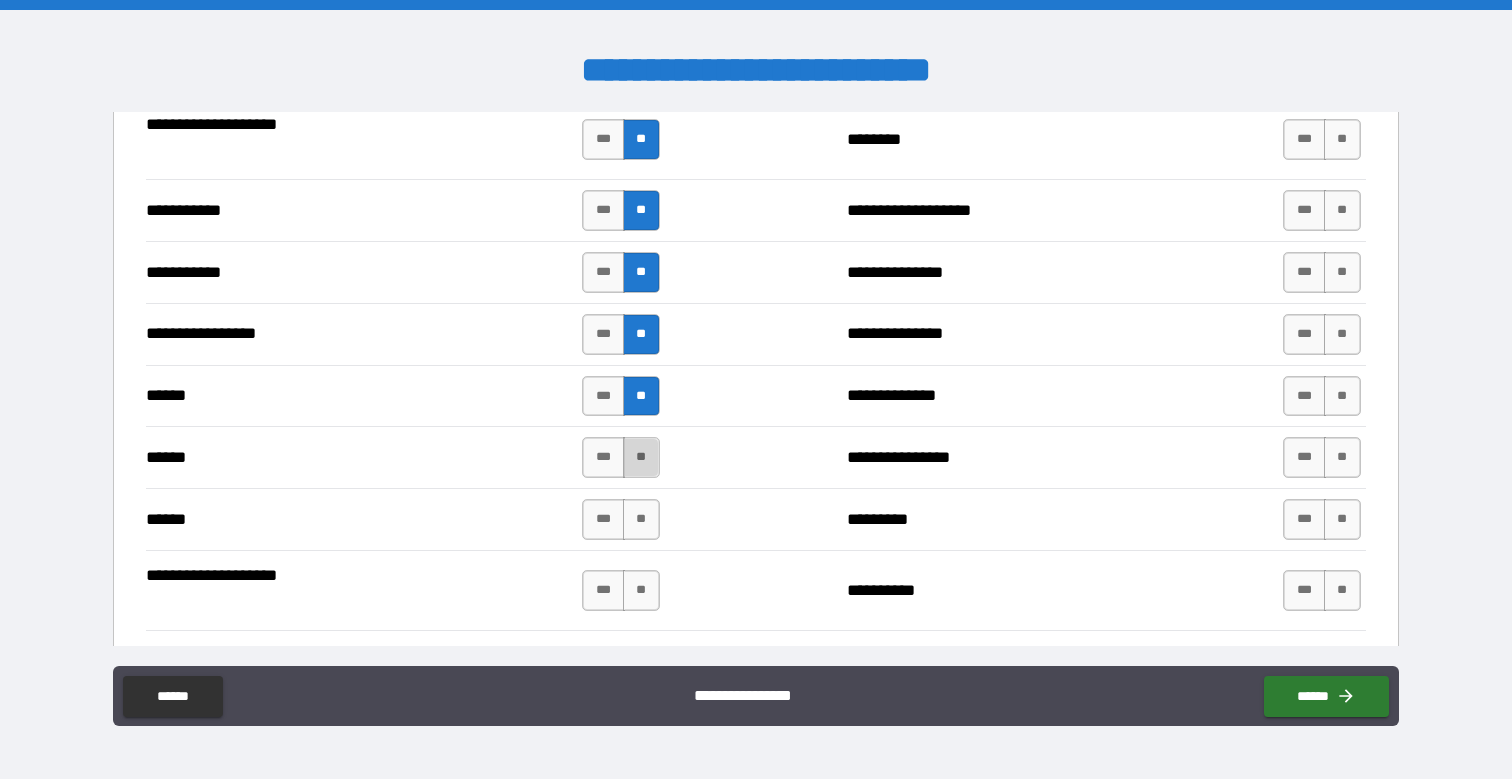 click on "**" at bounding box center (641, 457) 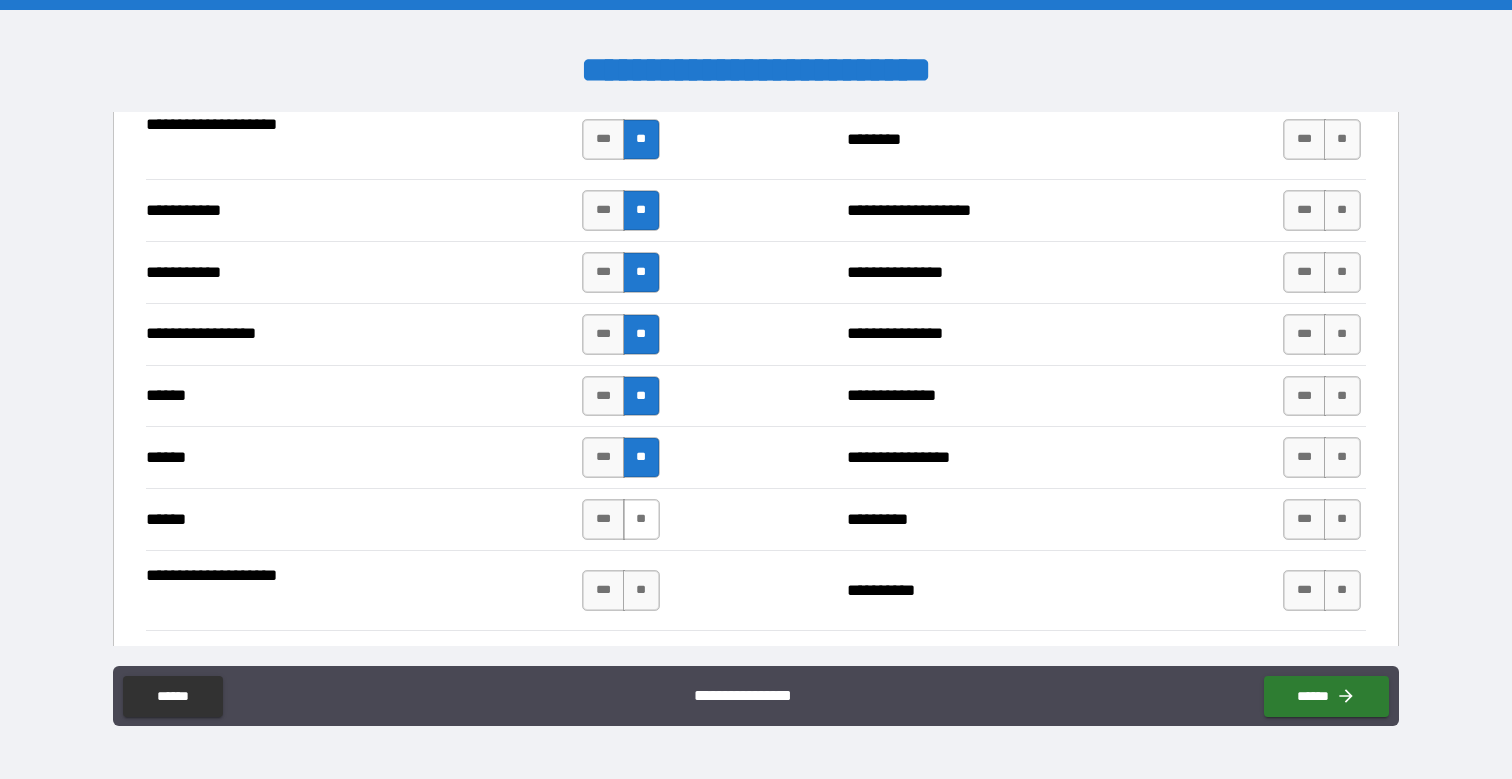 click on "**" at bounding box center (641, 519) 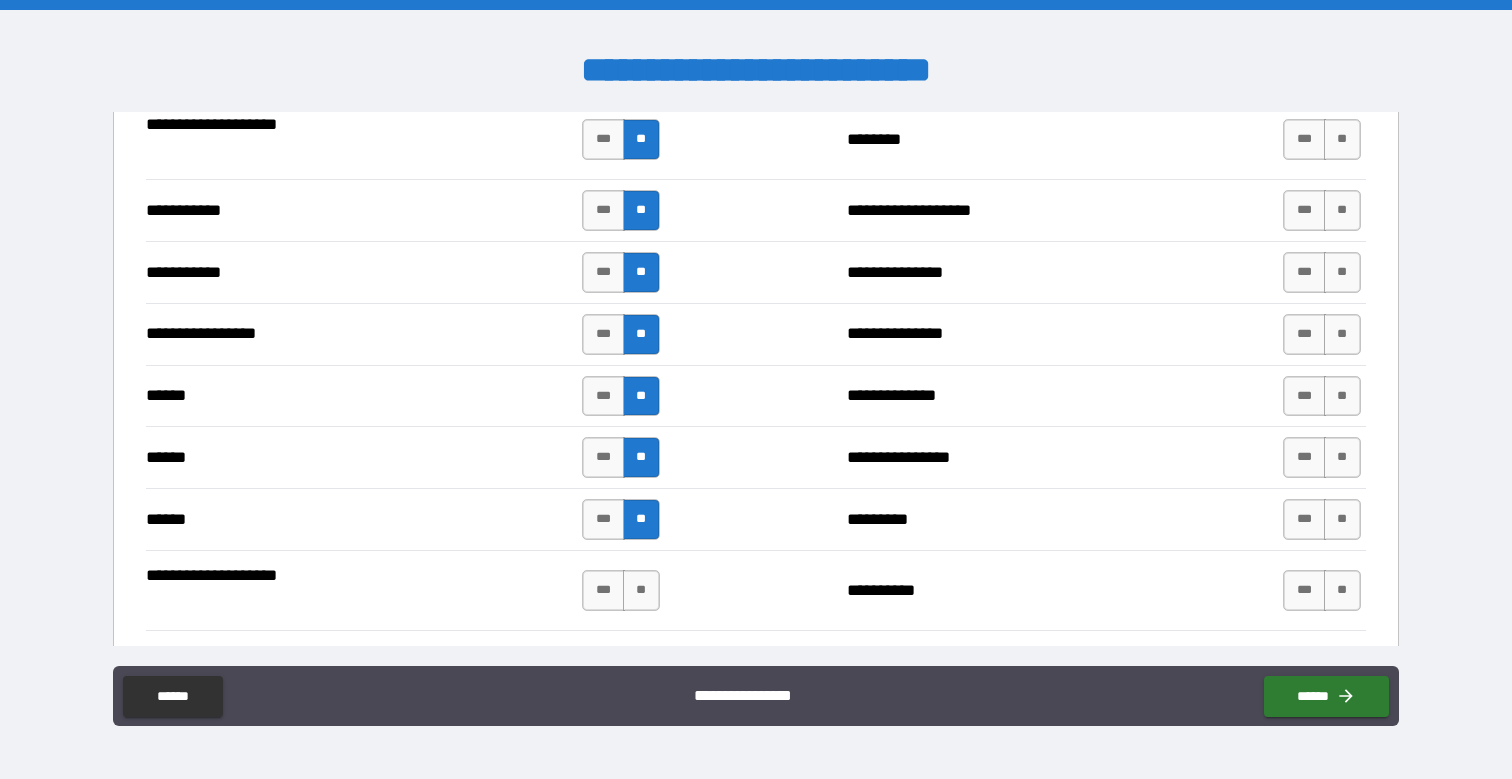 click on "**" at bounding box center [641, 590] 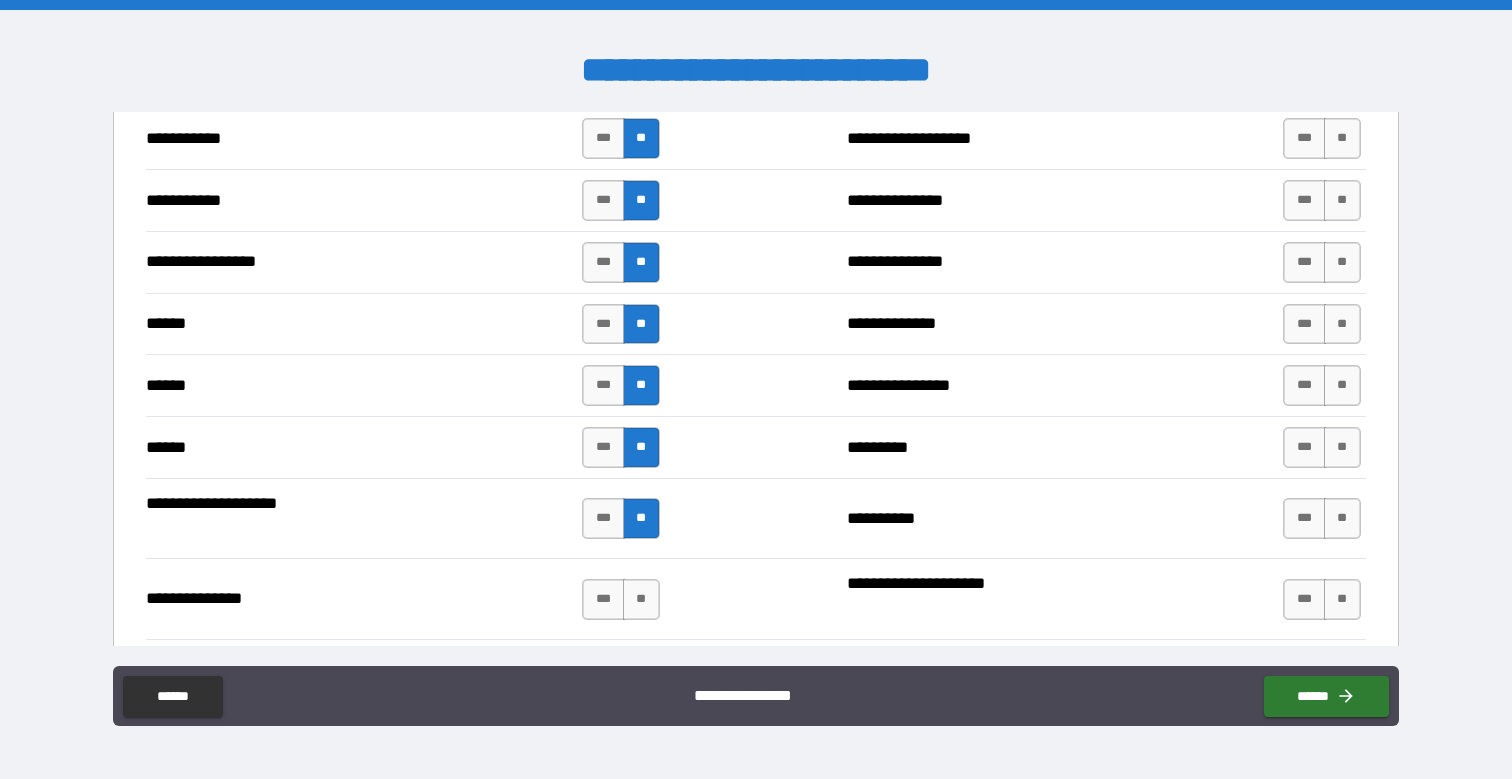 scroll, scrollTop: 2200, scrollLeft: 0, axis: vertical 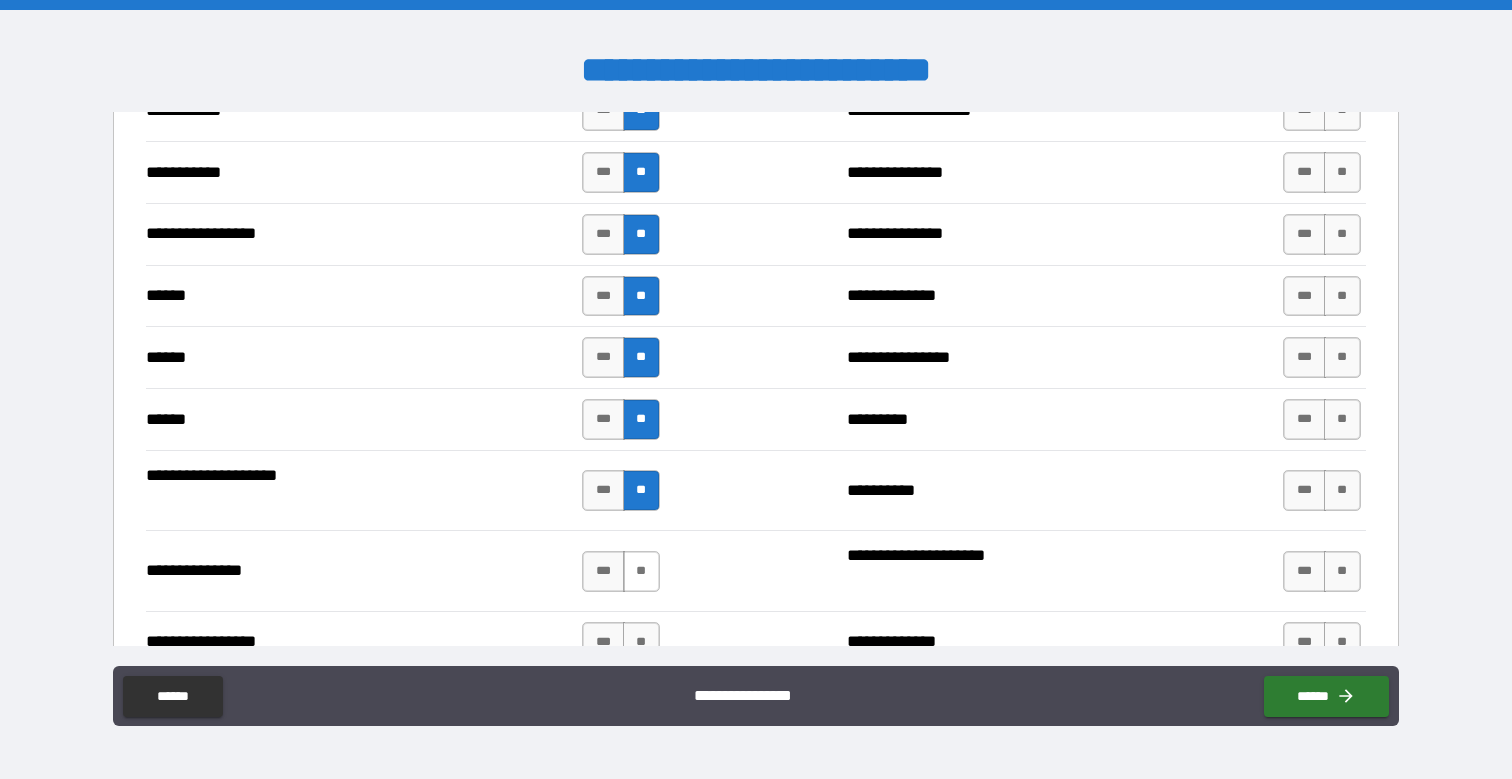 click on "**" at bounding box center (641, 571) 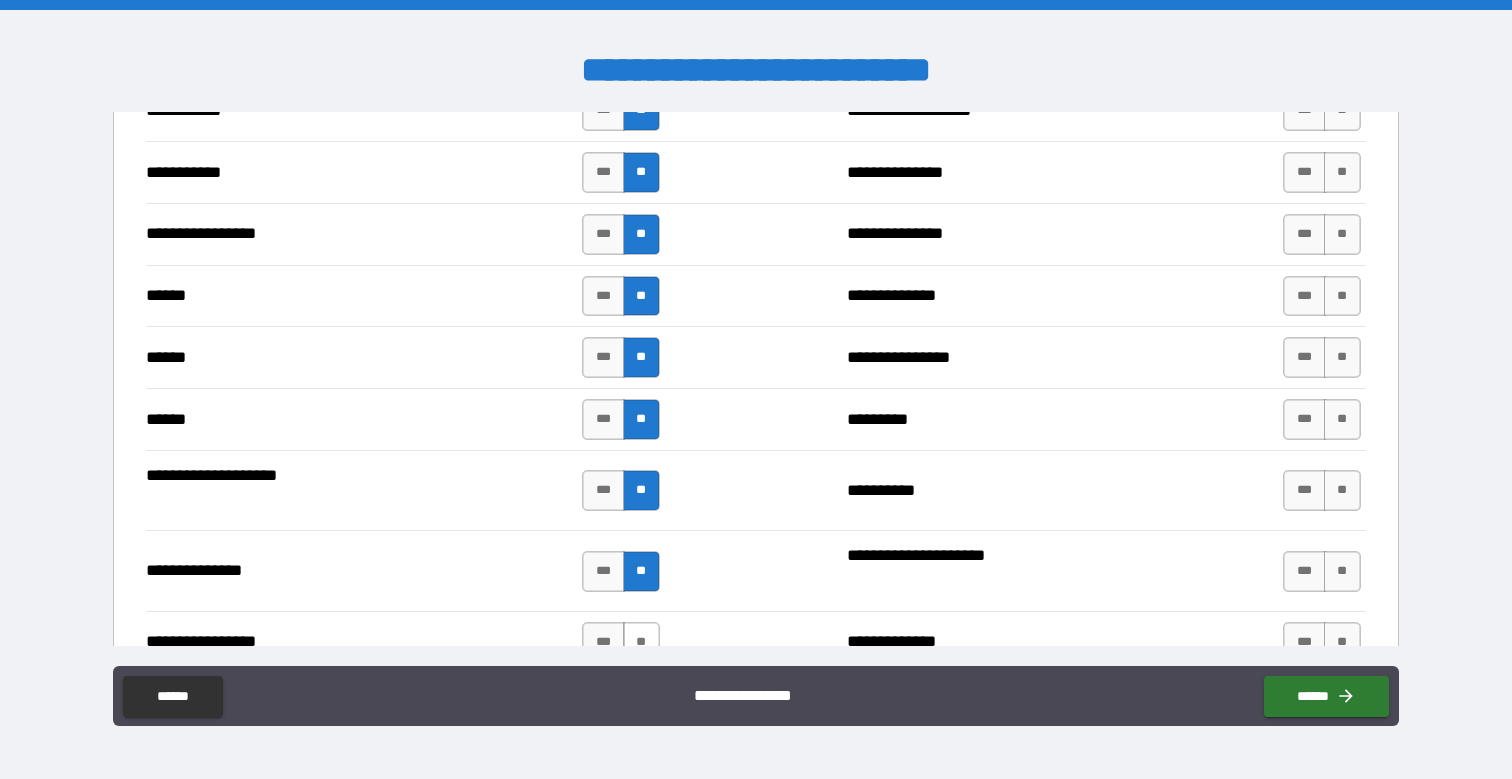 click on "**" at bounding box center (641, 642) 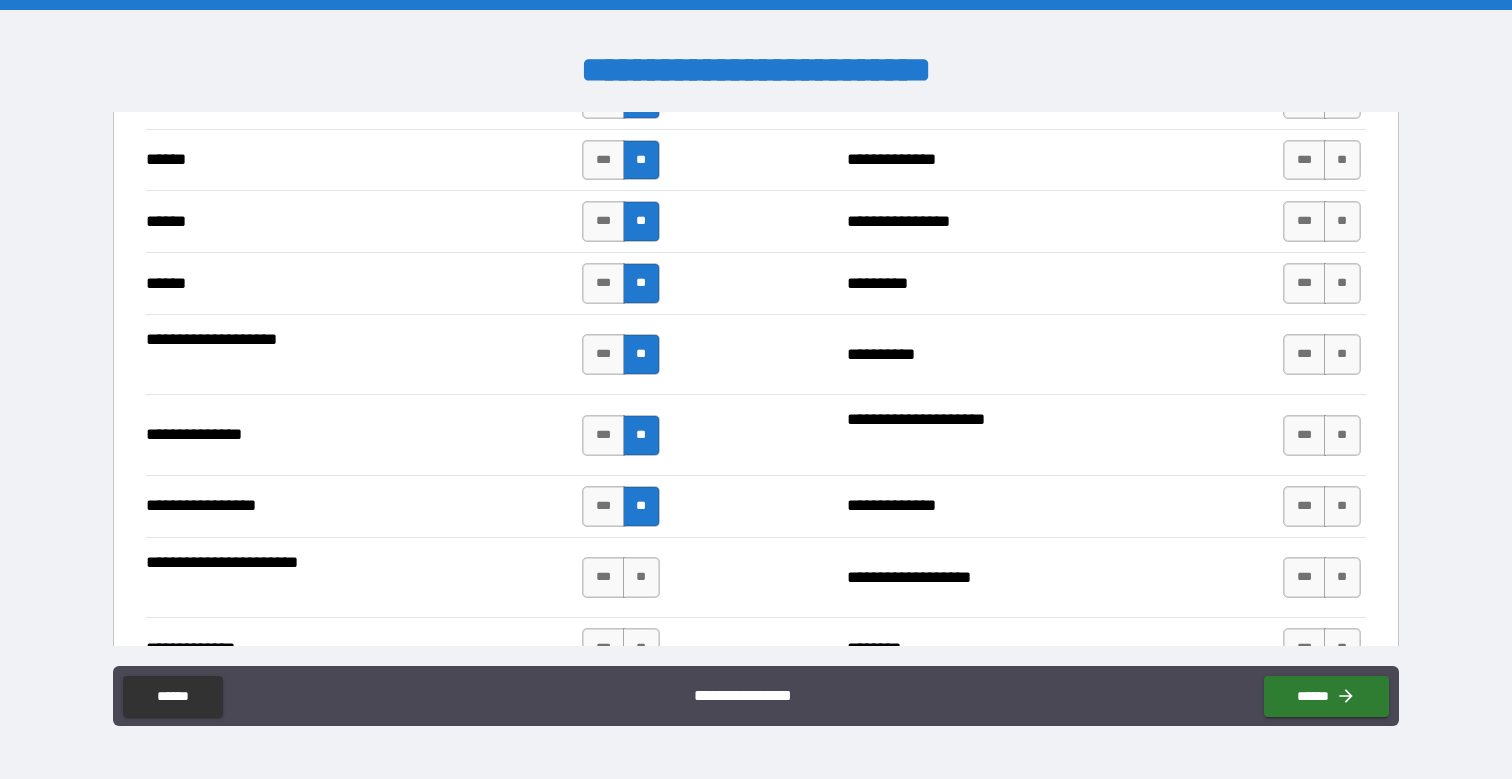 scroll, scrollTop: 2400, scrollLeft: 0, axis: vertical 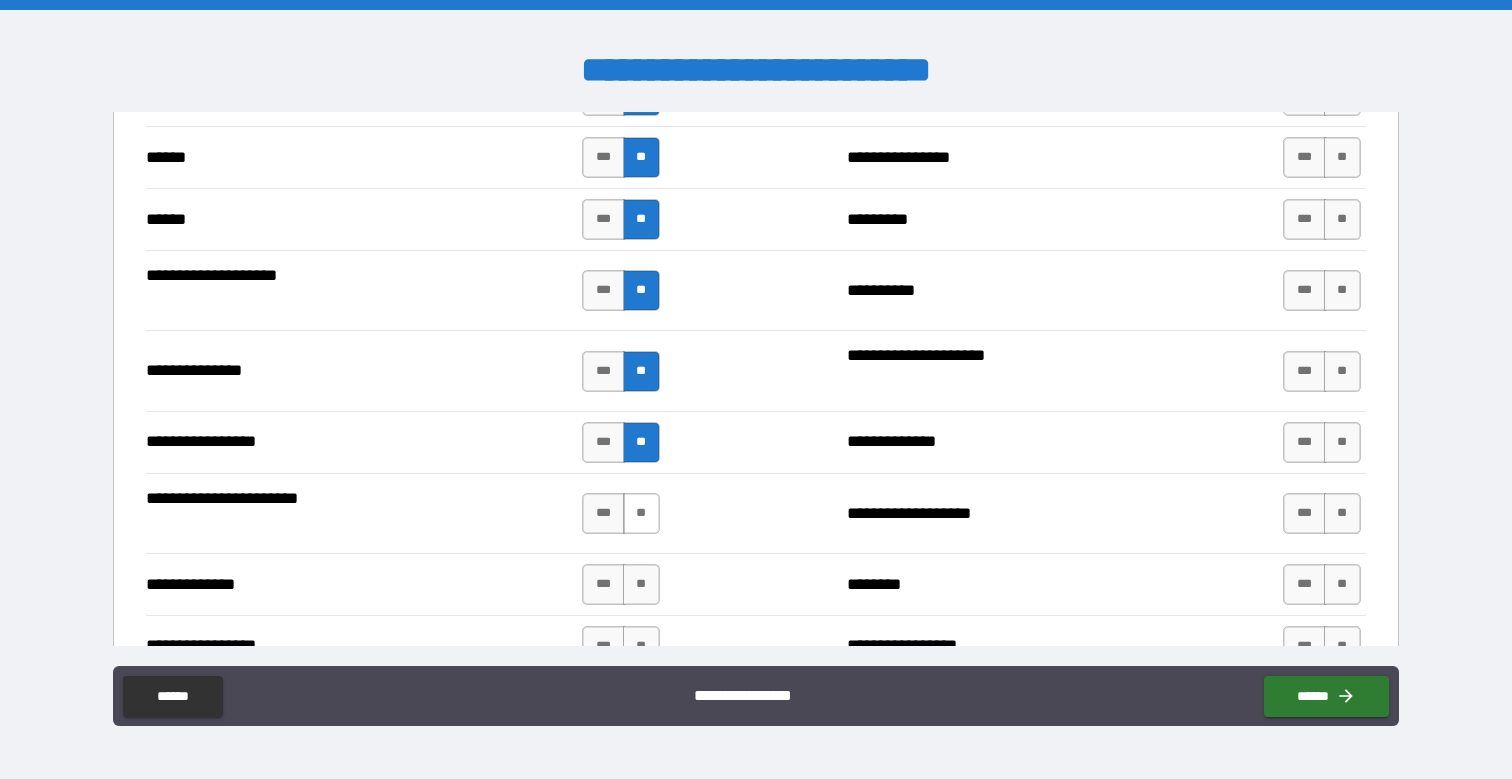 click on "**" at bounding box center (641, 513) 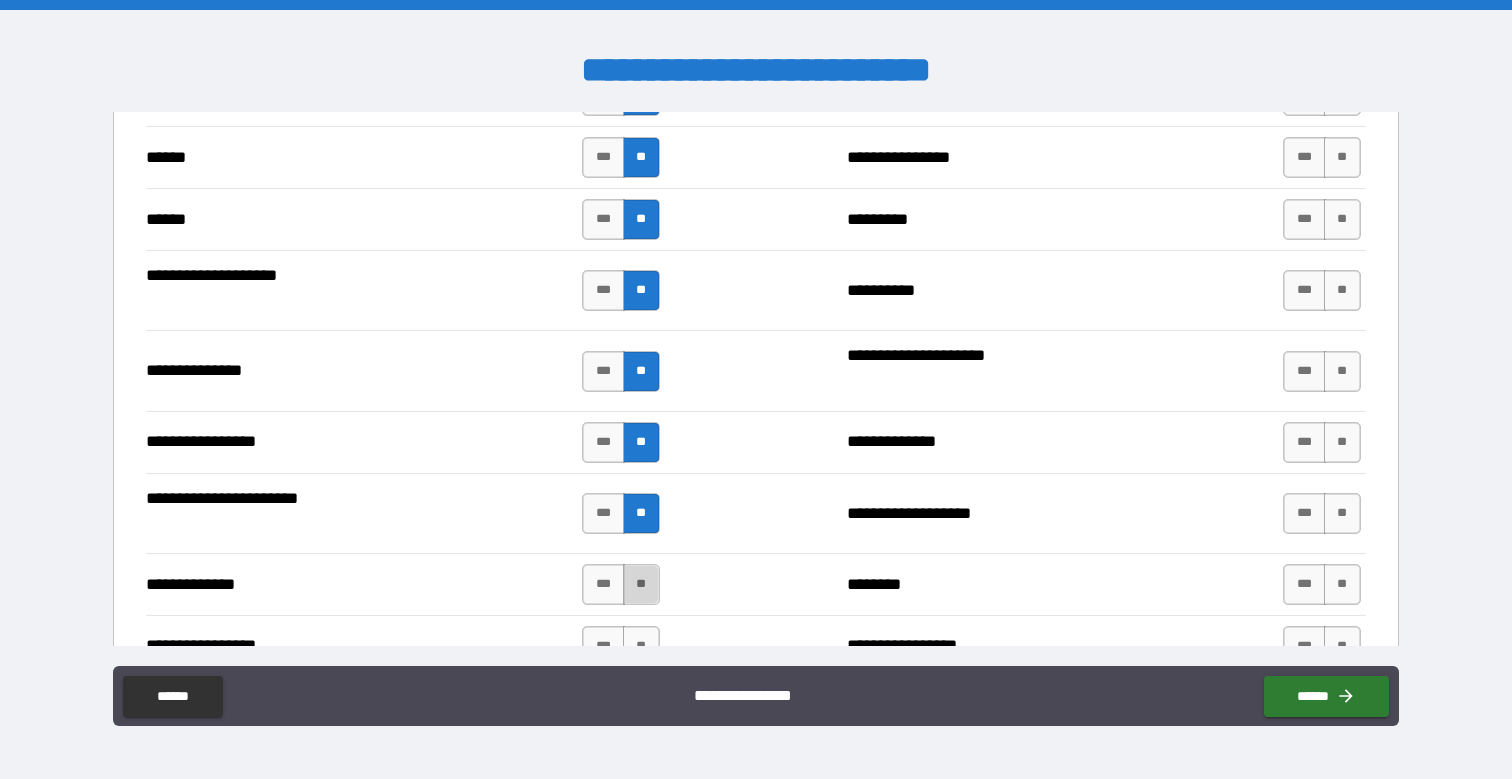 click on "**" at bounding box center [641, 584] 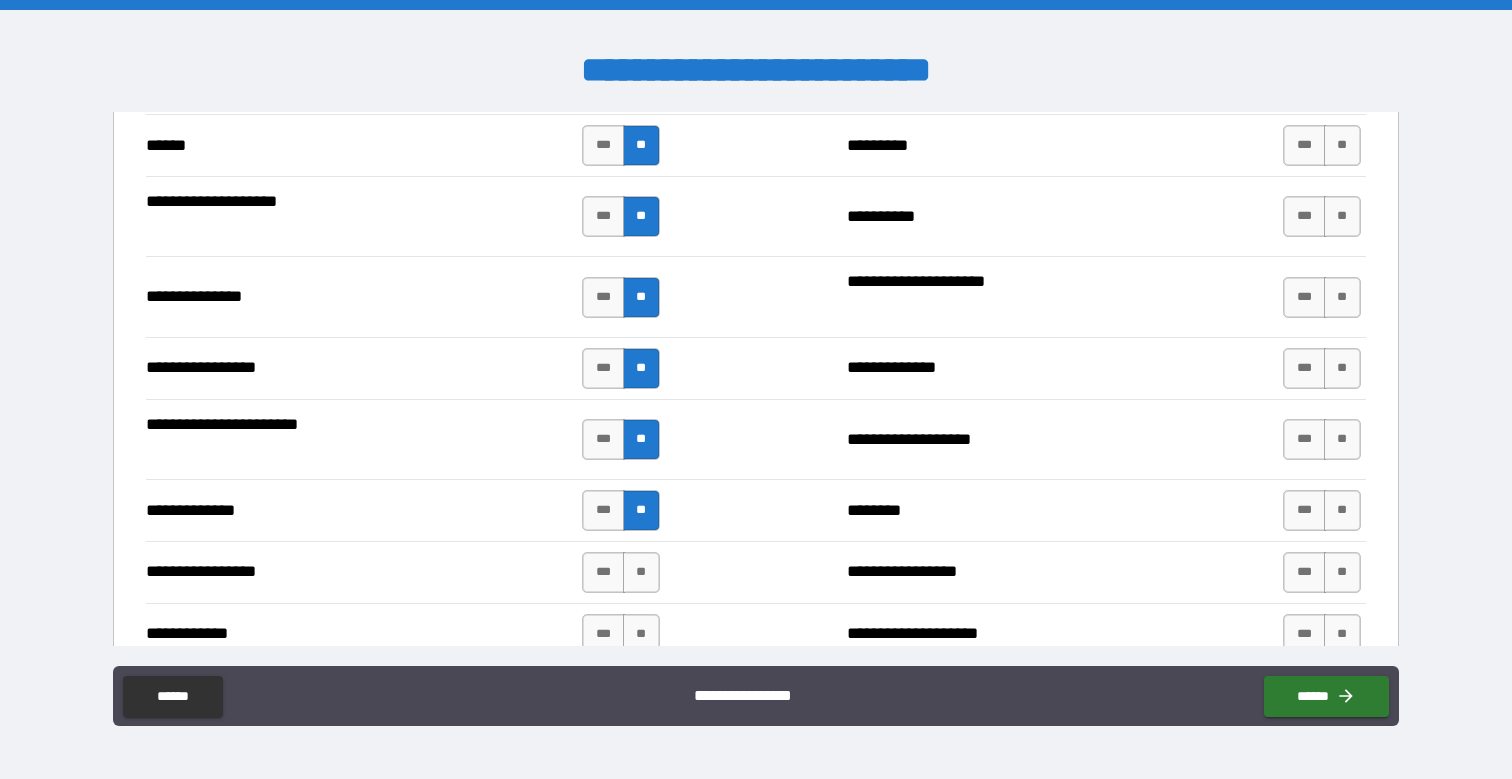 scroll, scrollTop: 2500, scrollLeft: 0, axis: vertical 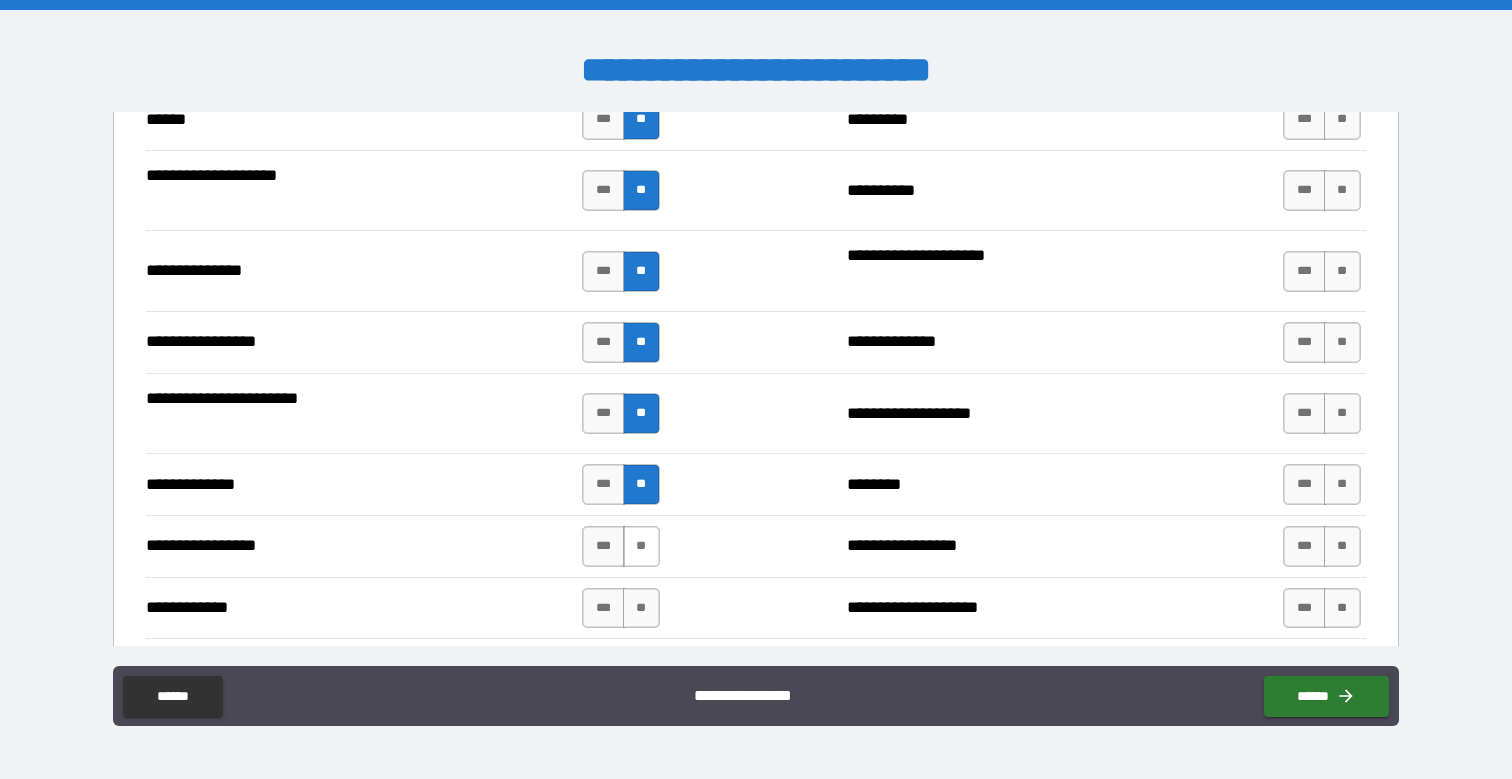 click on "**" at bounding box center (641, 546) 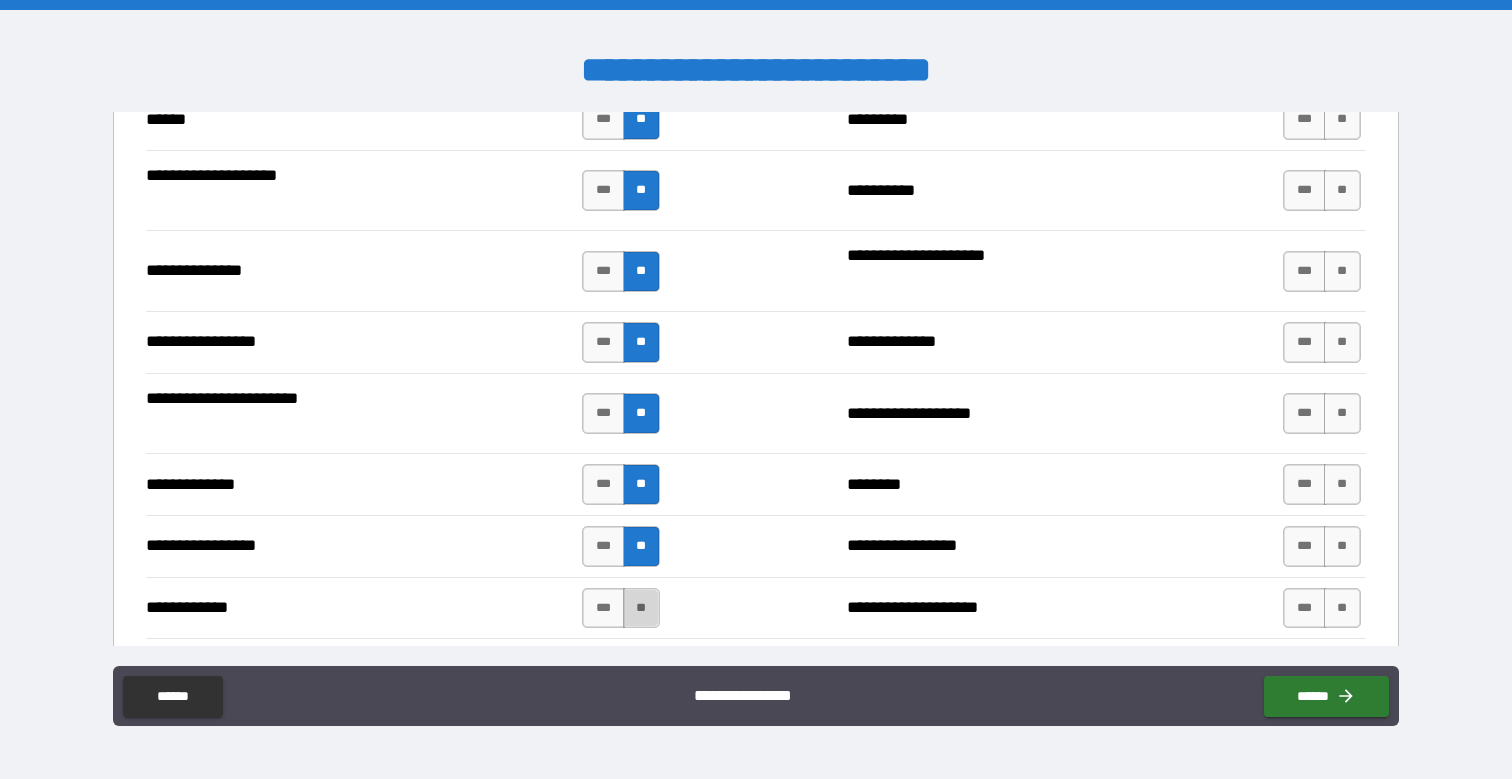 click on "**" at bounding box center (641, 608) 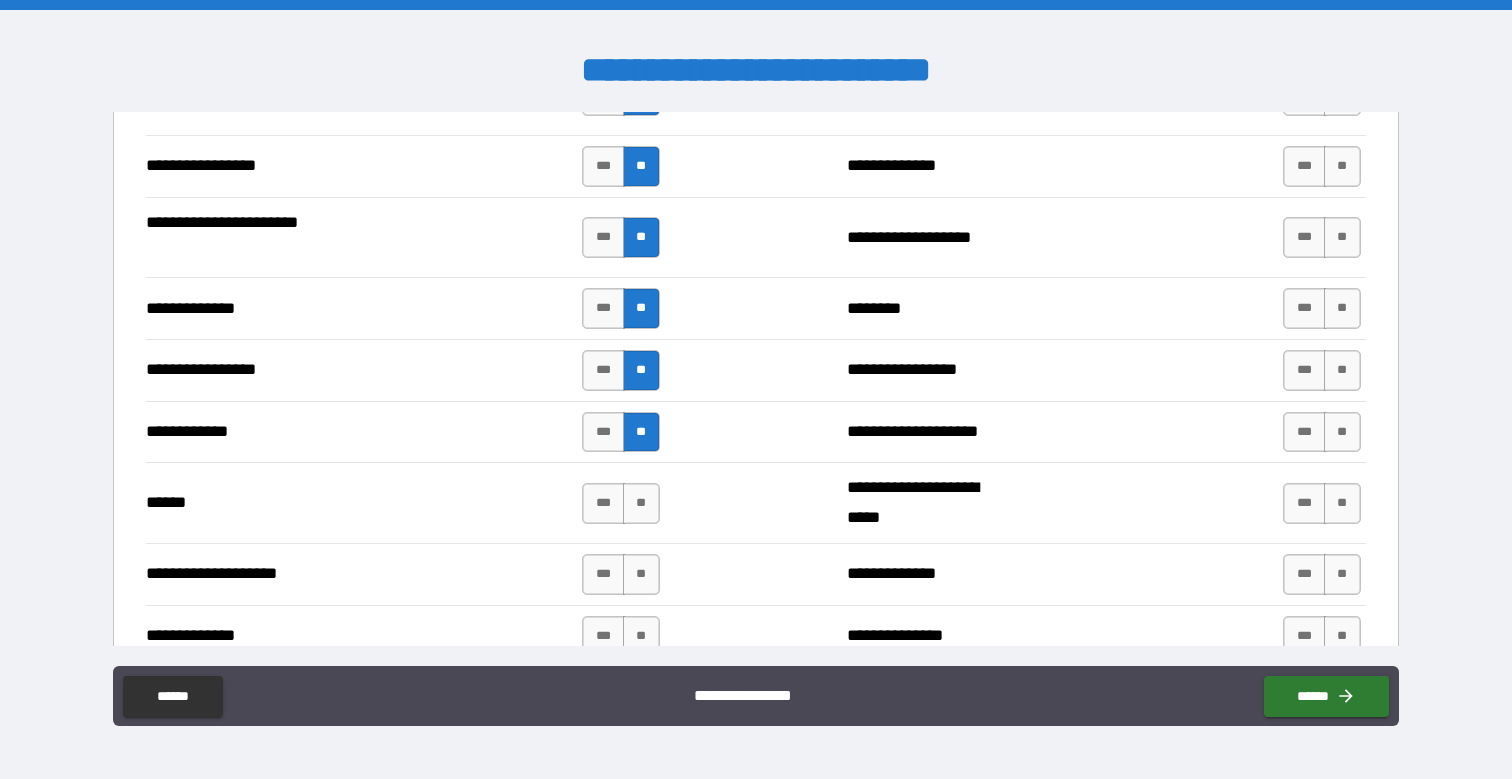 scroll, scrollTop: 2700, scrollLeft: 0, axis: vertical 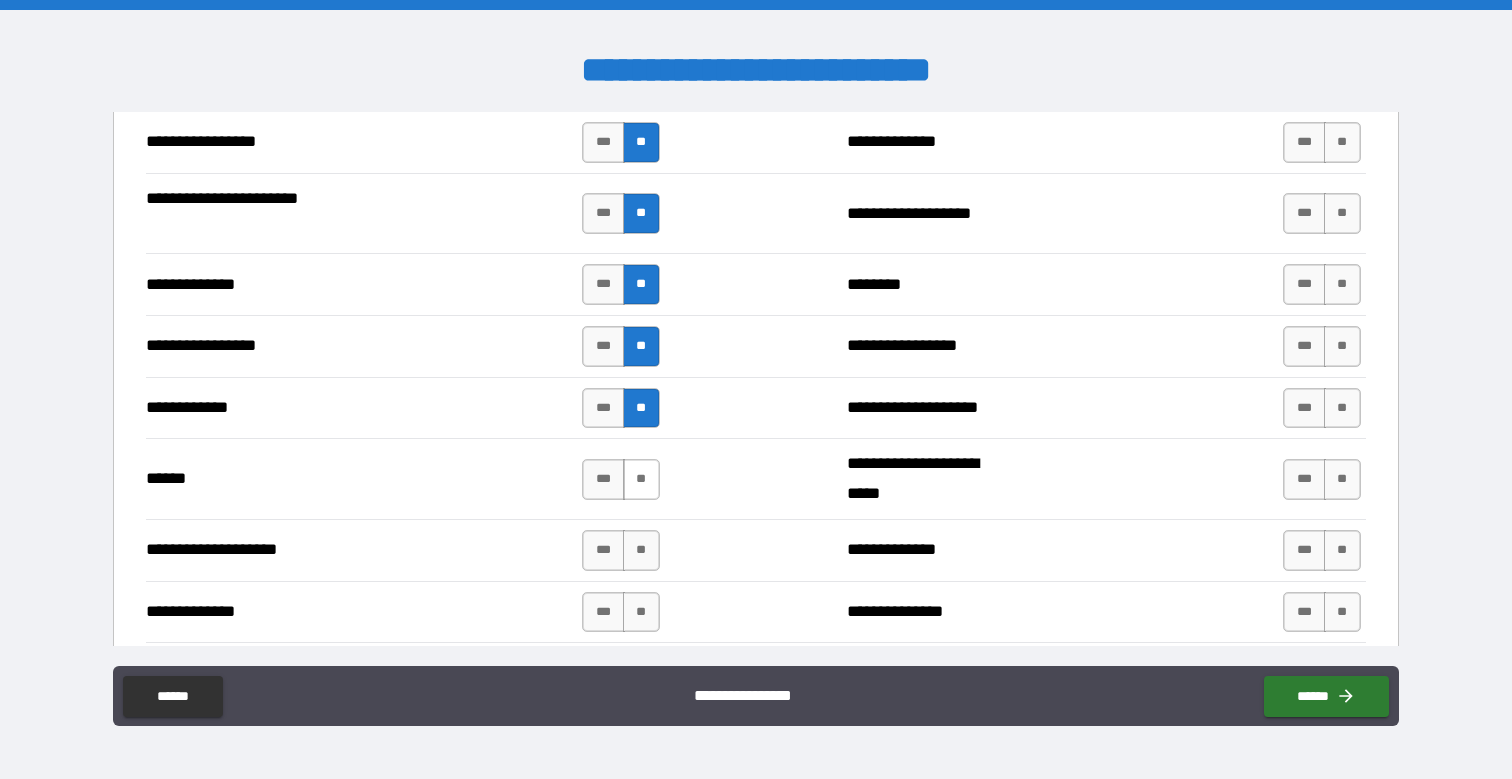 click on "**" at bounding box center [641, 479] 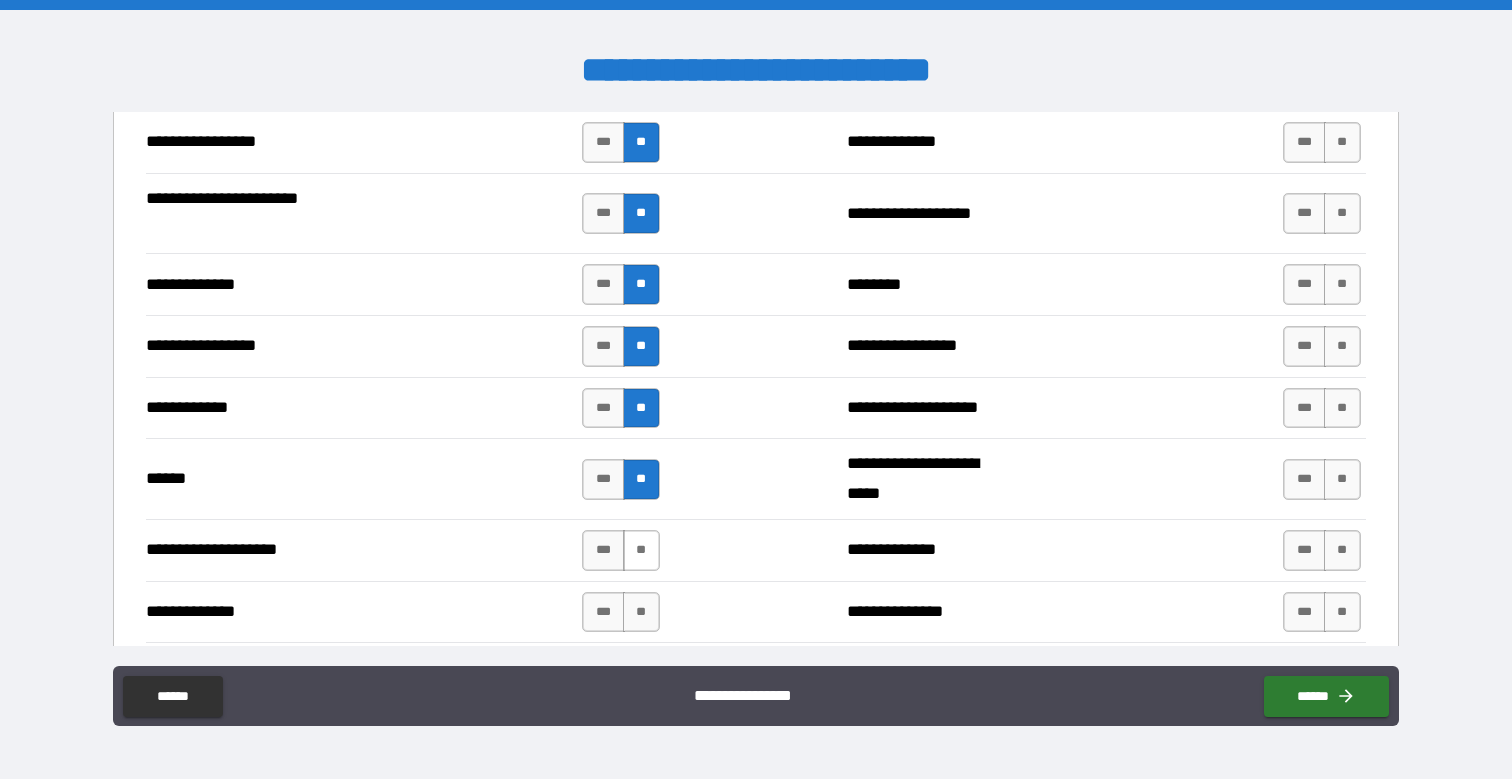 click on "**" at bounding box center [641, 550] 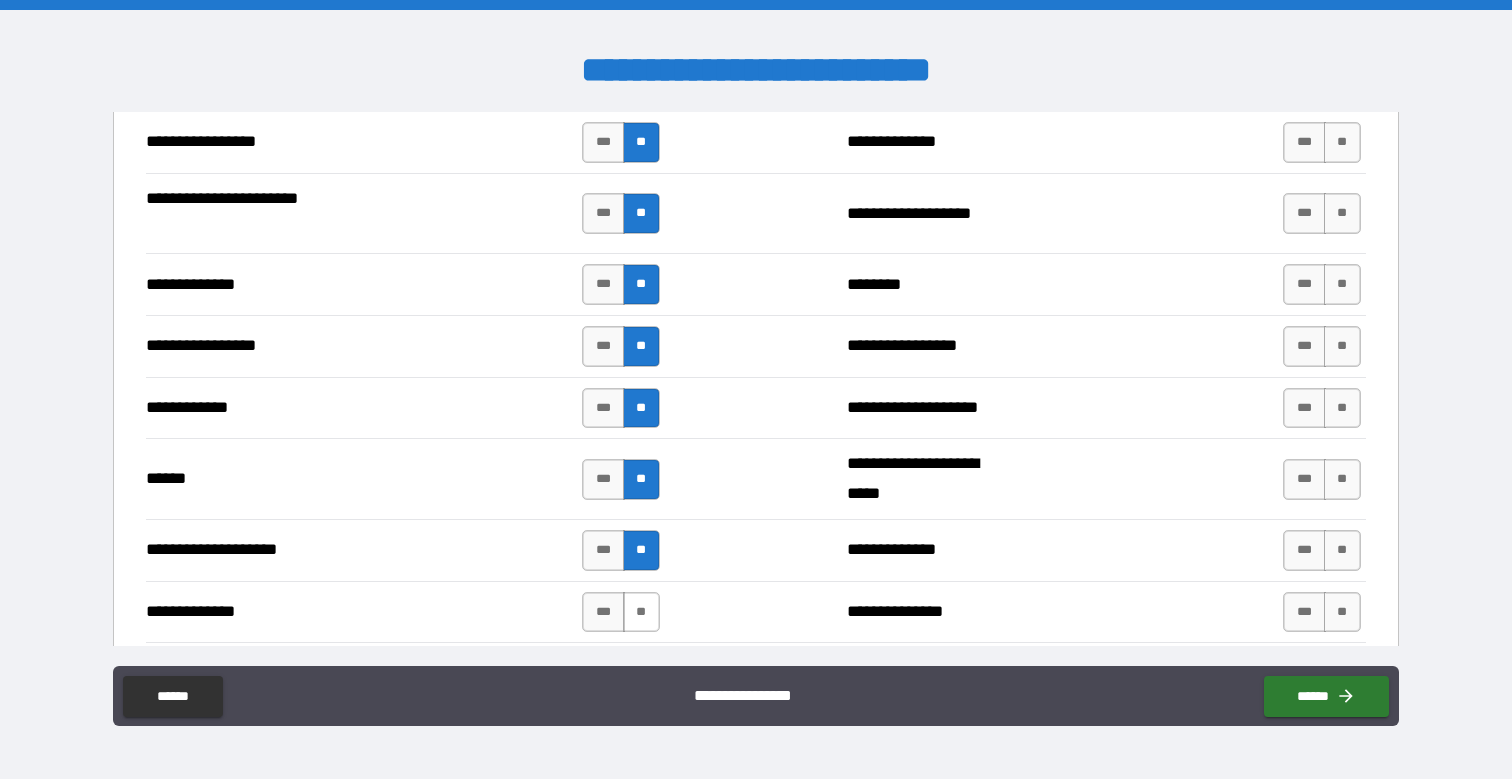 click on "**" at bounding box center [641, 612] 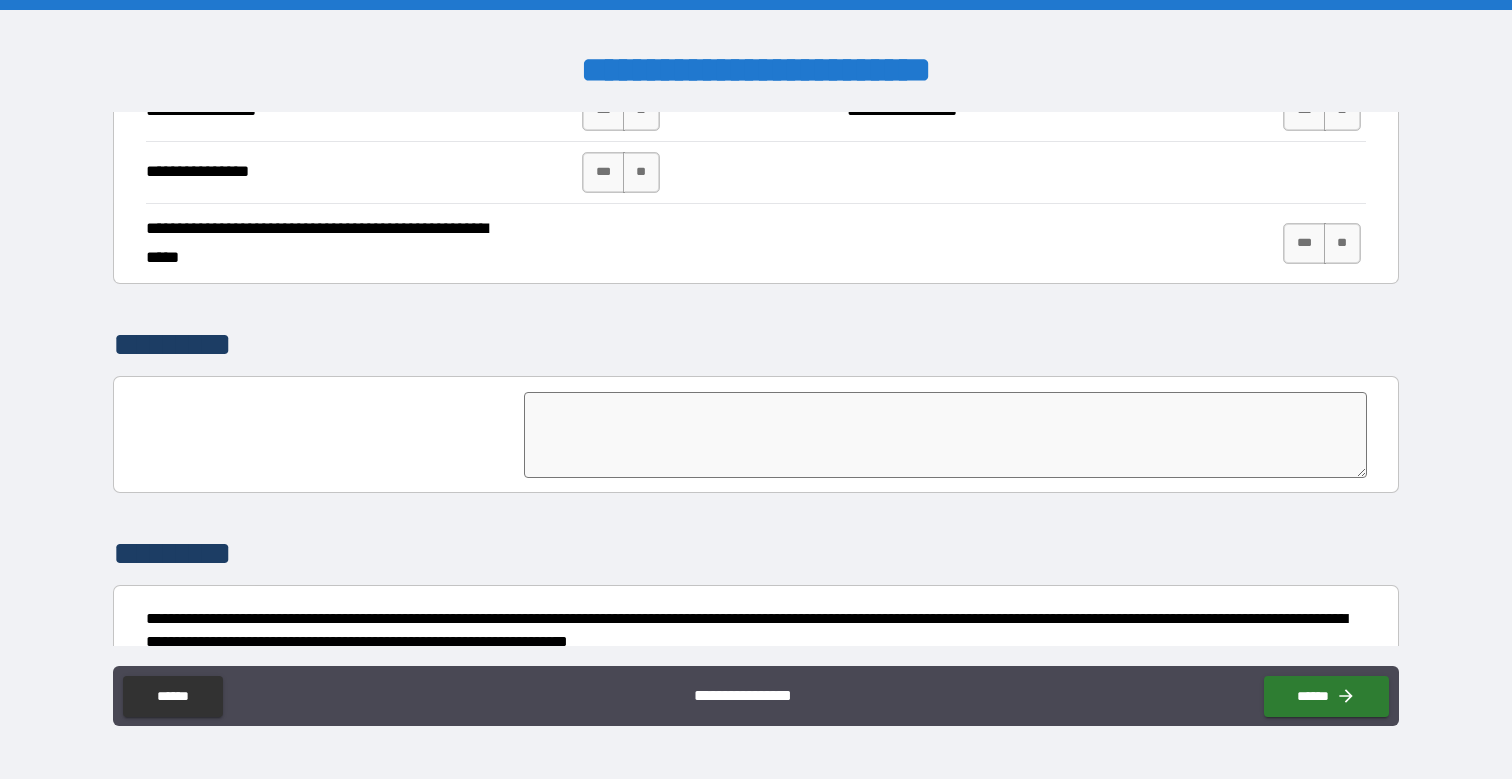 scroll, scrollTop: 4605, scrollLeft: 0, axis: vertical 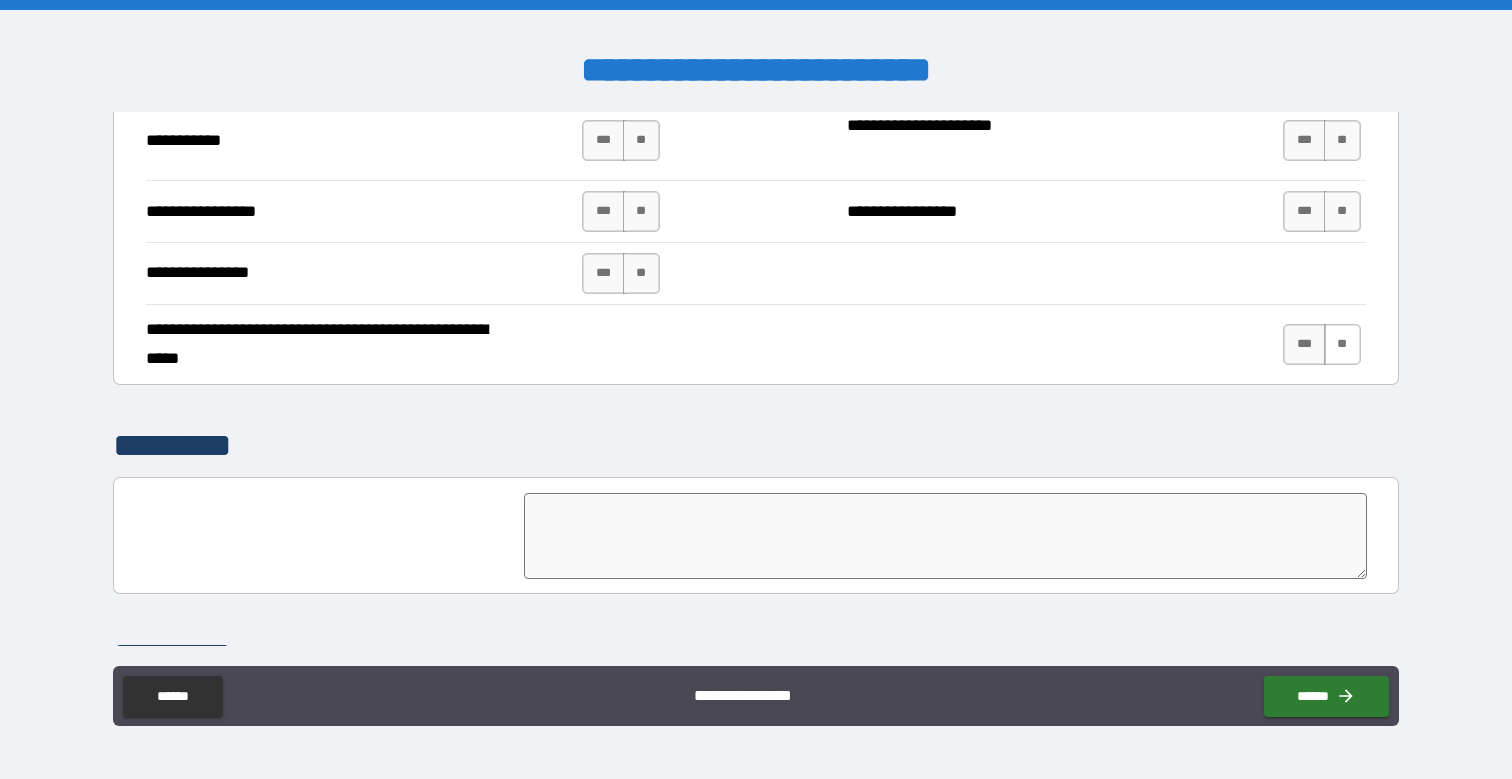drag, startPoint x: 1333, startPoint y: 354, endPoint x: 1312, endPoint y: 354, distance: 21 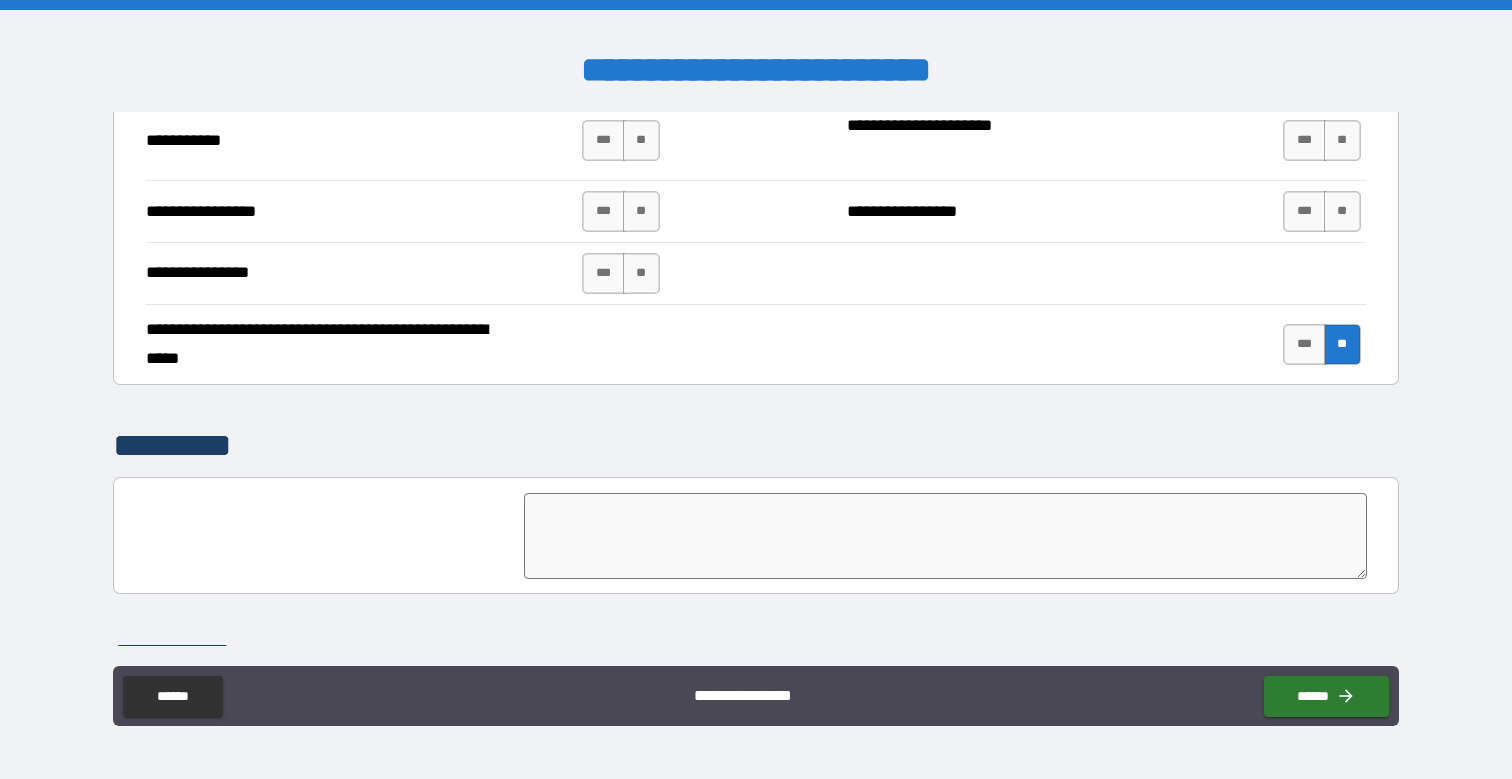 drag, startPoint x: 638, startPoint y: 280, endPoint x: 652, endPoint y: 251, distance: 32.202484 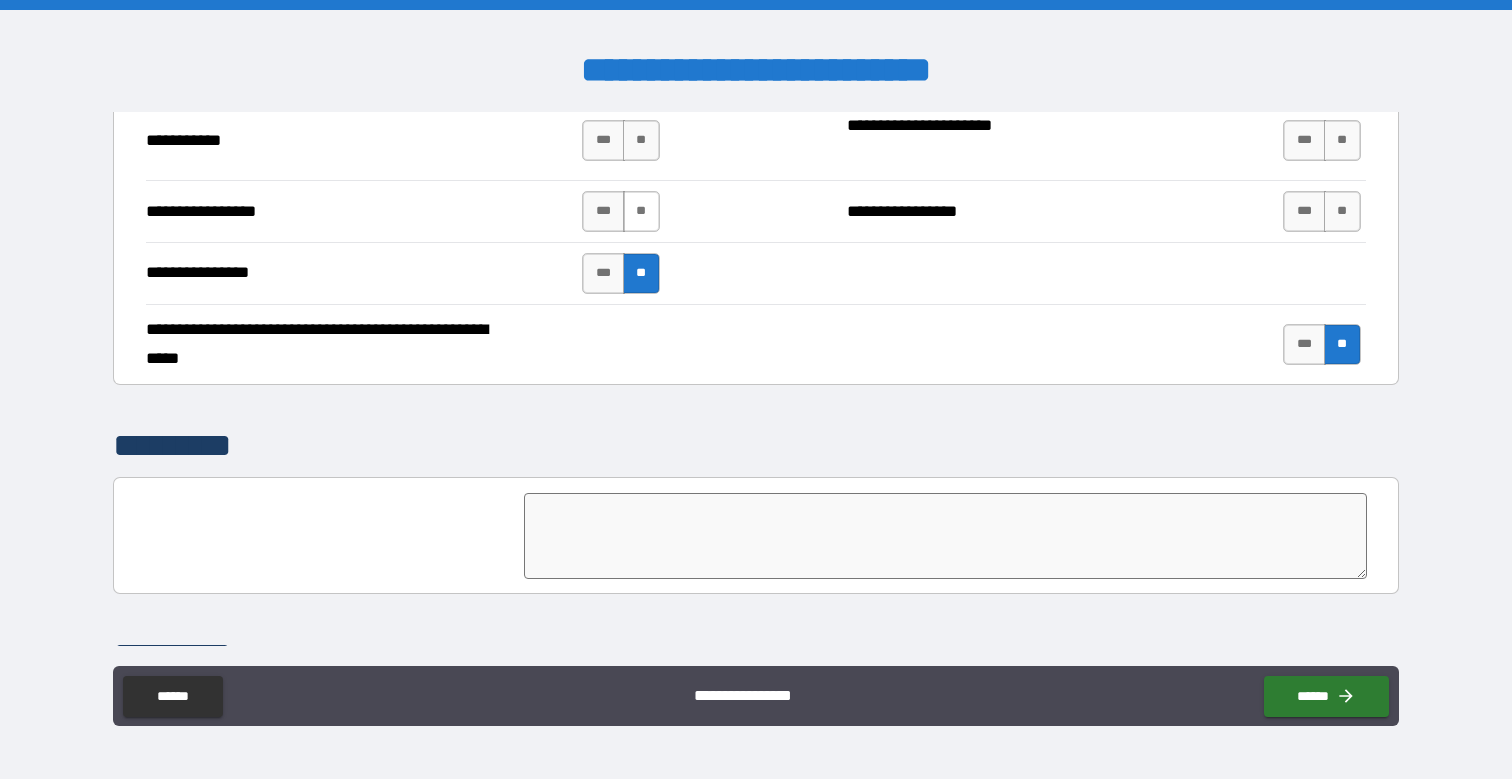 click on "**" at bounding box center [641, 211] 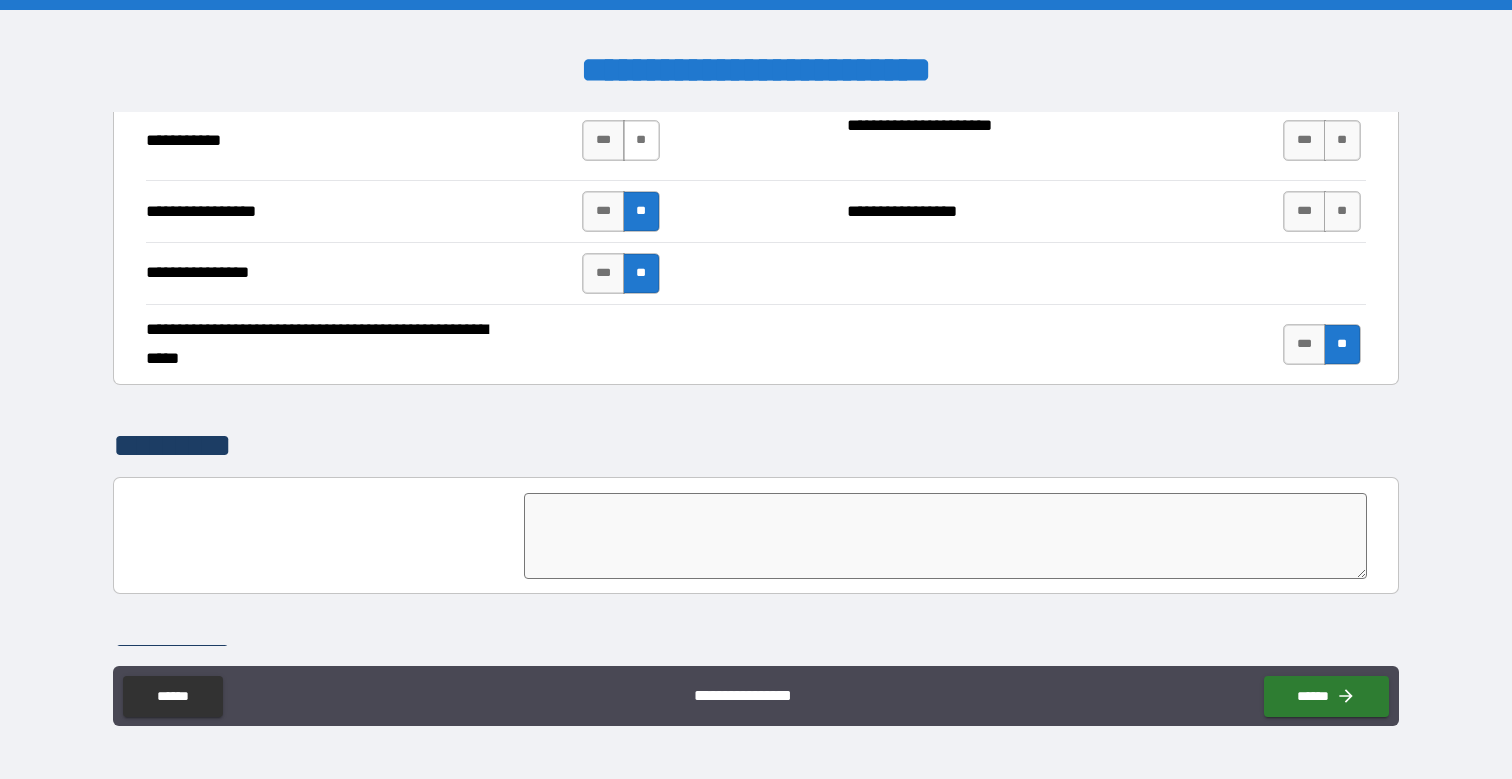 click on "**" at bounding box center (641, 140) 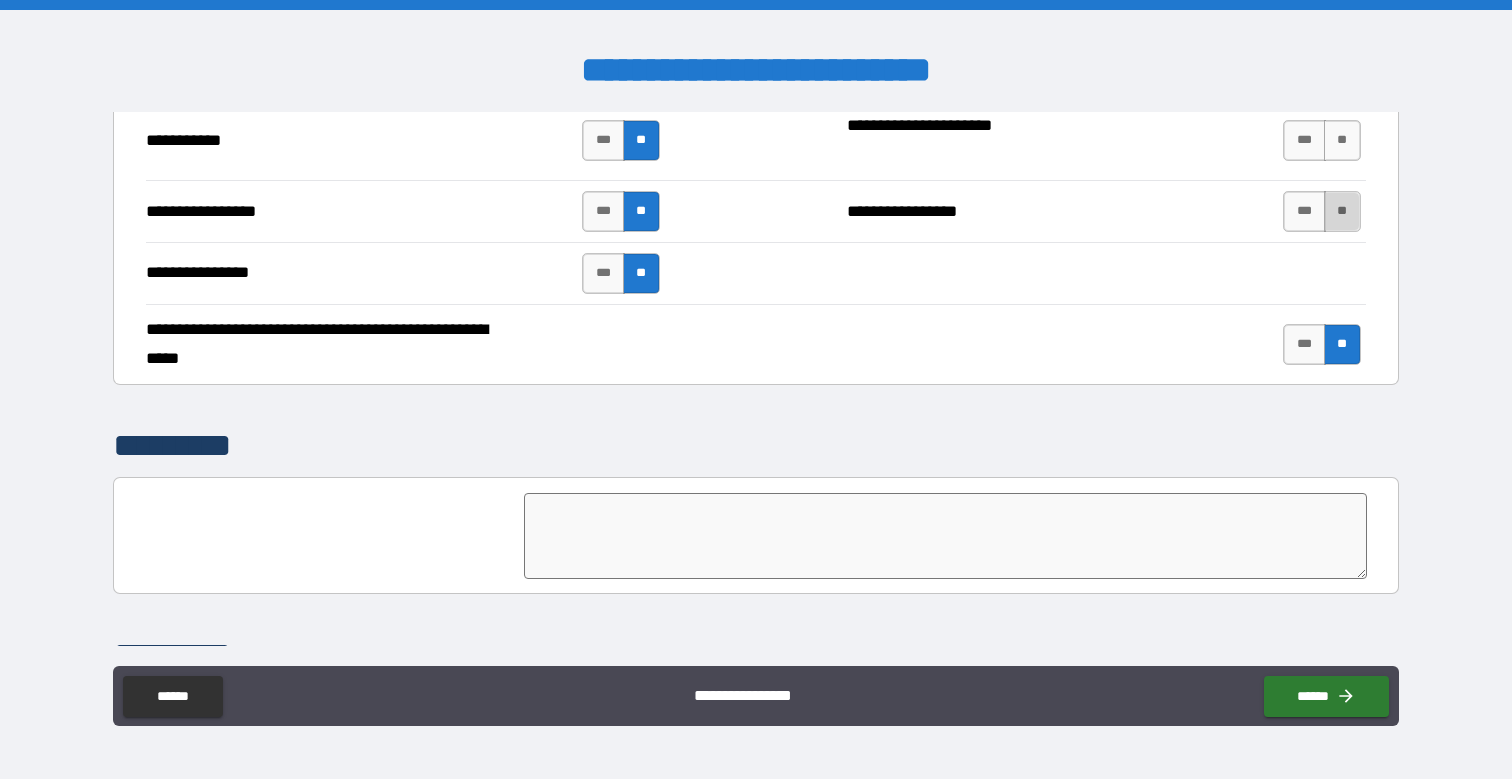 click on "**" at bounding box center (1342, 211) 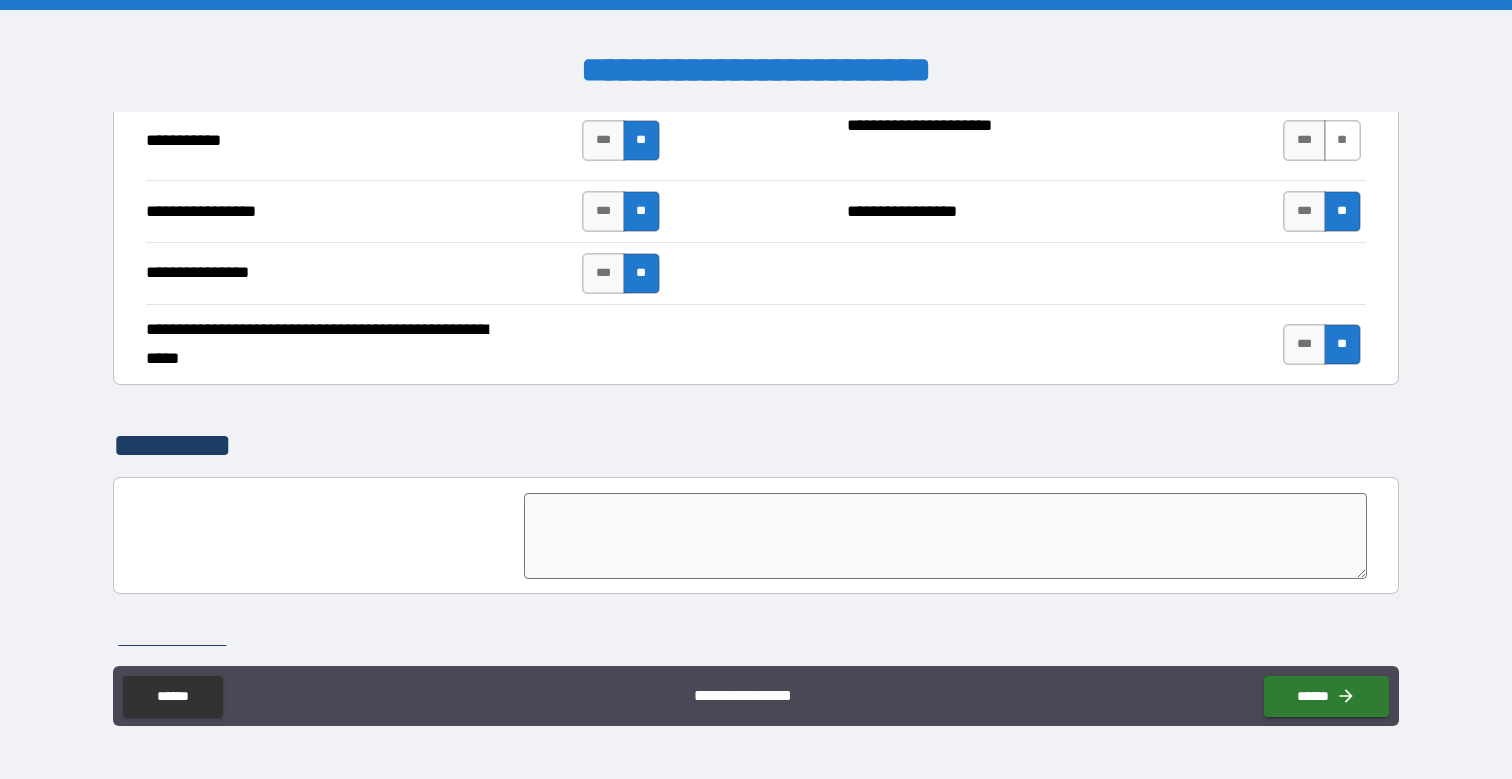click on "**" at bounding box center [1342, 140] 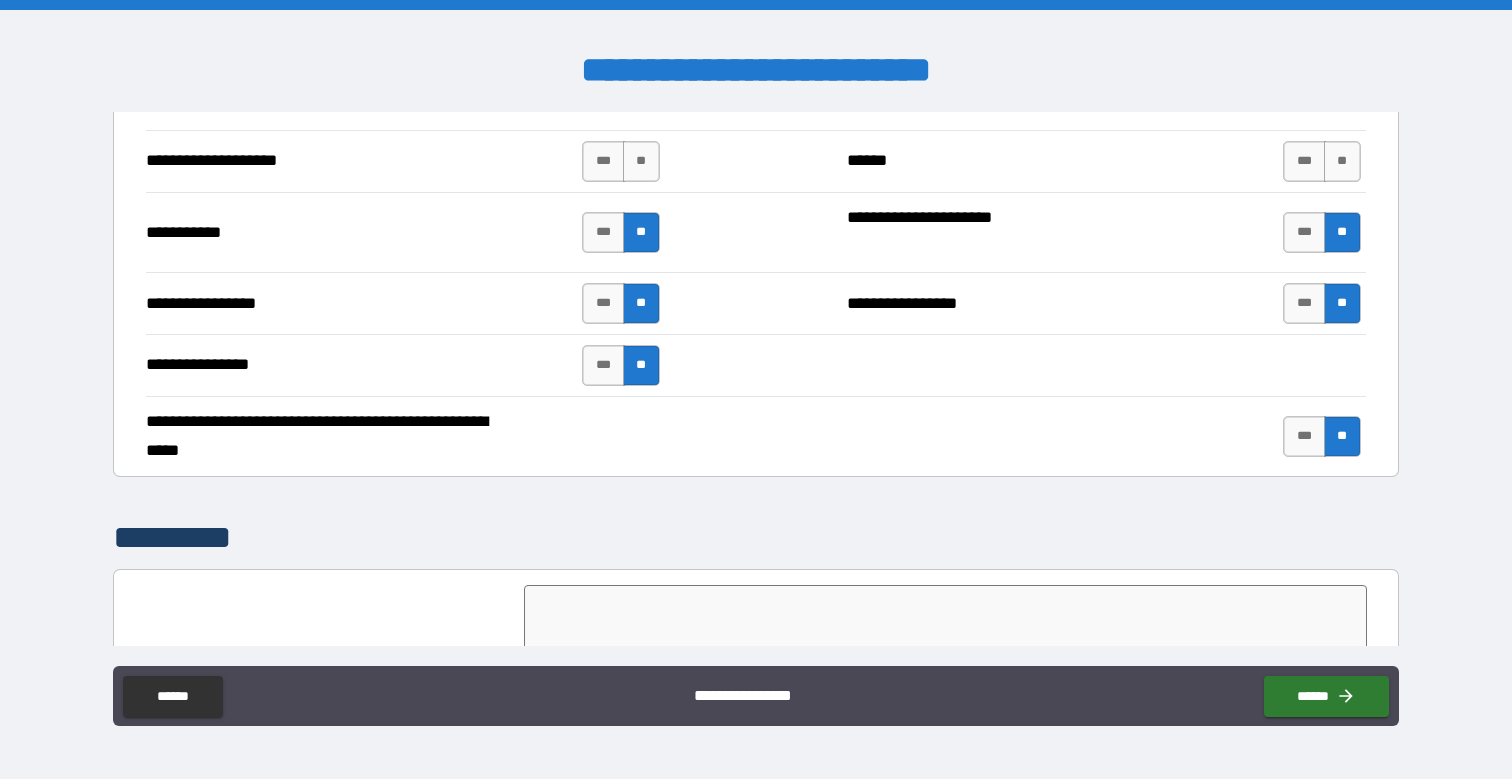 scroll, scrollTop: 4205, scrollLeft: 0, axis: vertical 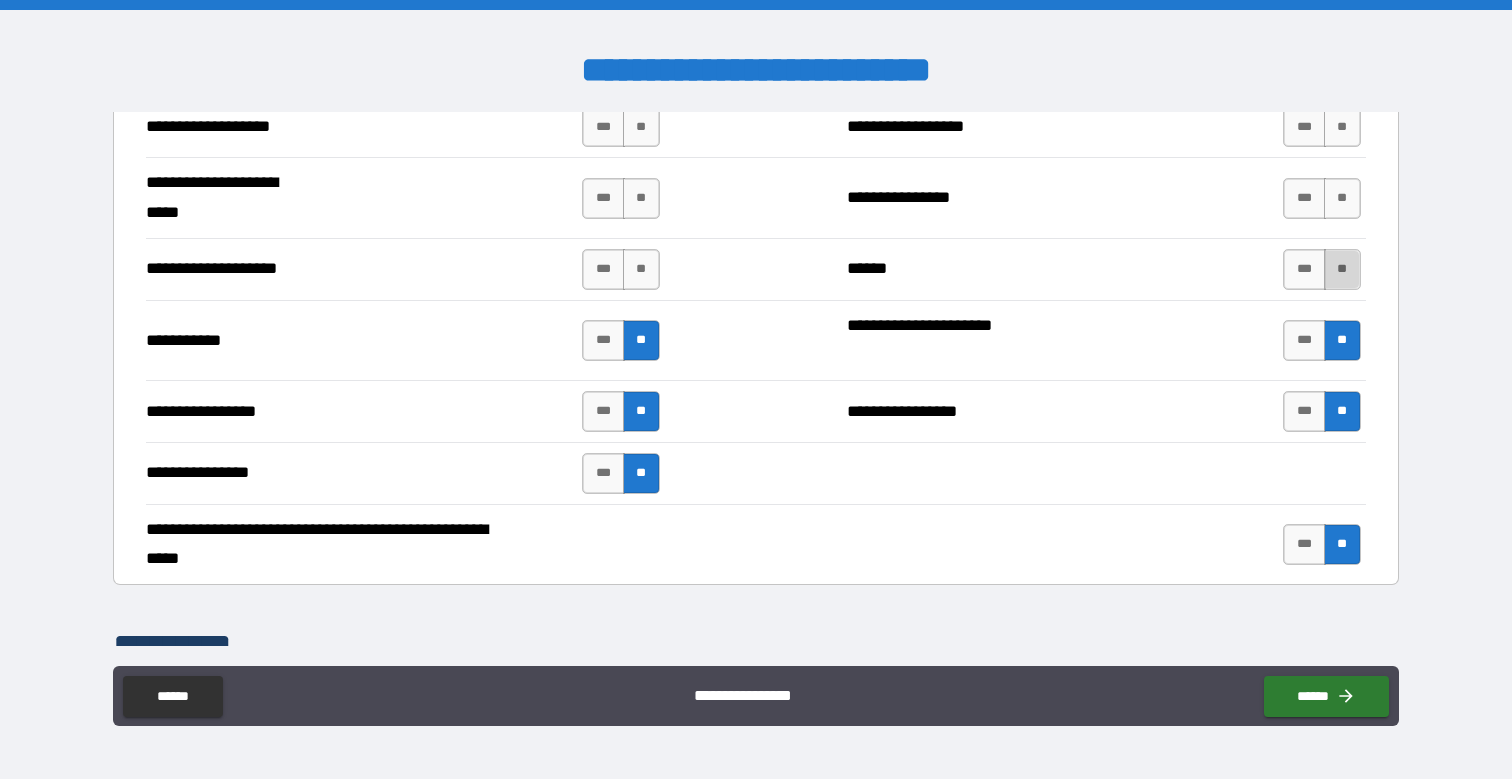 click on "**" at bounding box center [1342, 269] 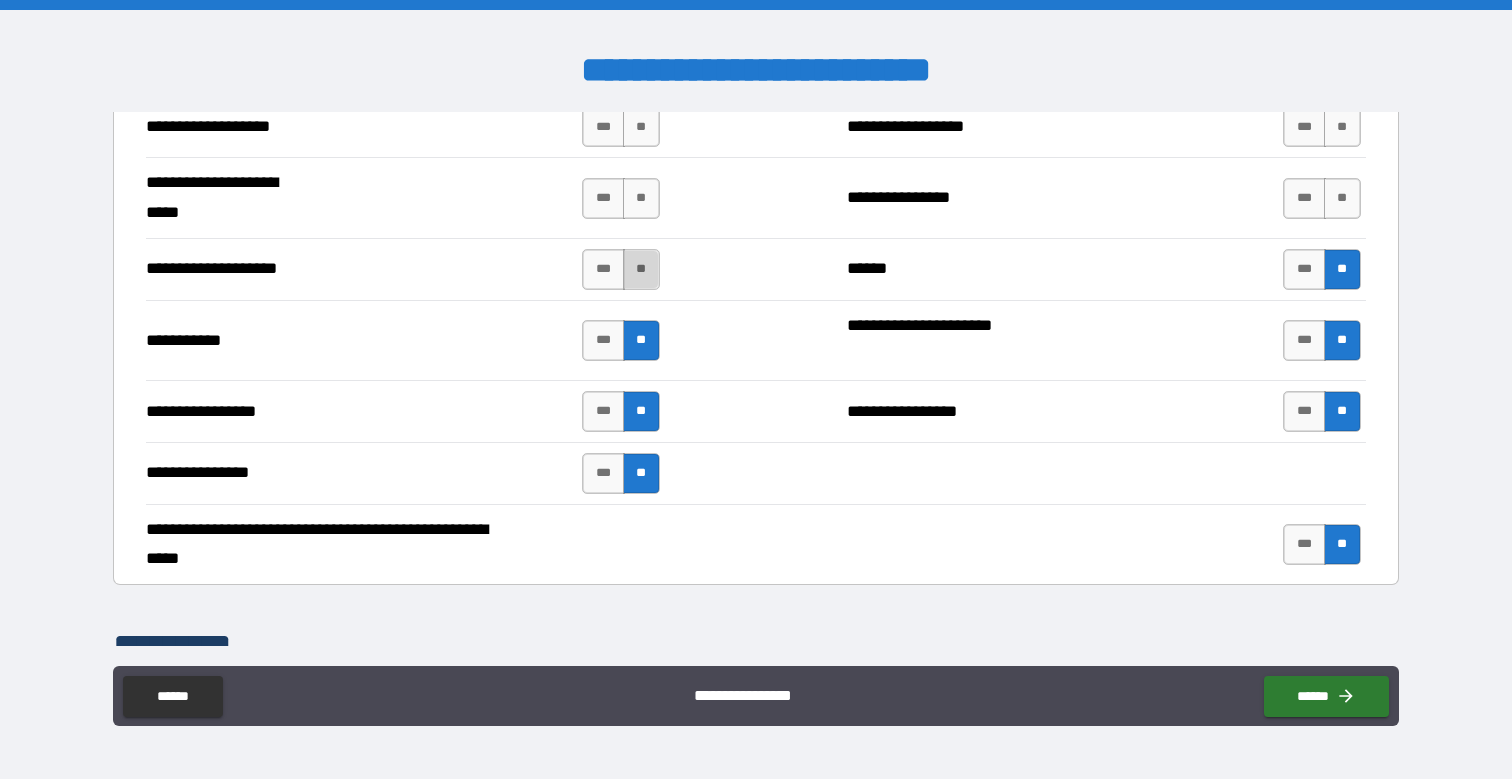 drag, startPoint x: 632, startPoint y: 269, endPoint x: 626, endPoint y: 230, distance: 39.45884 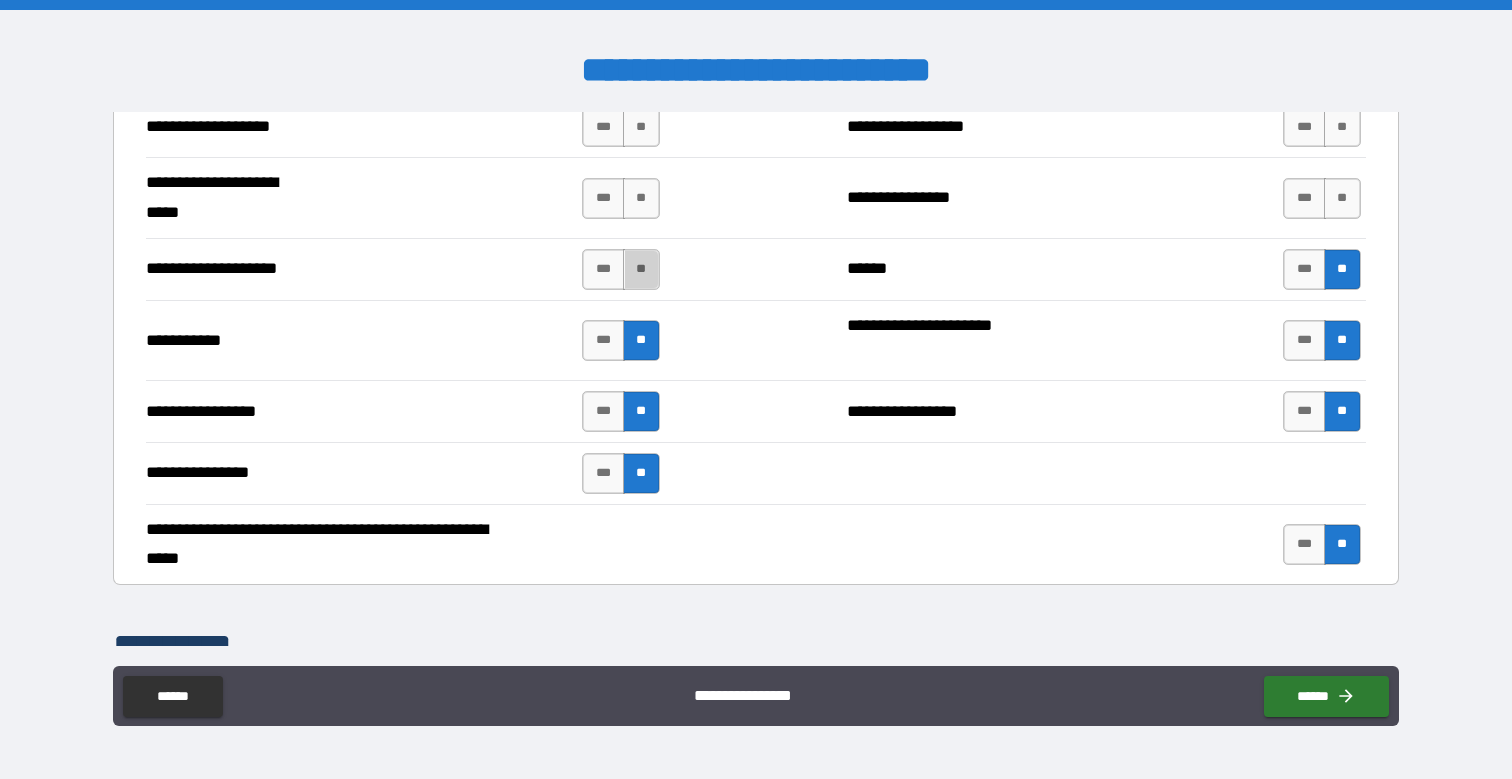 click on "**" at bounding box center [641, 269] 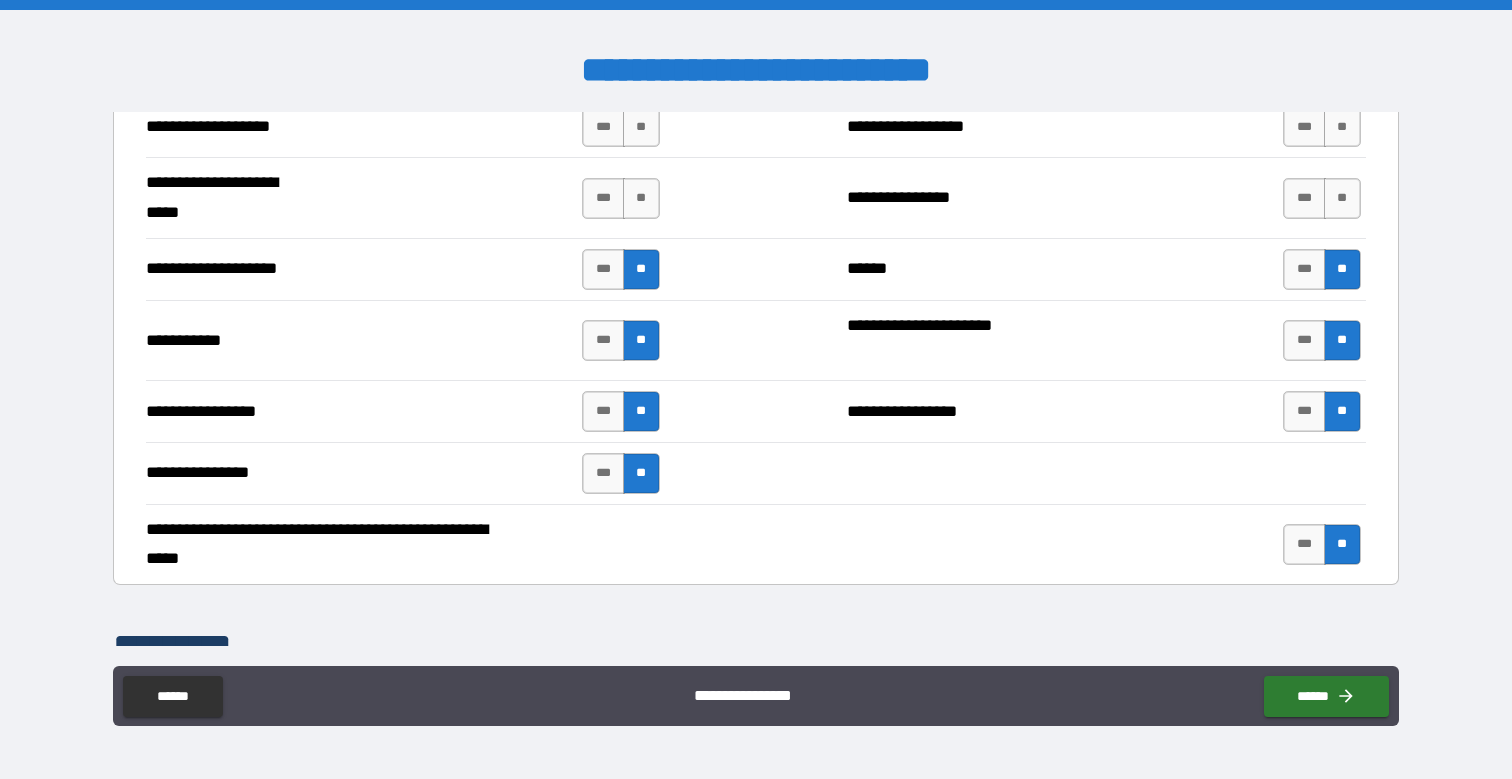 drag, startPoint x: 626, startPoint y: 210, endPoint x: 644, endPoint y: 153, distance: 59.77458 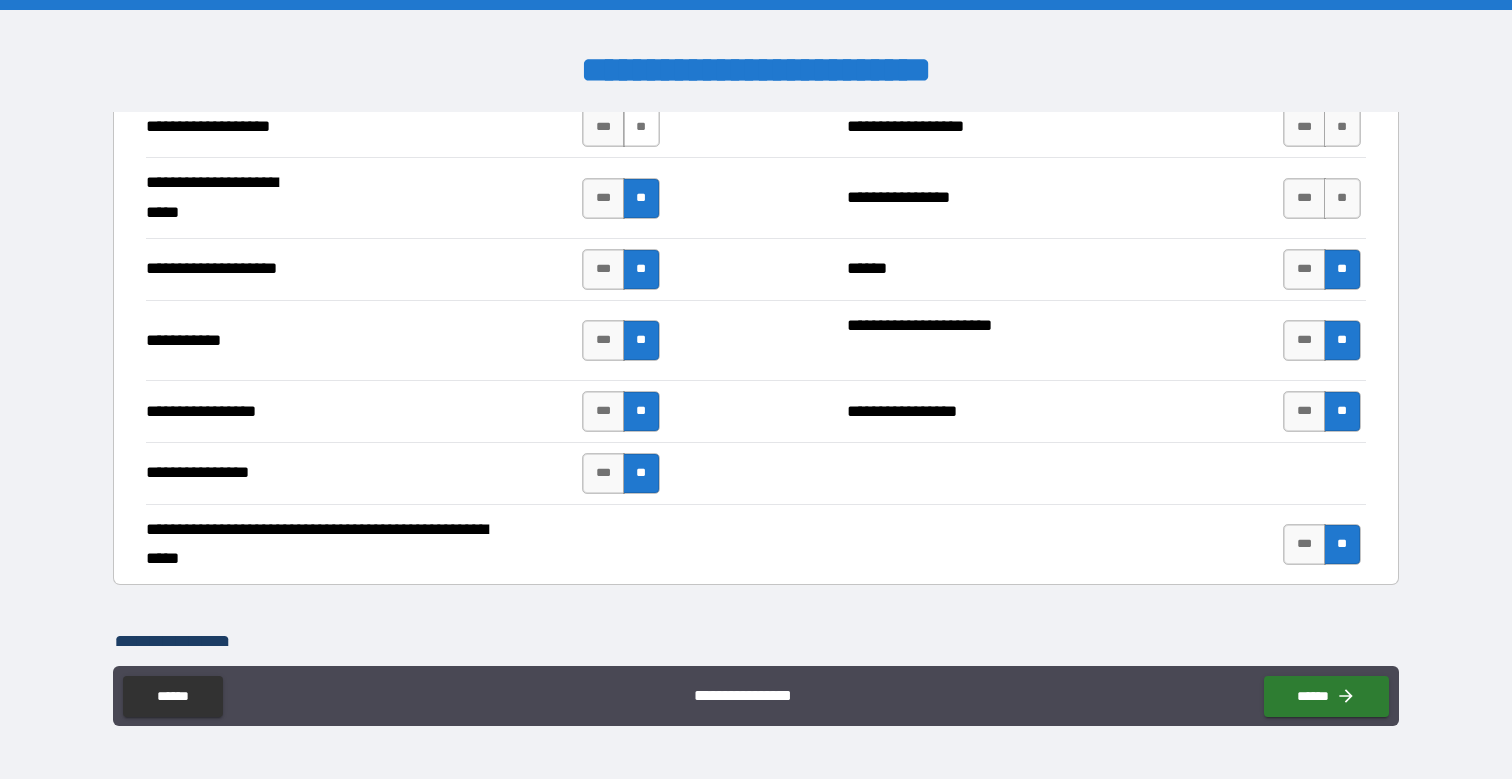click on "**" at bounding box center [641, 127] 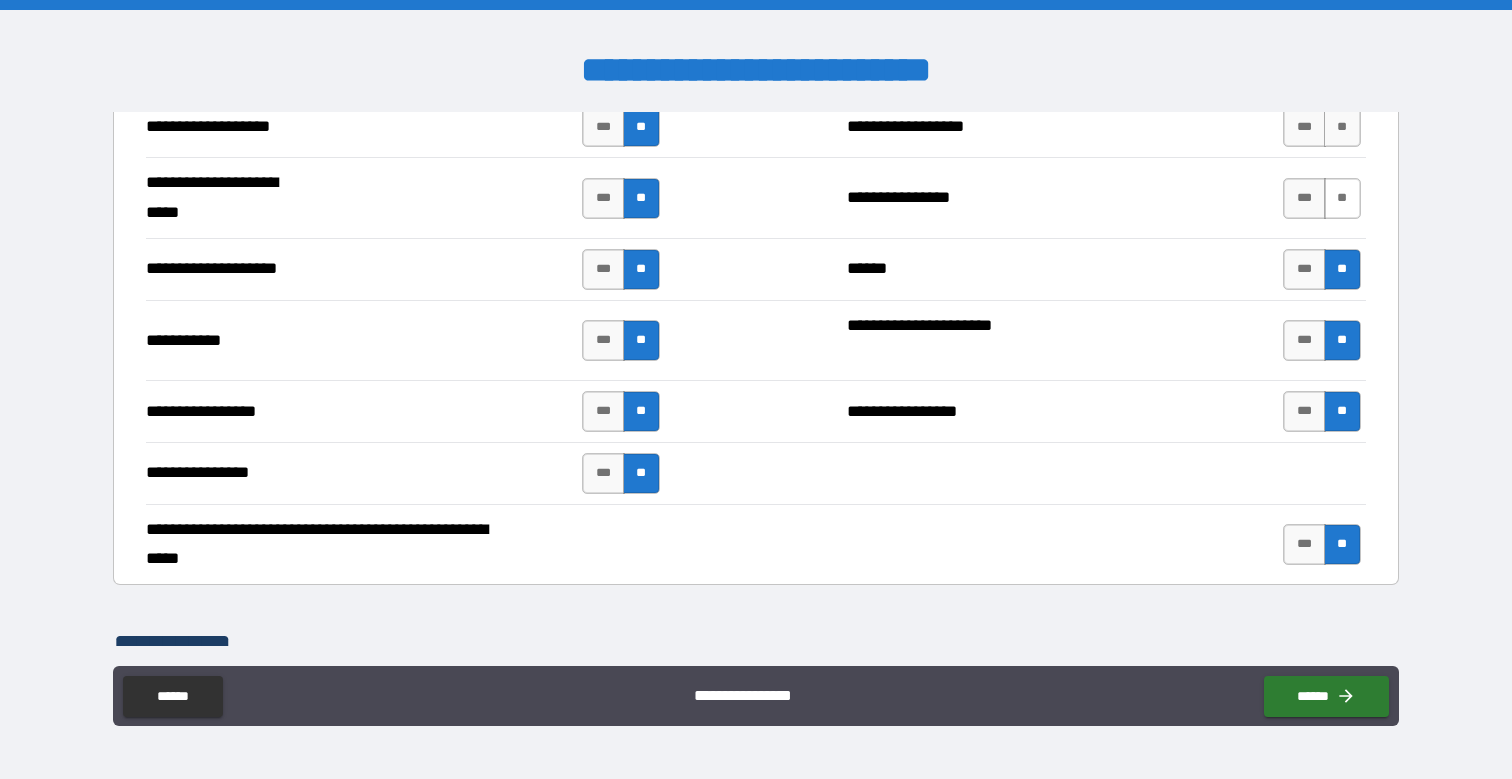 click on "**" at bounding box center [1342, 198] 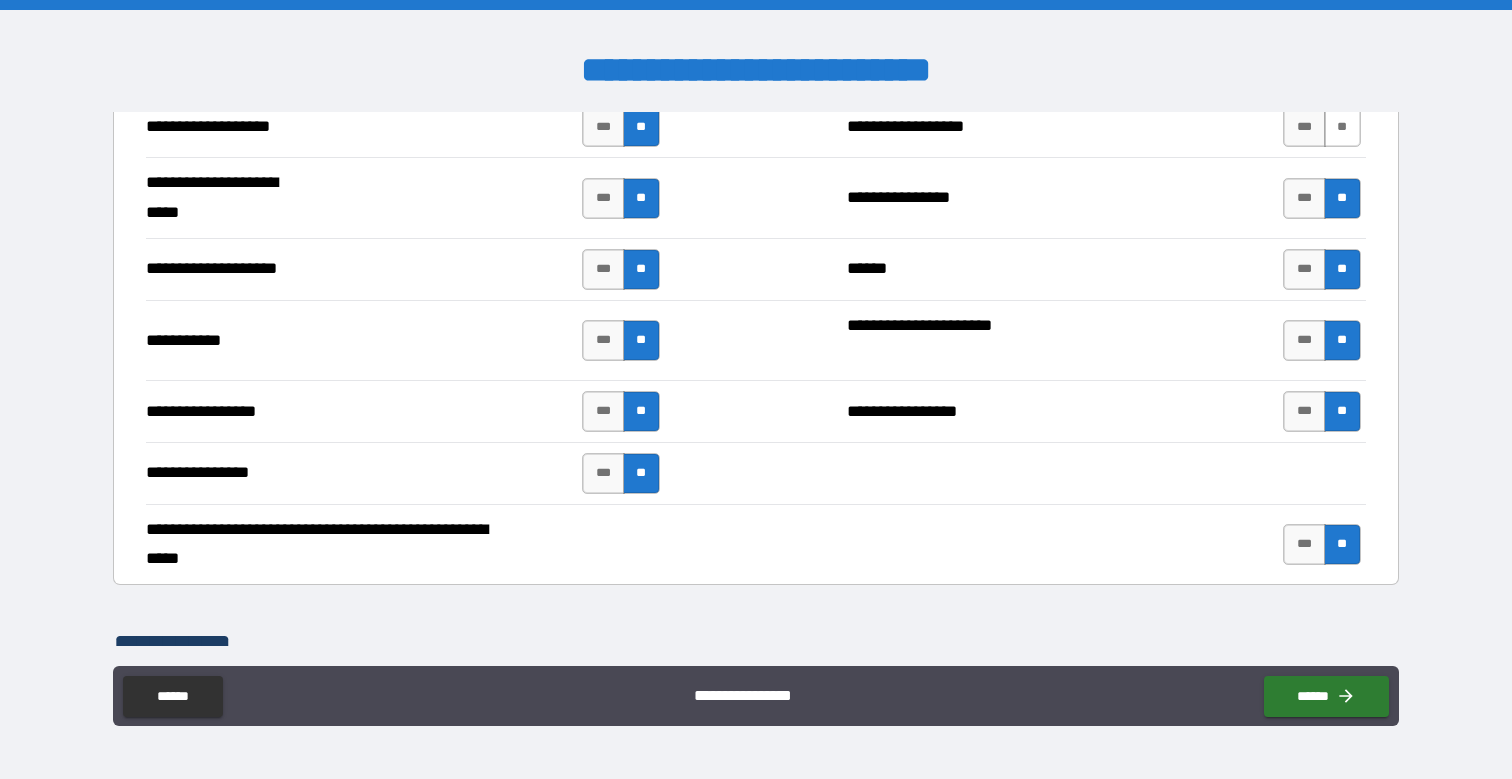 click on "**" at bounding box center (1342, 127) 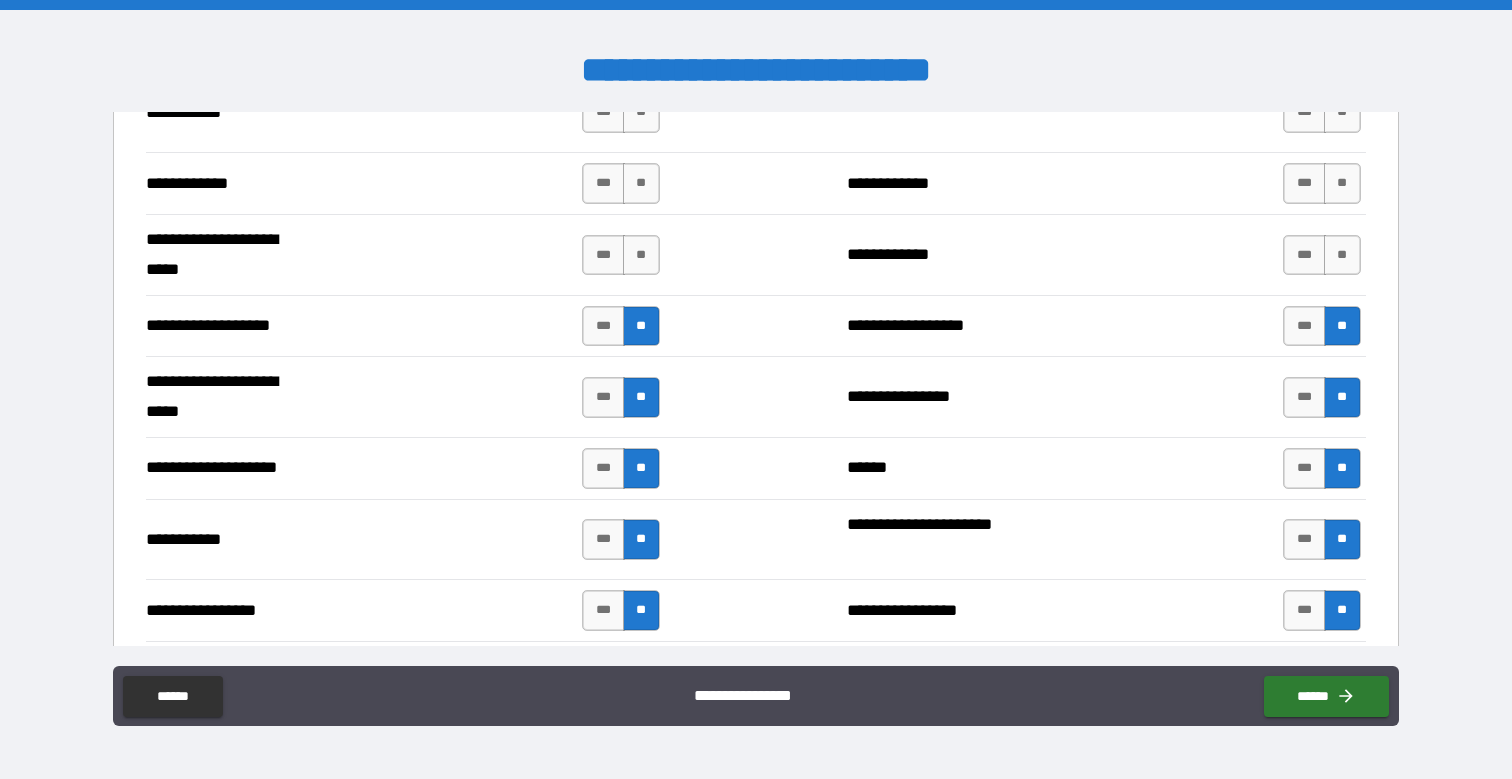 scroll, scrollTop: 4005, scrollLeft: 0, axis: vertical 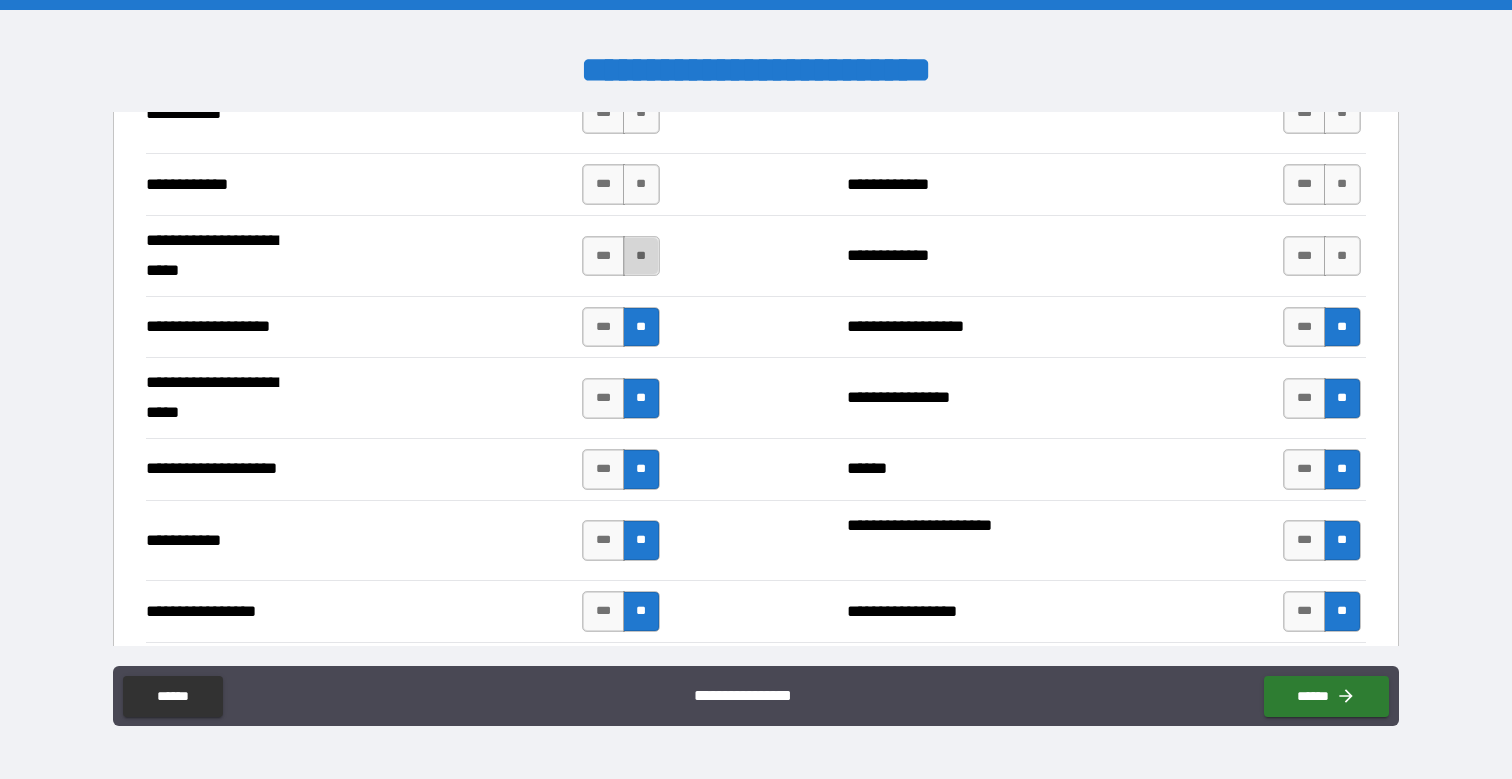 click on "**" at bounding box center (641, 256) 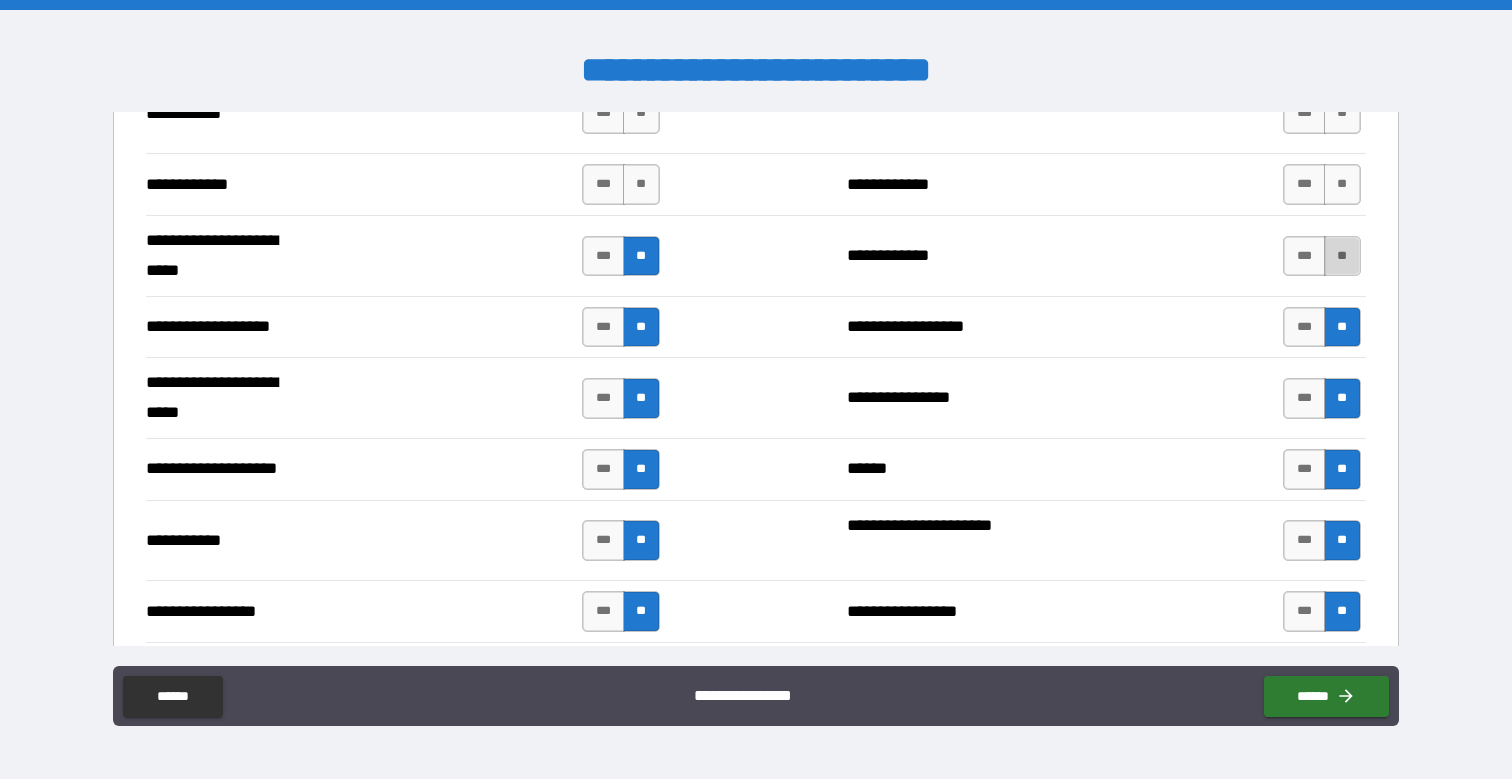 click on "**" at bounding box center (1342, 256) 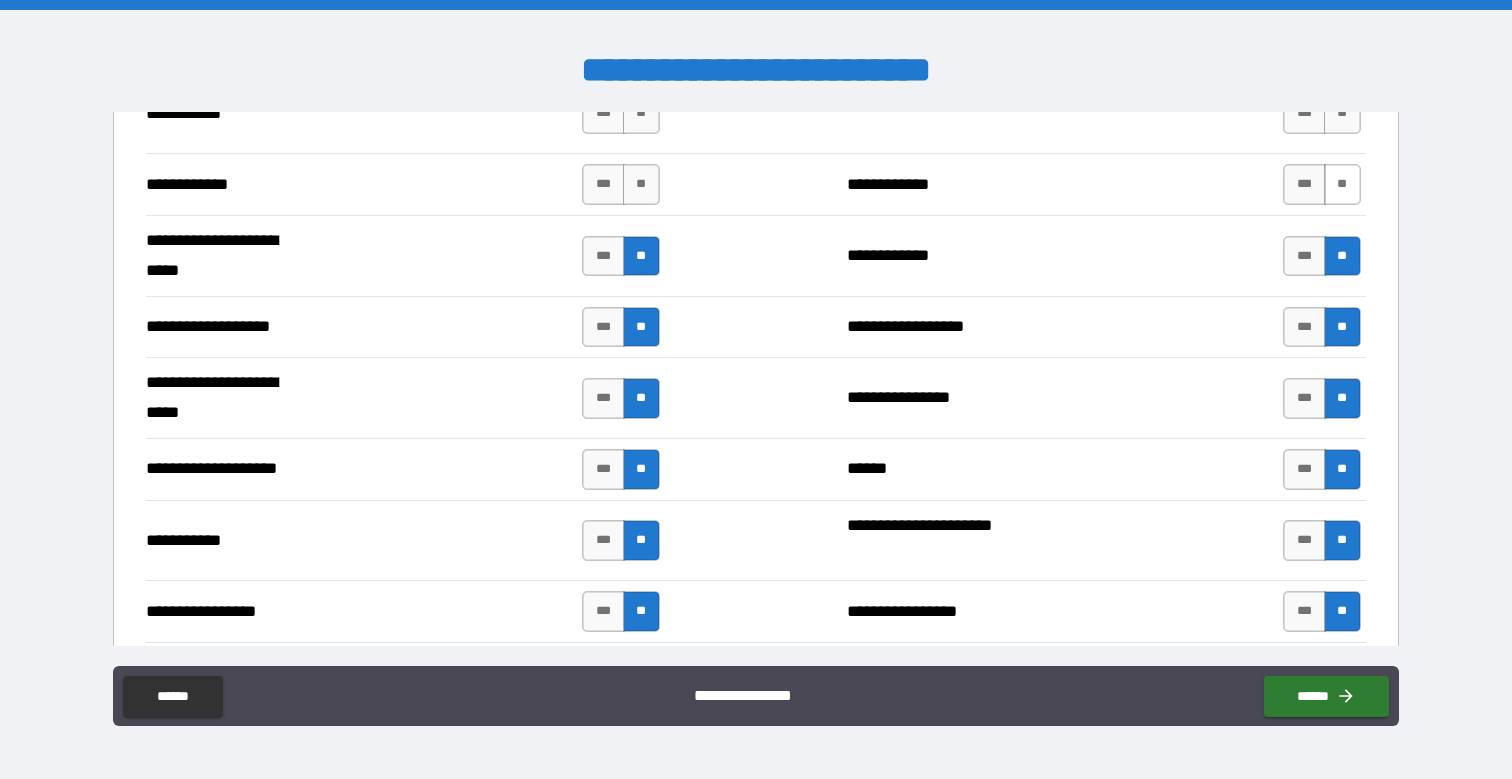 click on "**" at bounding box center [1342, 184] 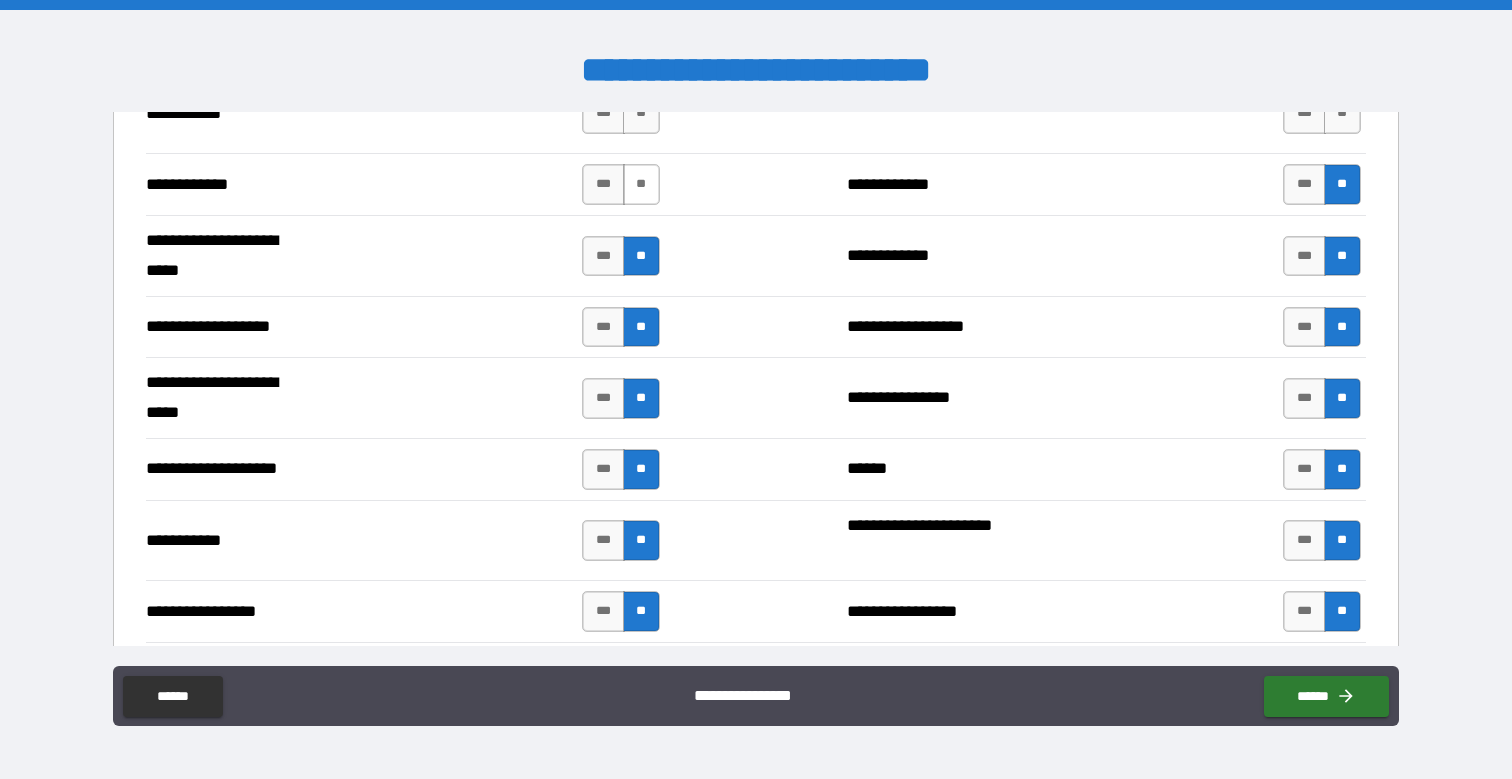 click on "**" at bounding box center (641, 184) 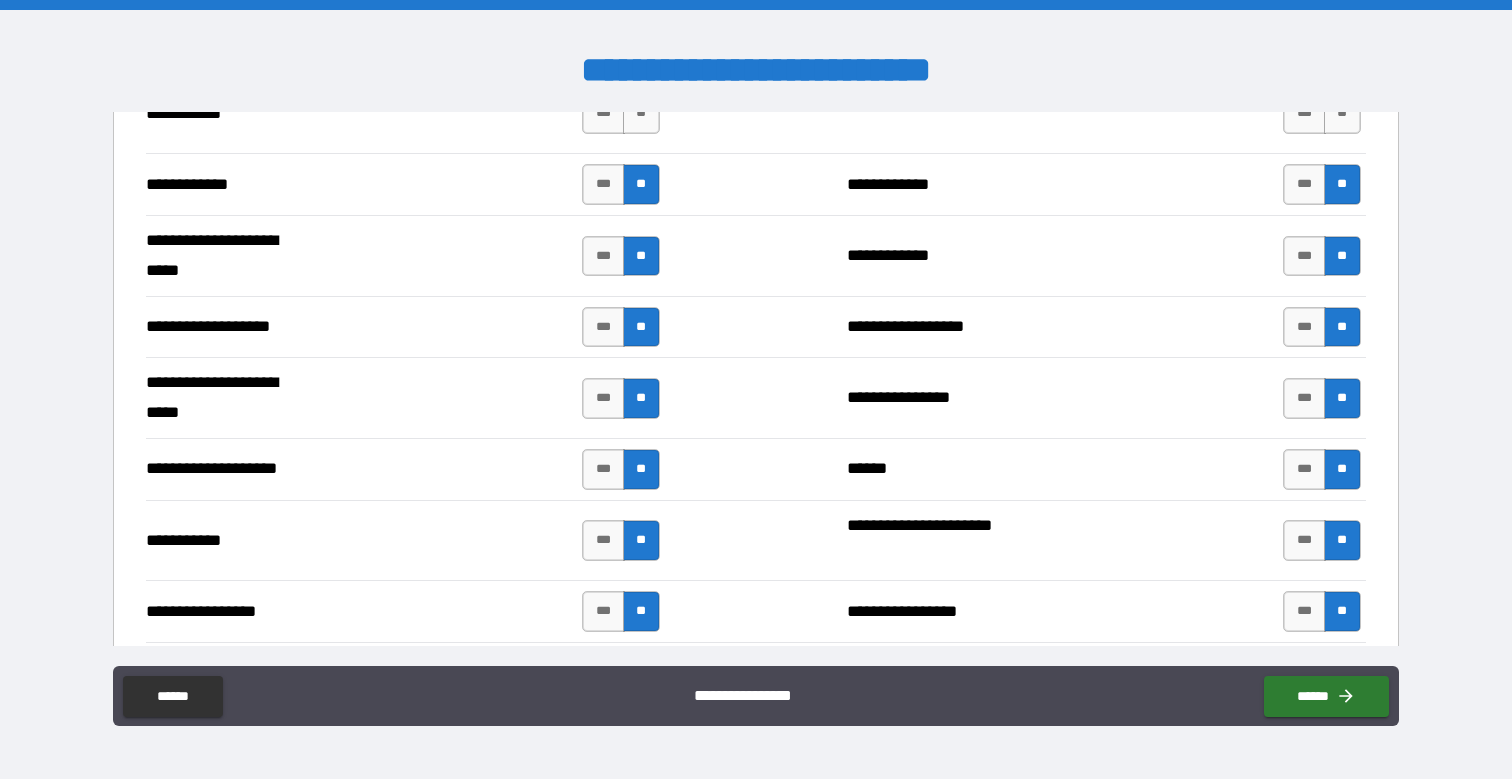 scroll, scrollTop: 3905, scrollLeft: 0, axis: vertical 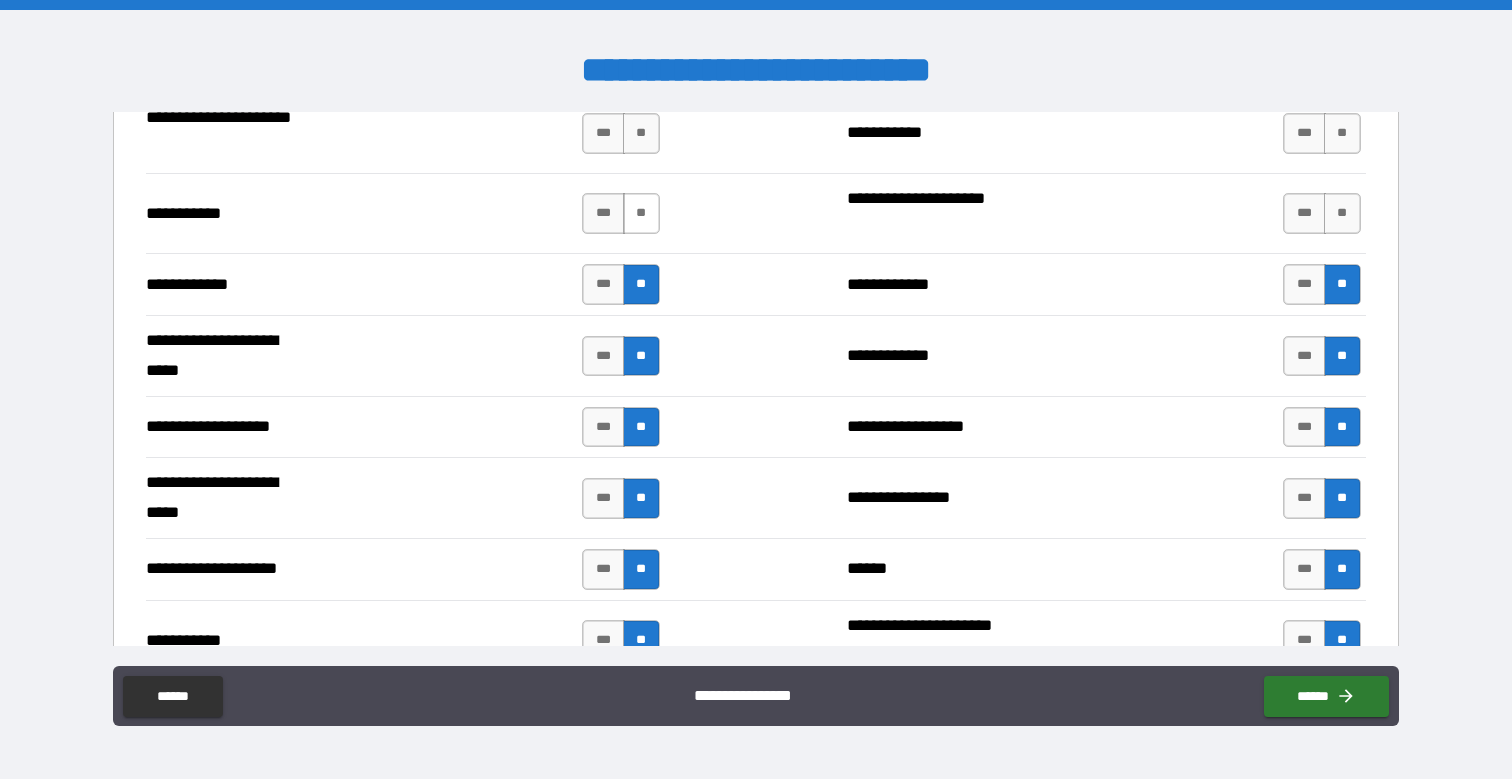 click on "**" at bounding box center (641, 213) 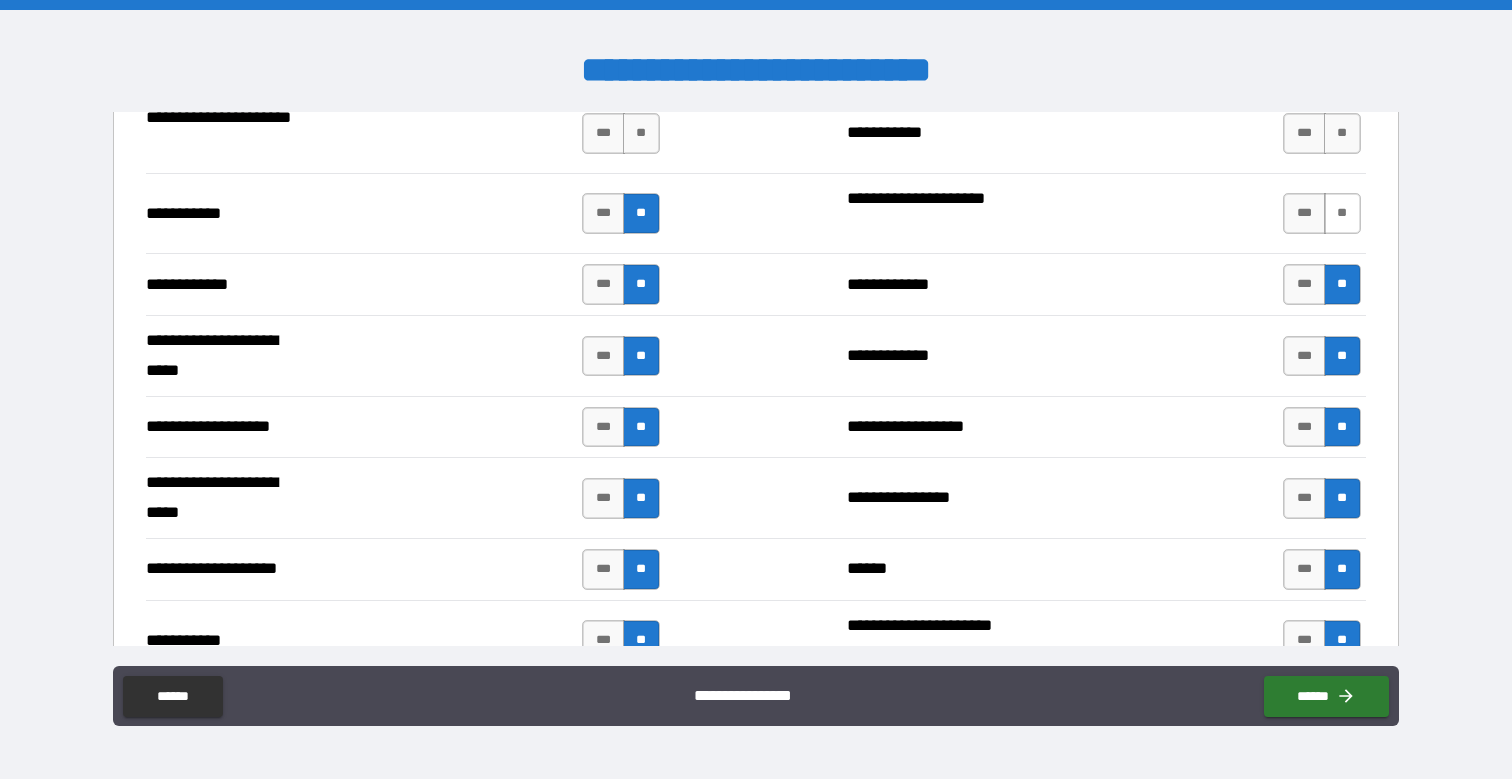 click on "**" at bounding box center [1342, 213] 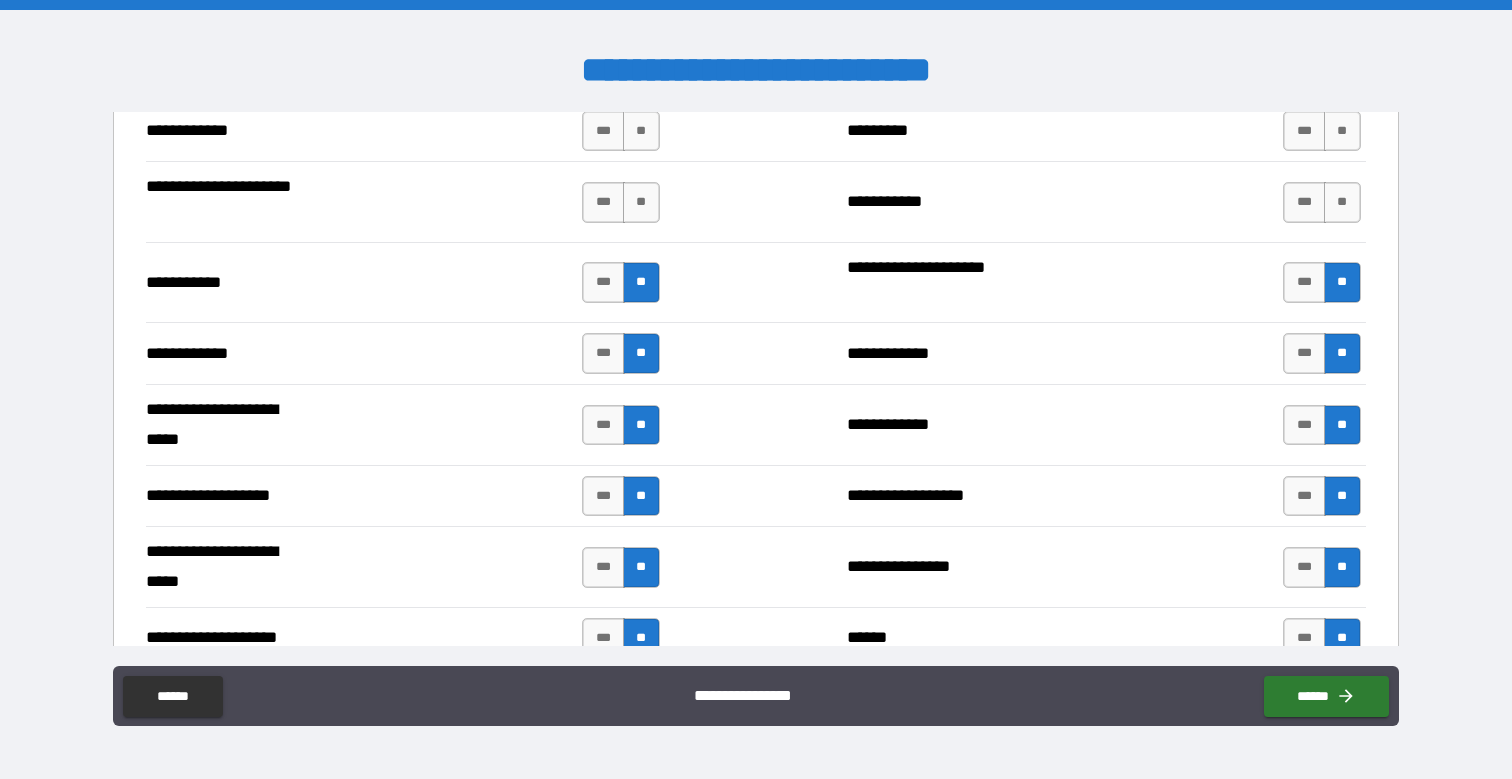 scroll, scrollTop: 3805, scrollLeft: 0, axis: vertical 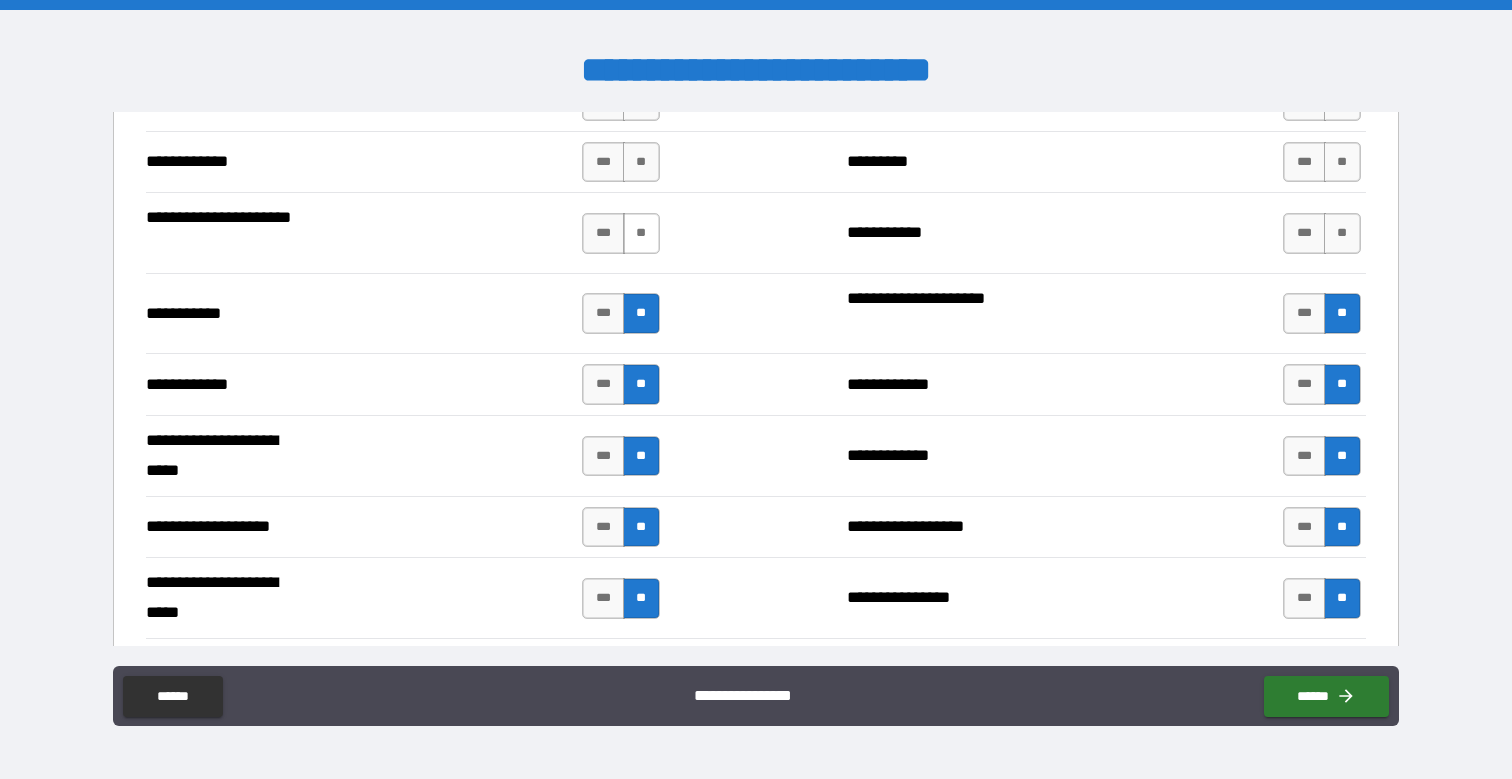 click on "**" at bounding box center [641, 233] 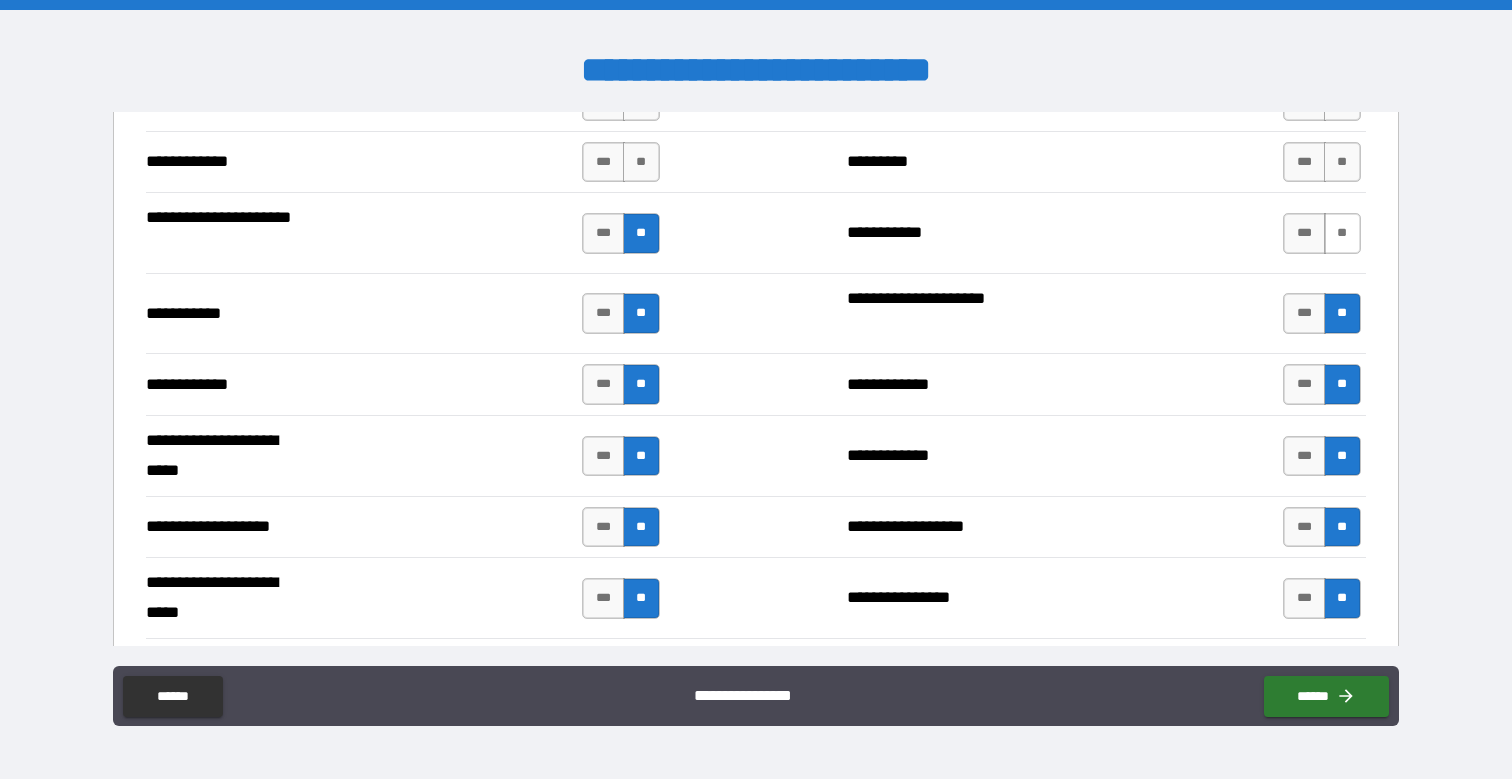 click on "**" at bounding box center [1342, 233] 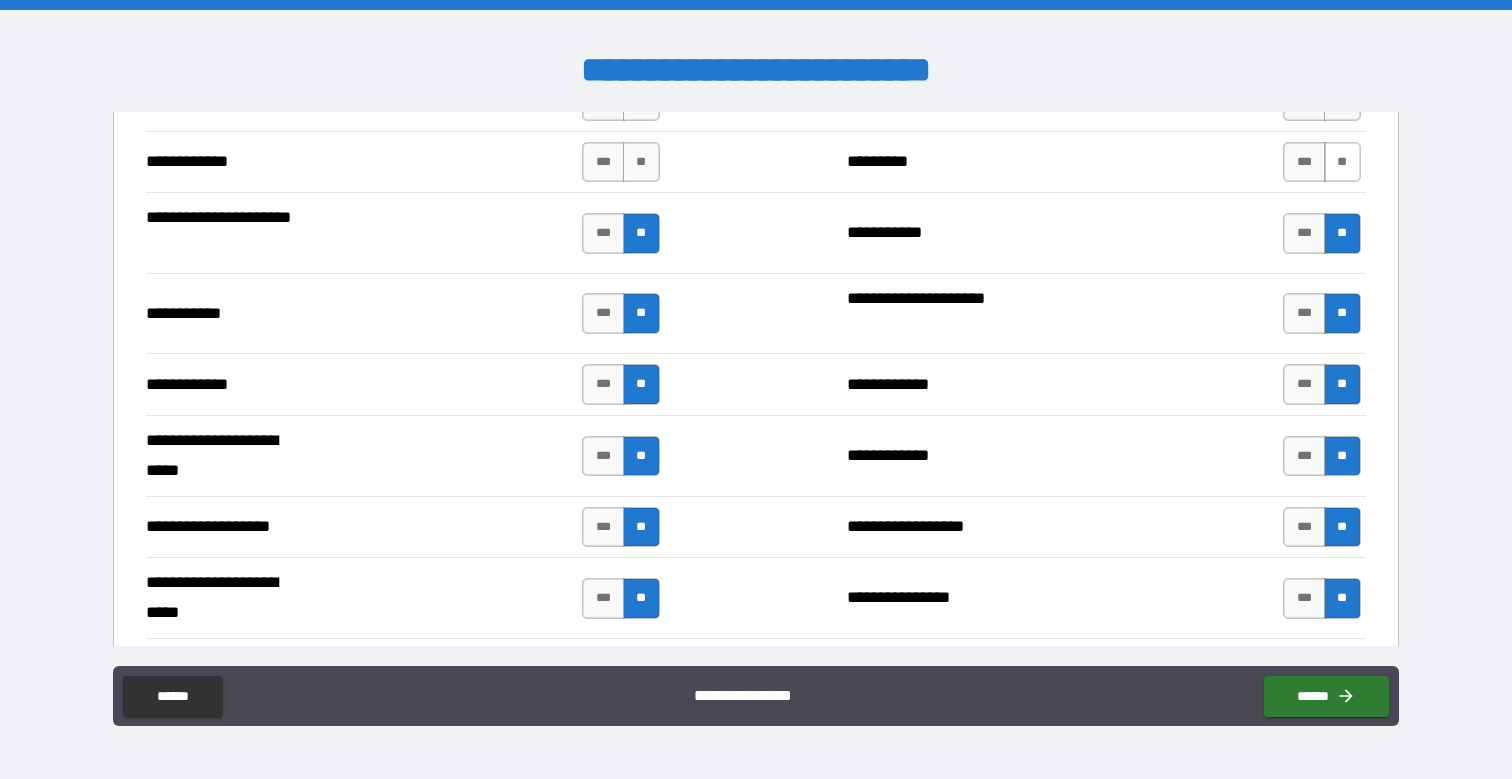 click on "**" at bounding box center (1342, 162) 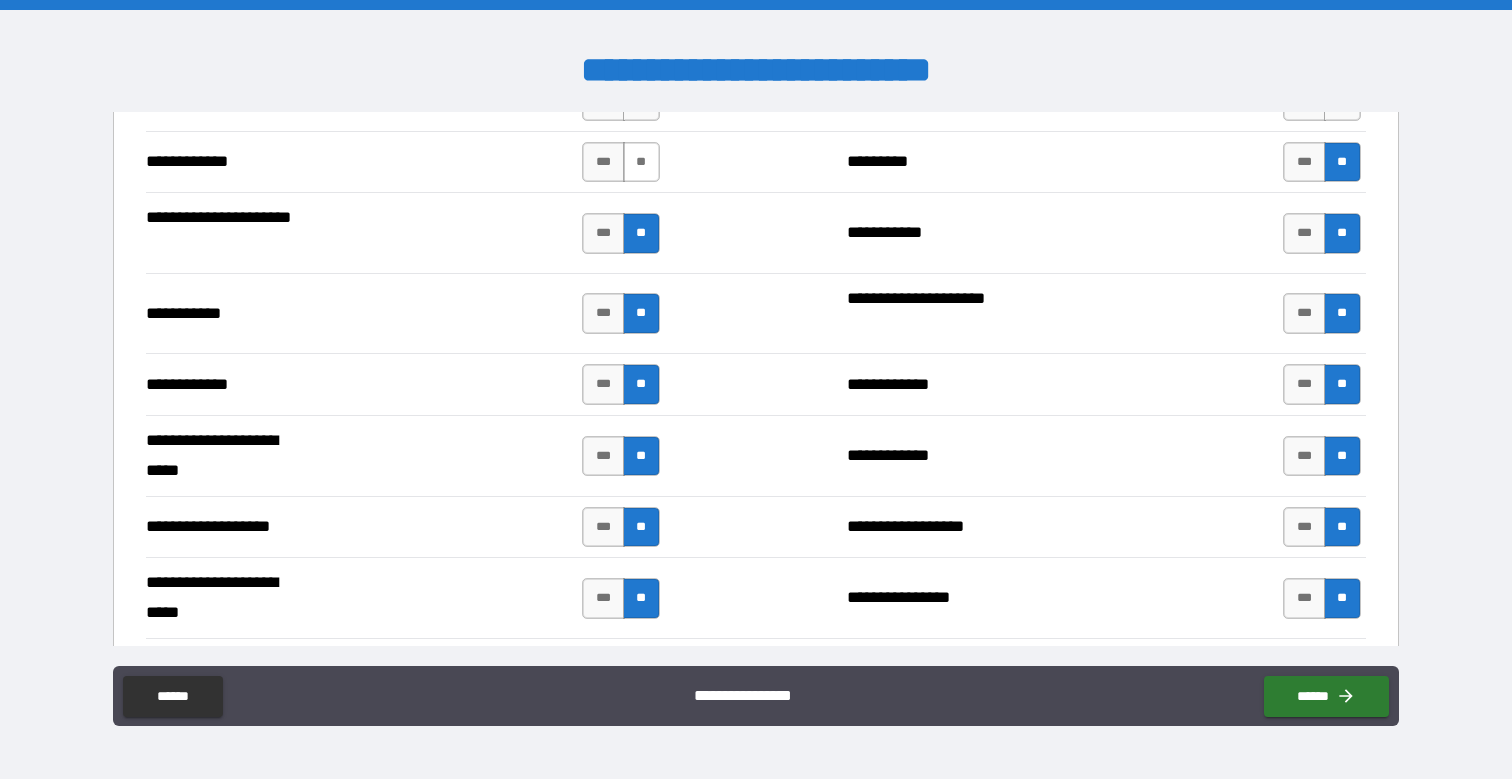 click on "**" at bounding box center [641, 162] 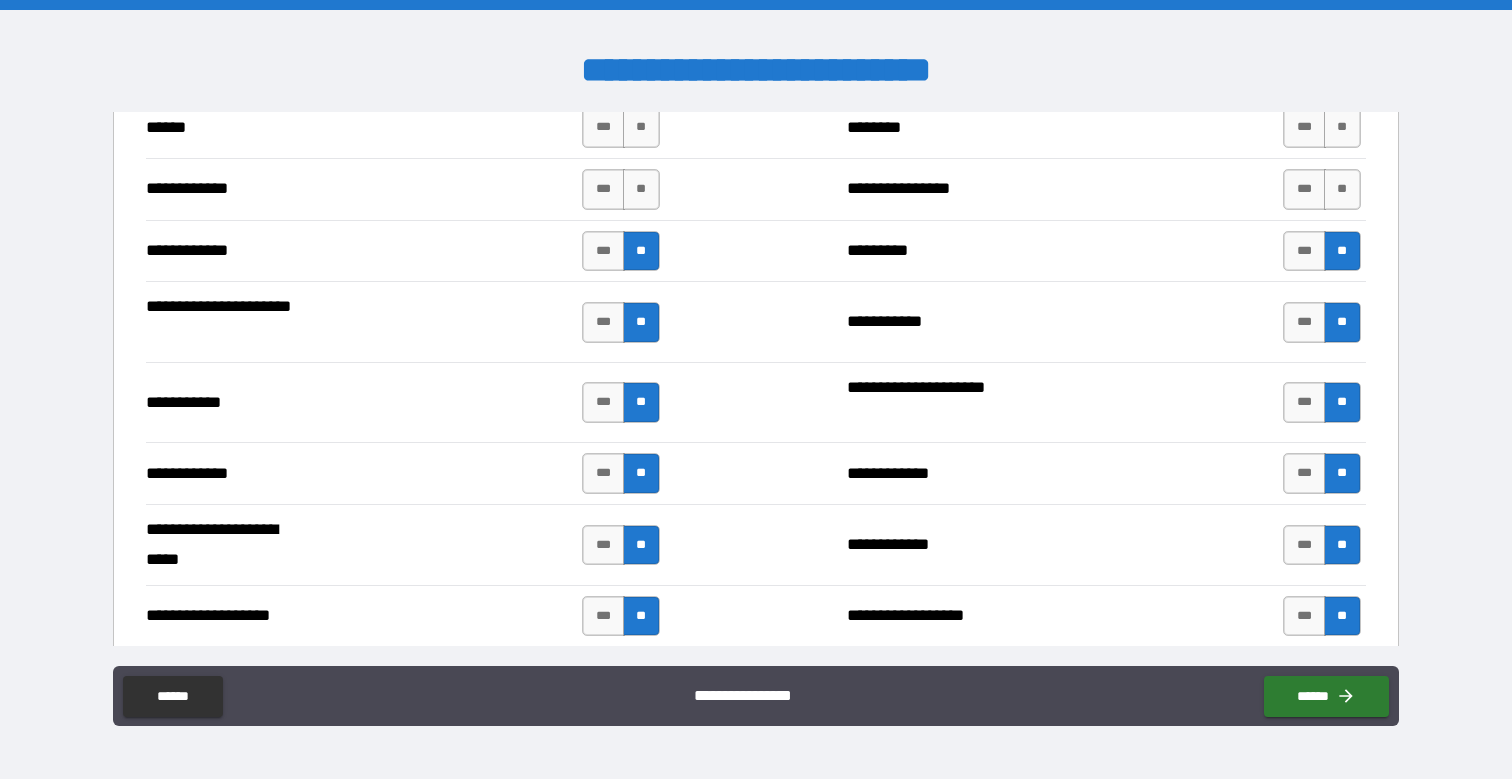 scroll, scrollTop: 3605, scrollLeft: 0, axis: vertical 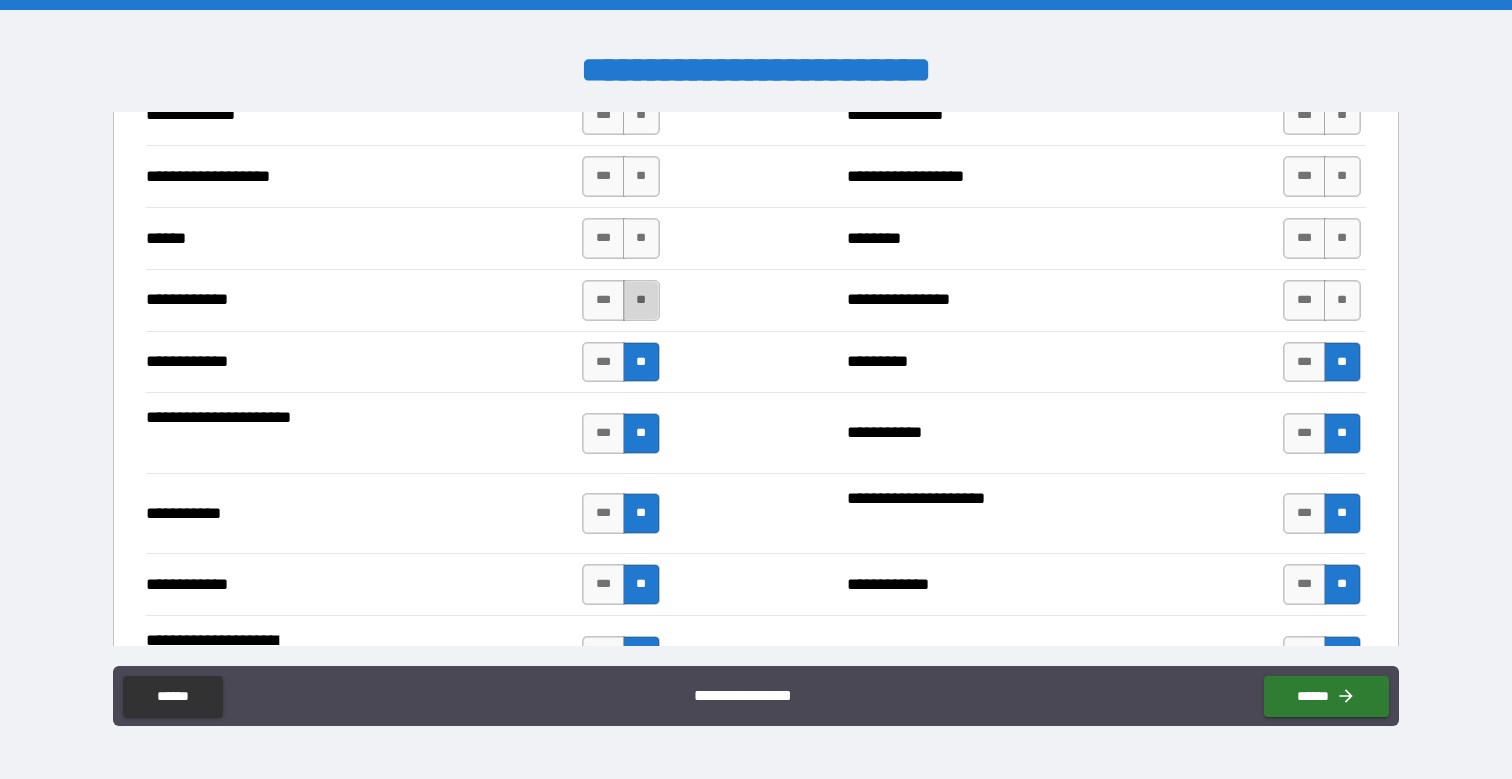 click on "**" at bounding box center [641, 300] 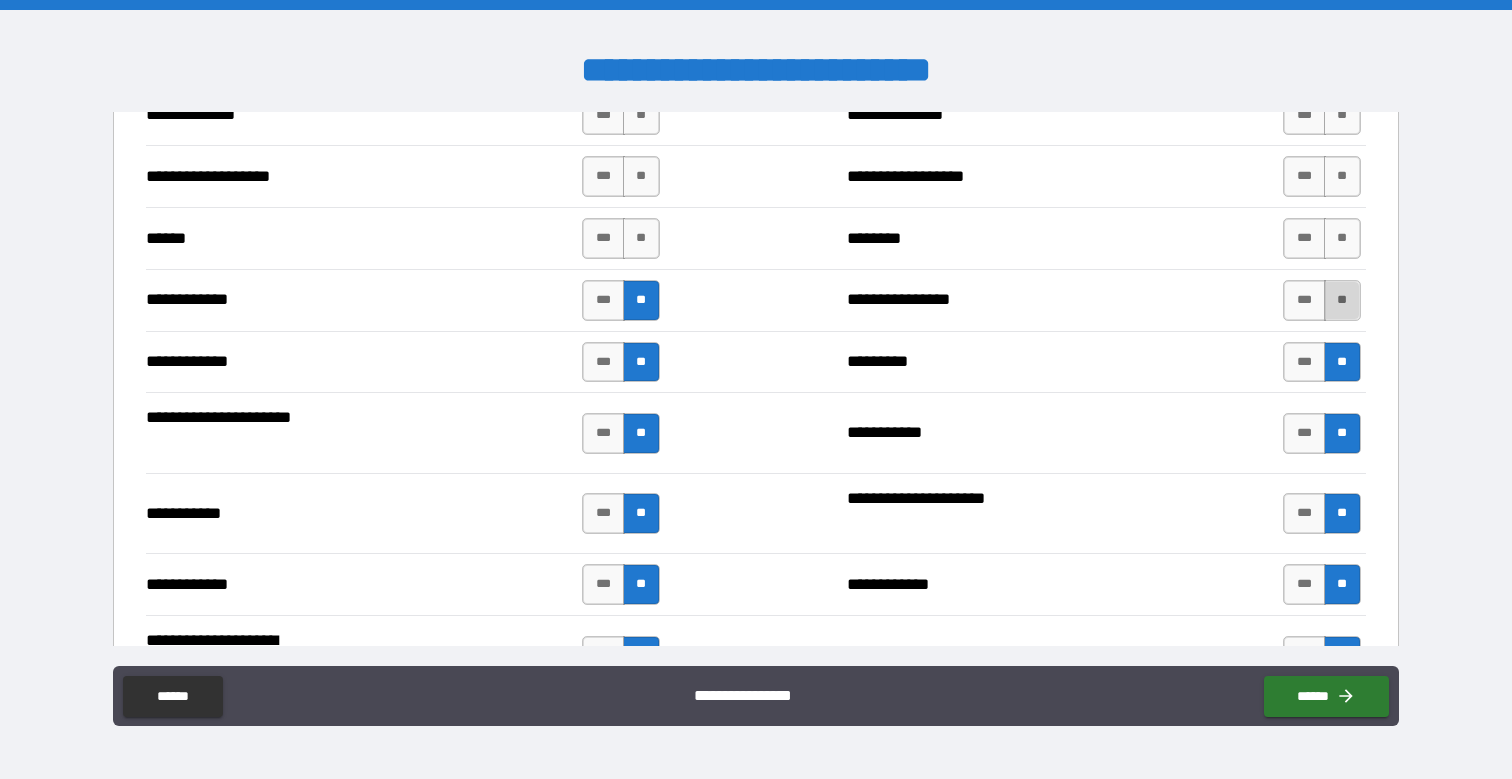 click on "**" at bounding box center [1342, 300] 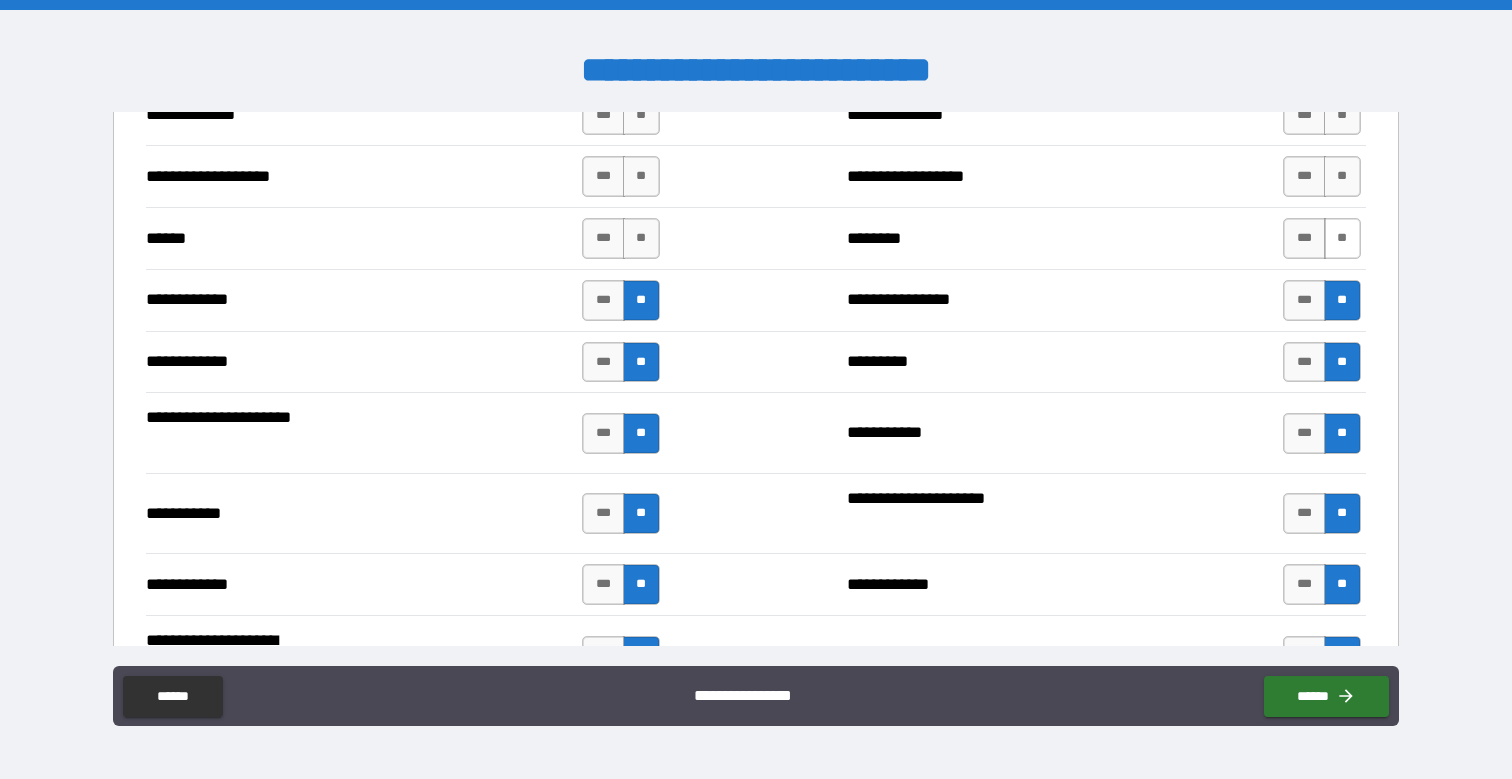click on "**" at bounding box center [1342, 238] 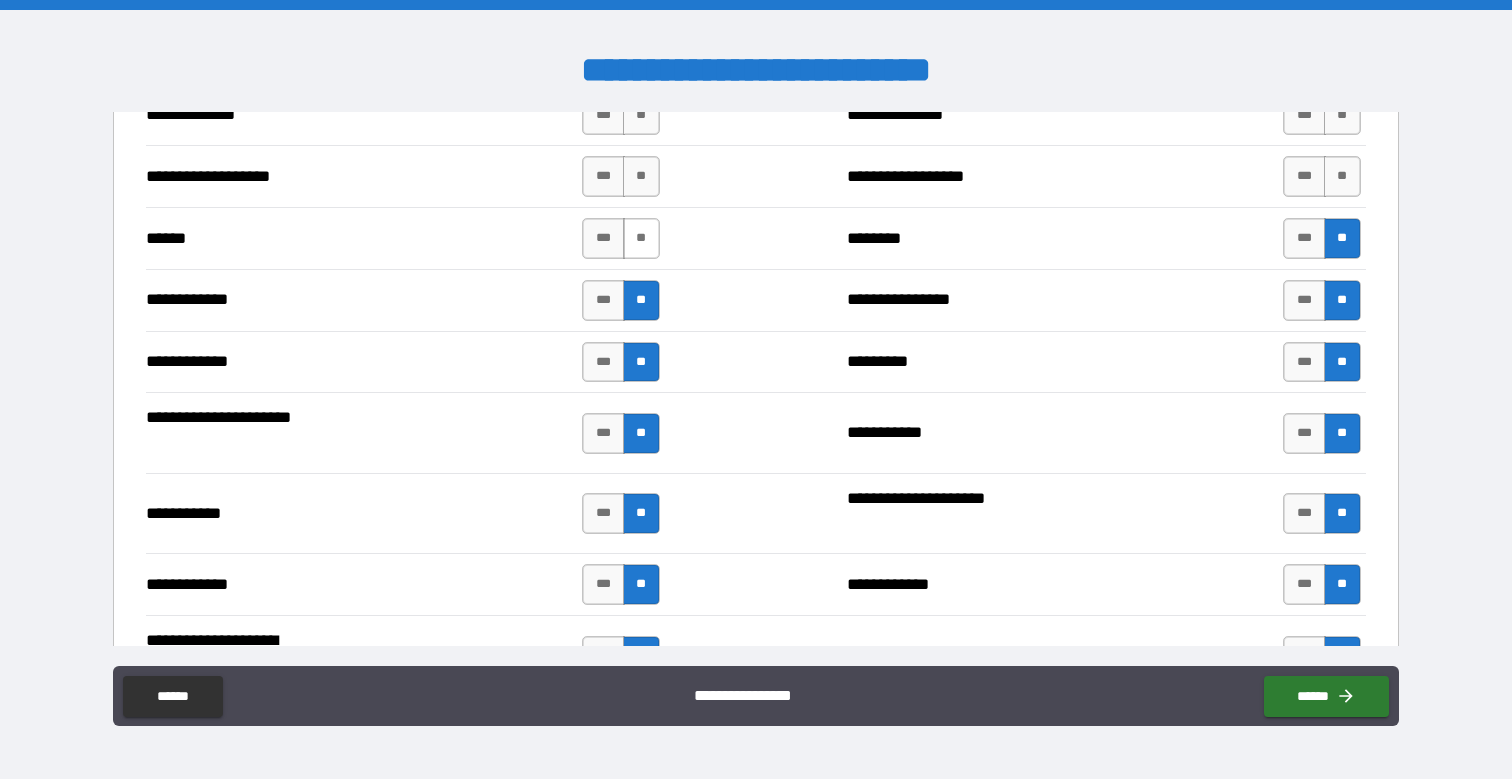 click on "**" at bounding box center (641, 238) 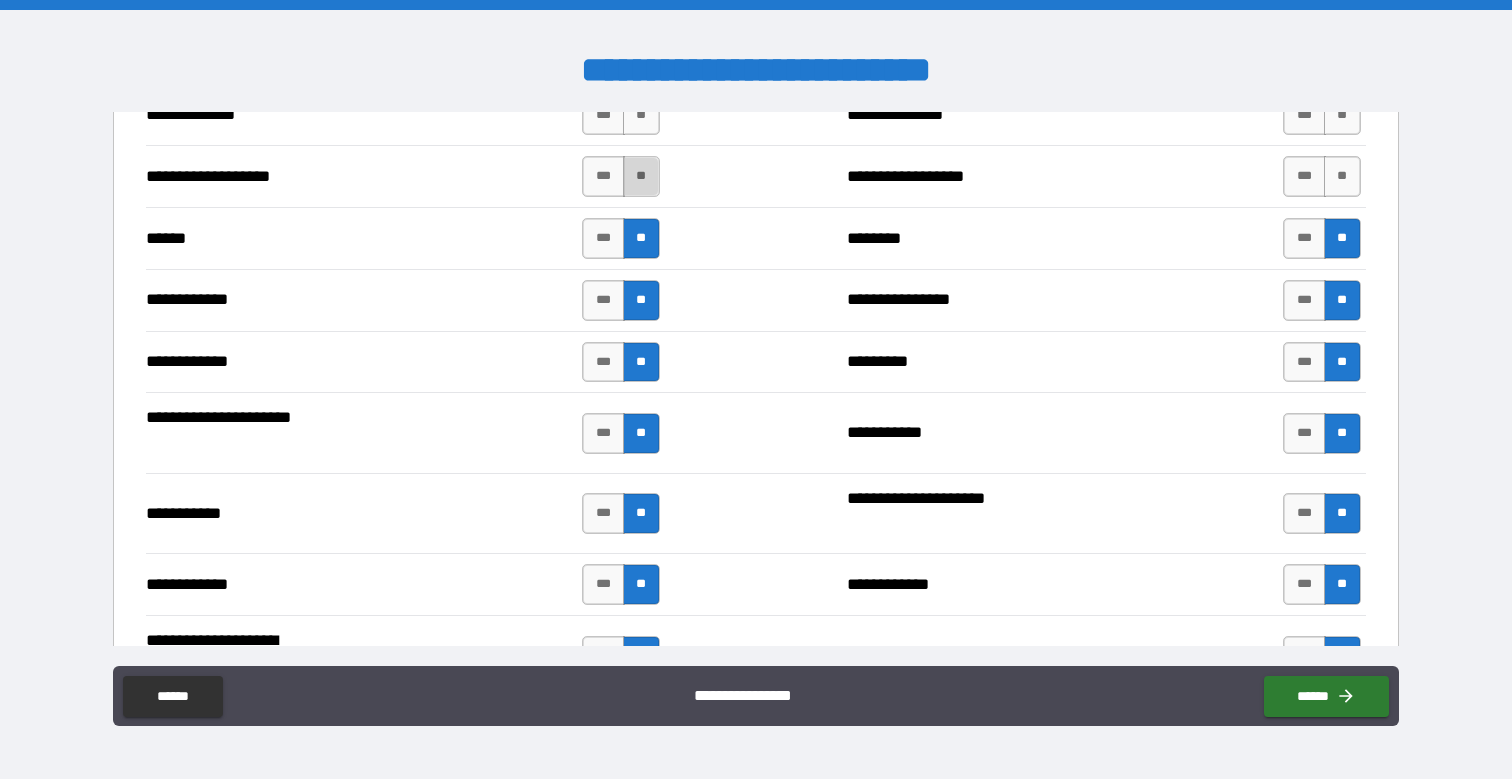 click on "**" at bounding box center (641, 176) 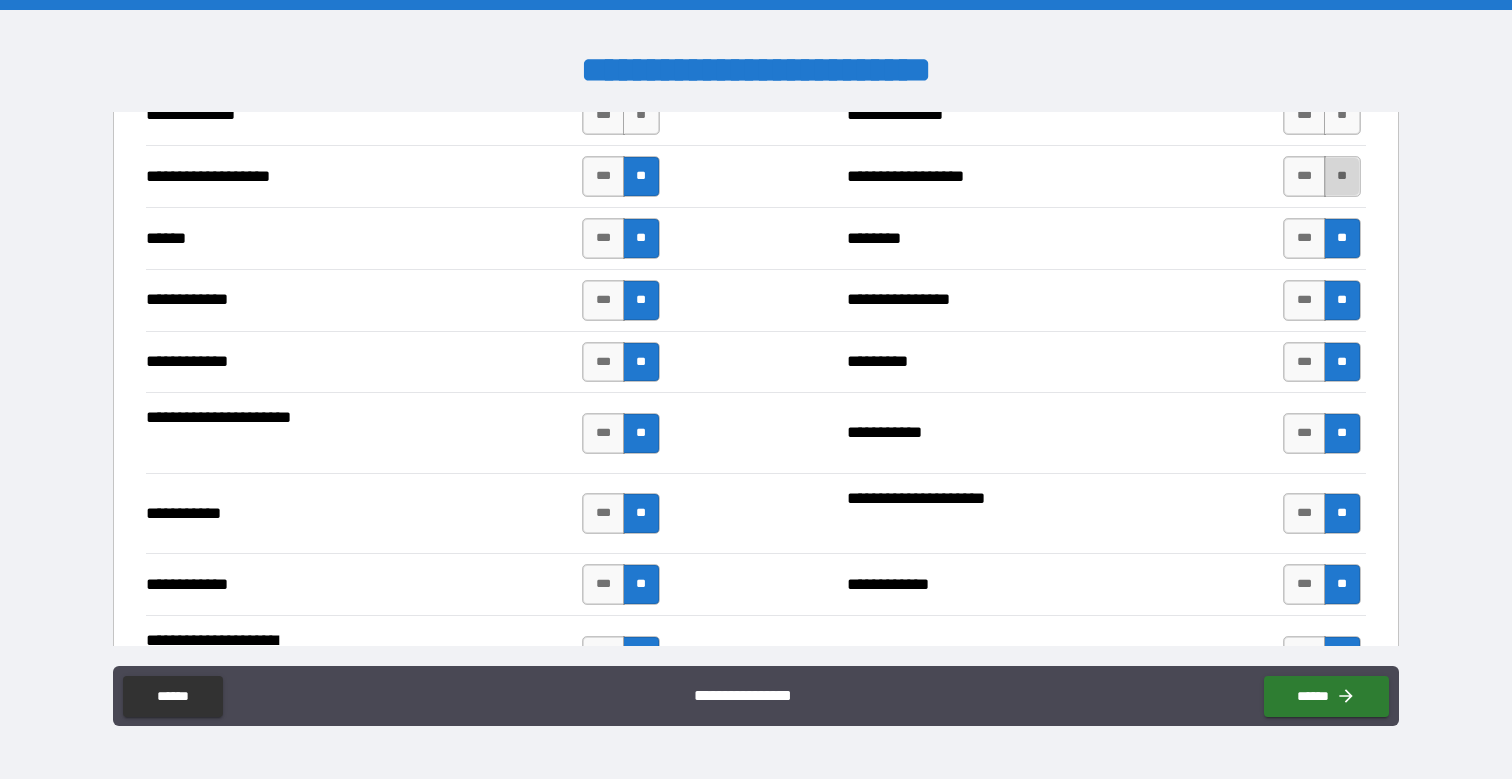 click on "**" at bounding box center [1342, 176] 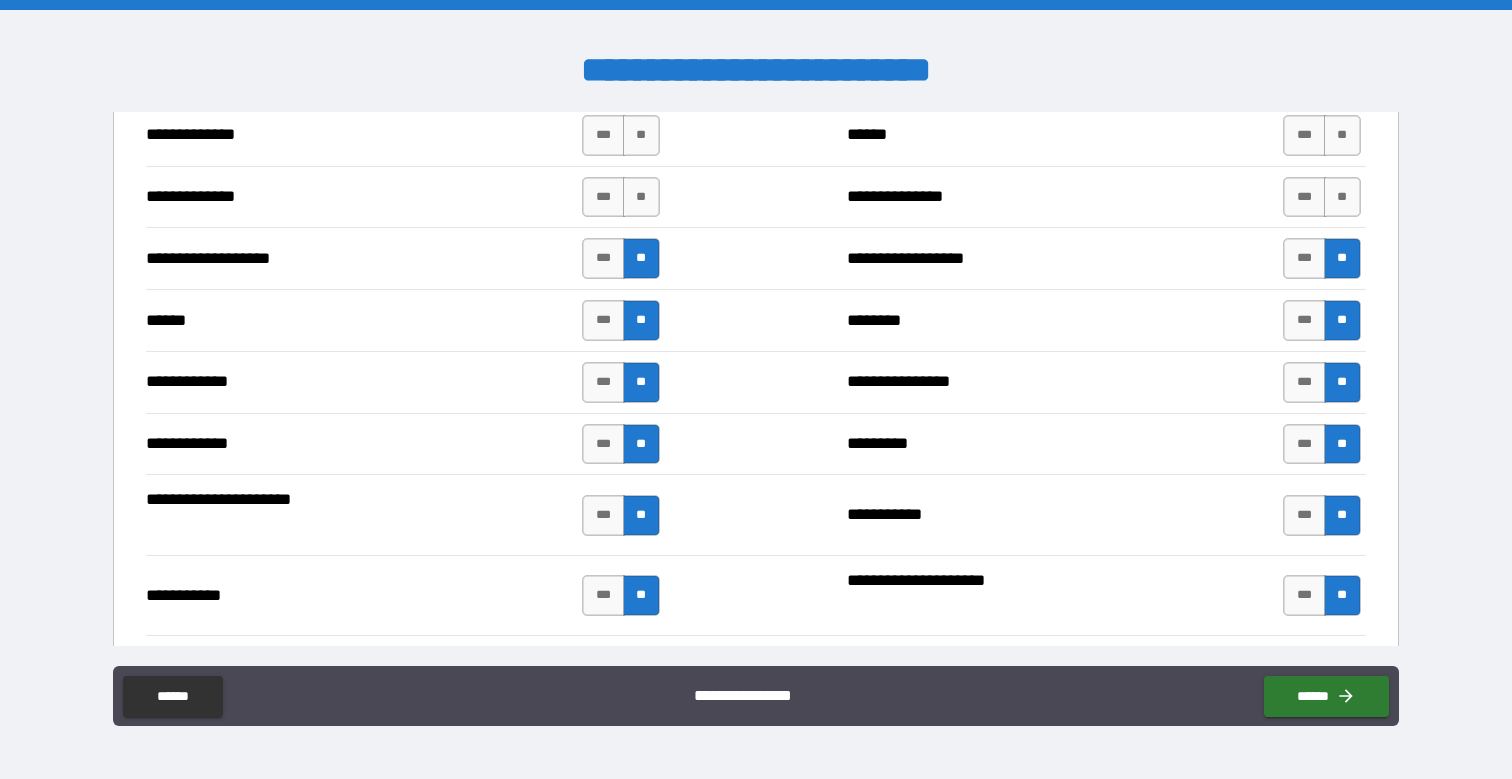 scroll, scrollTop: 3505, scrollLeft: 0, axis: vertical 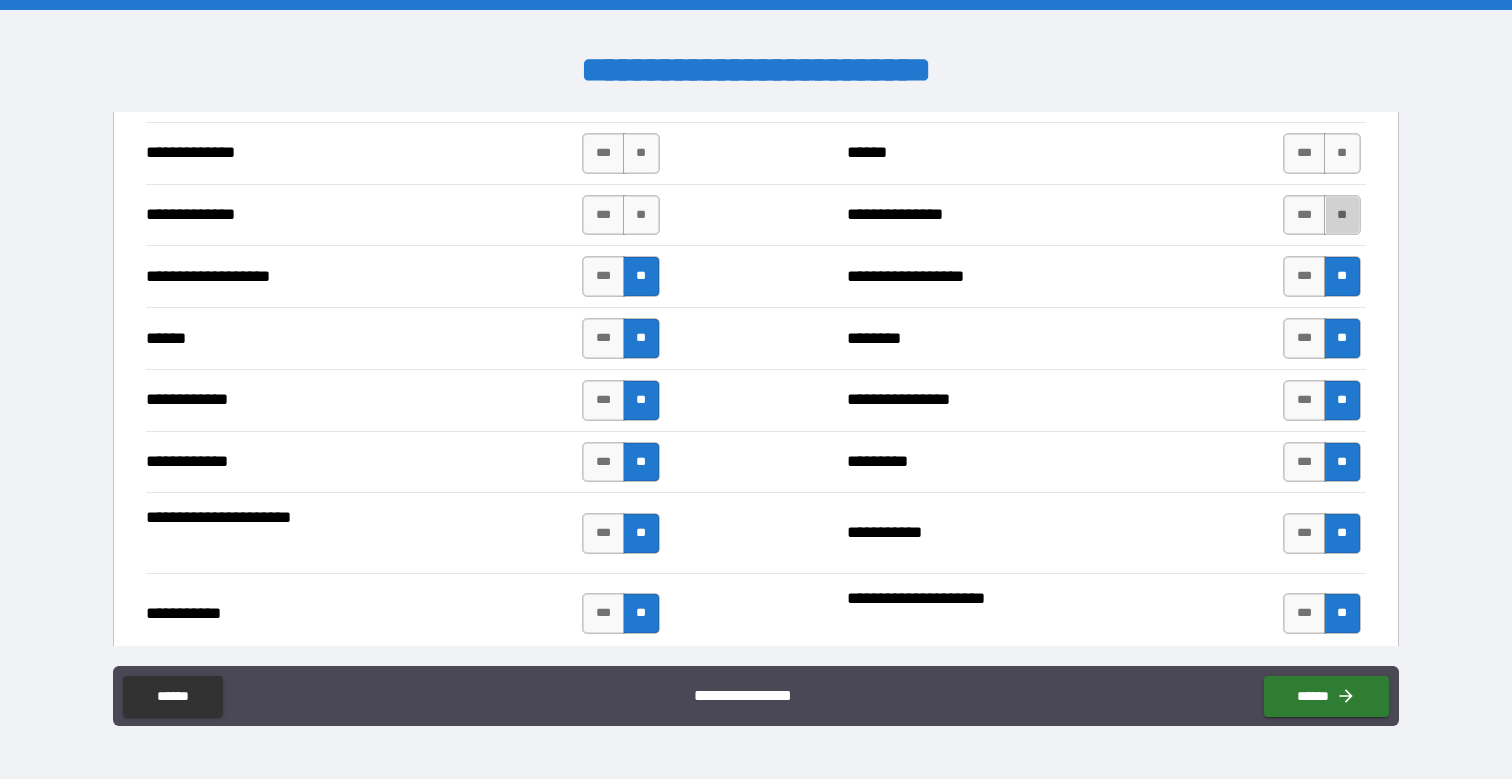 drag, startPoint x: 1323, startPoint y: 227, endPoint x: 966, endPoint y: 227, distance: 357 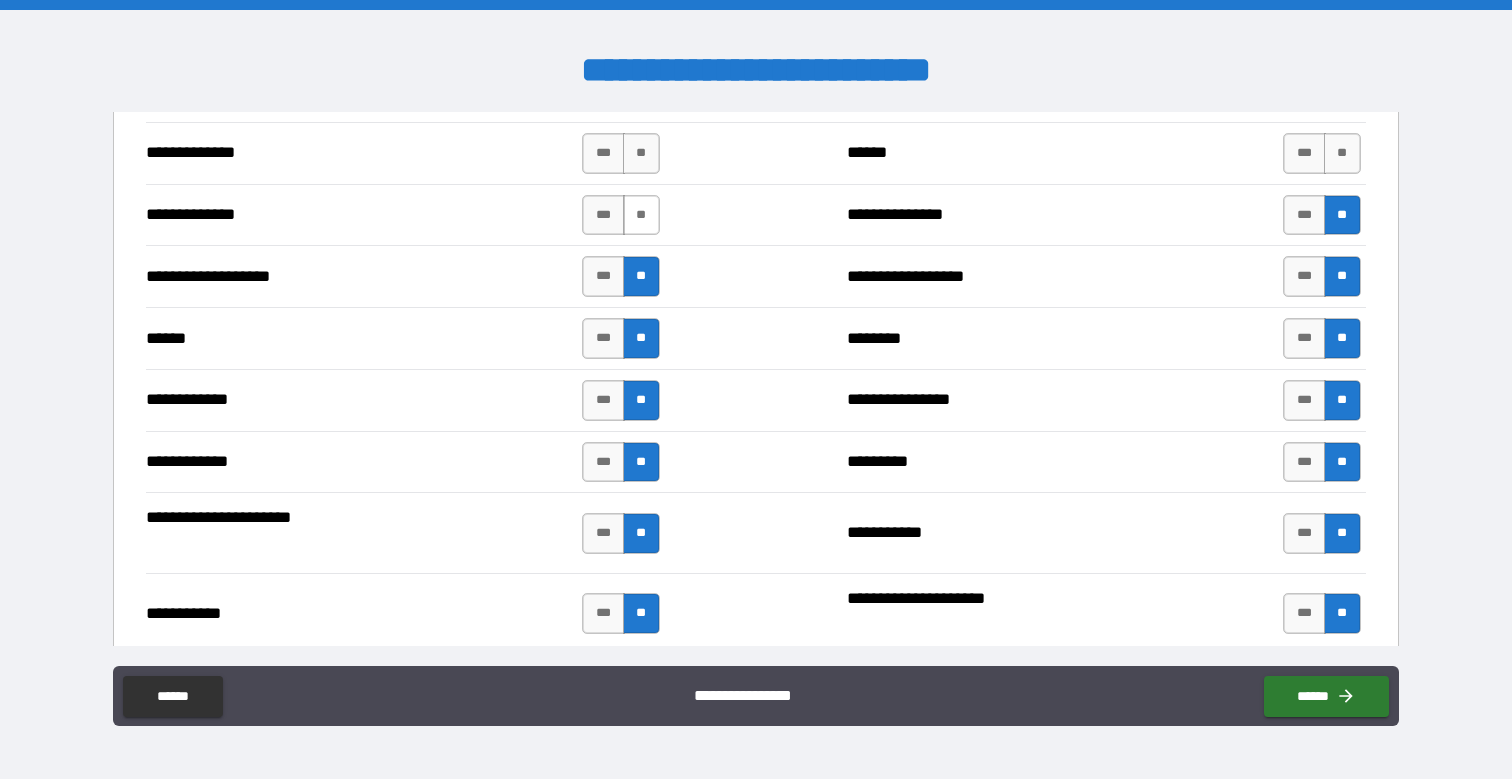 click on "**" at bounding box center (641, 215) 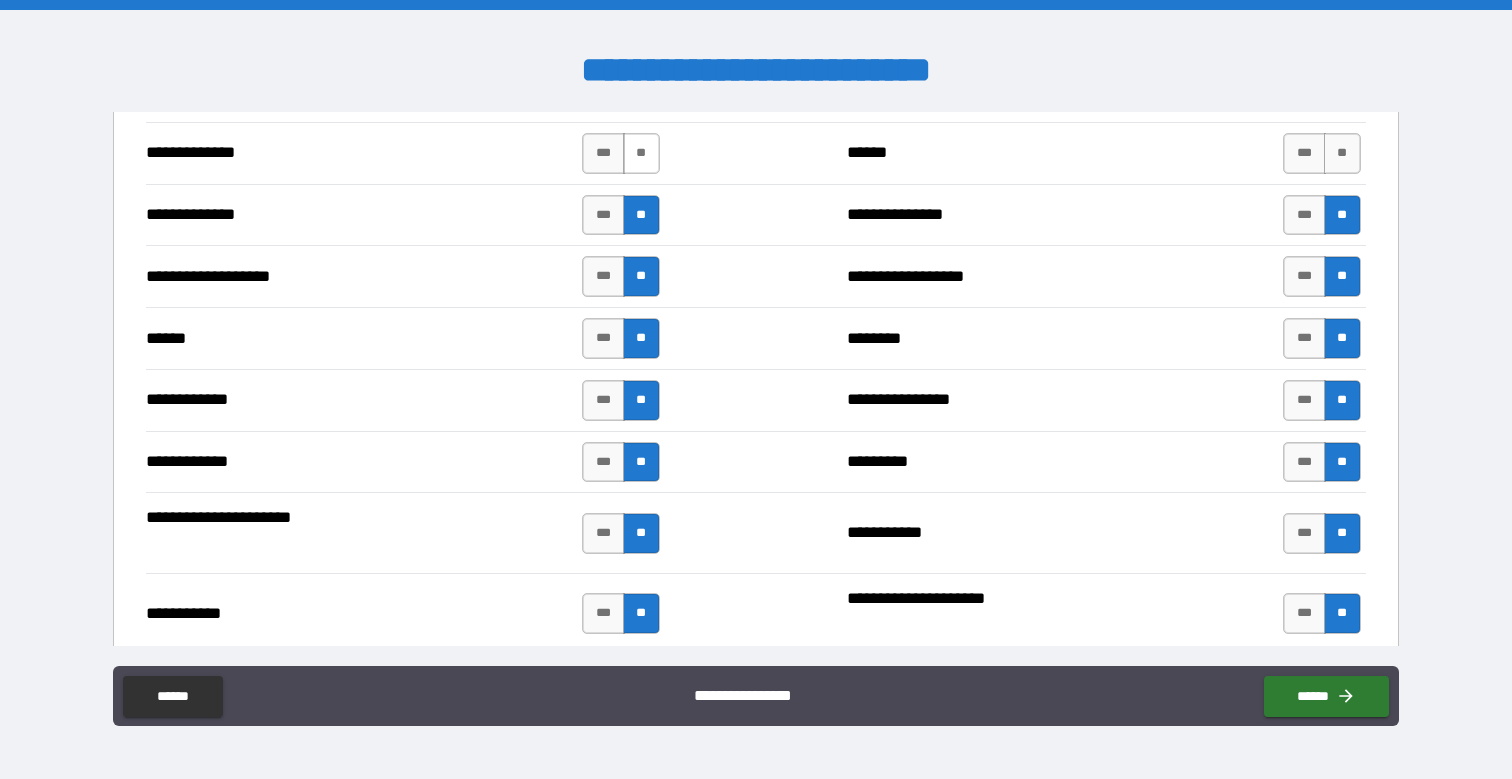 click on "**" at bounding box center (641, 153) 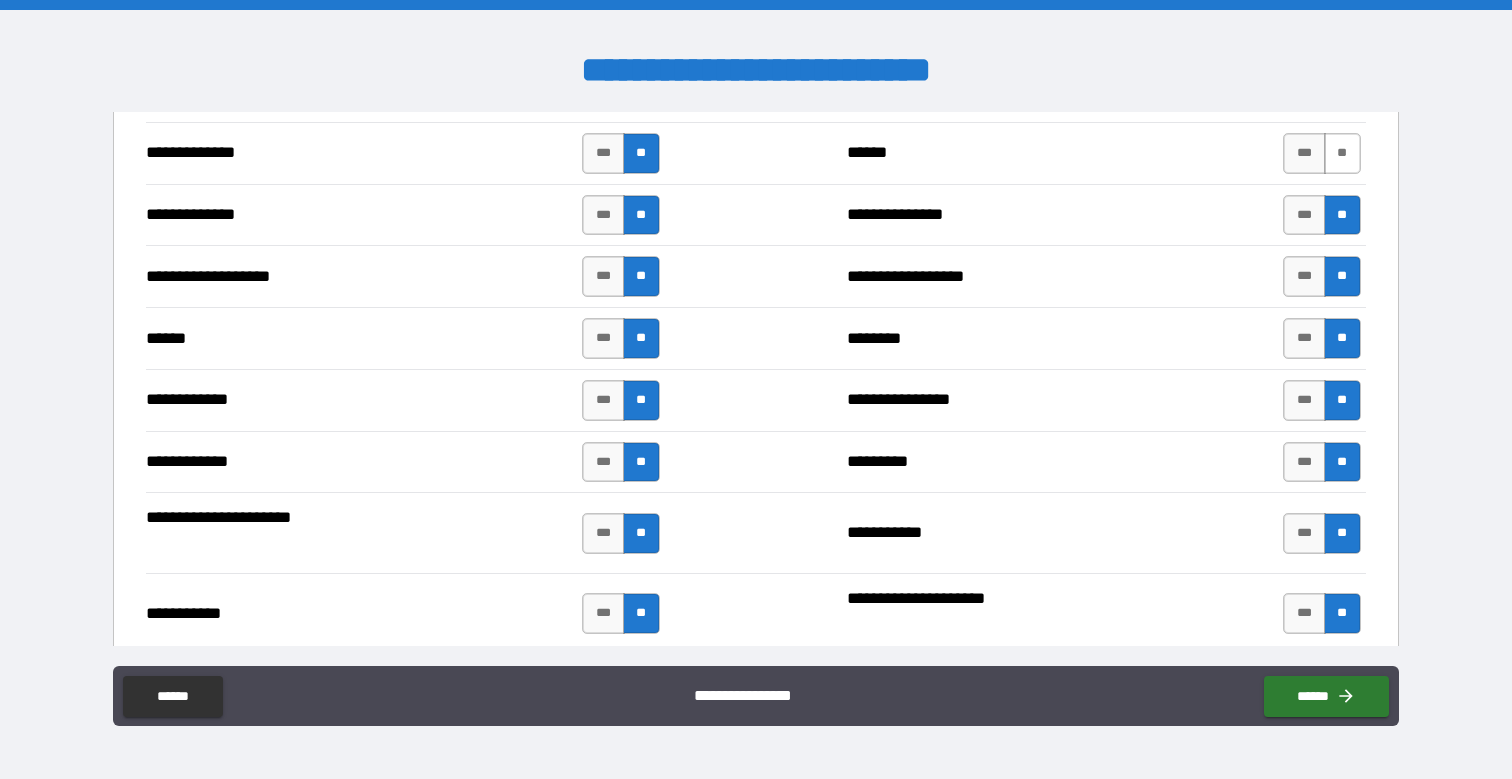 click on "**" at bounding box center (1342, 153) 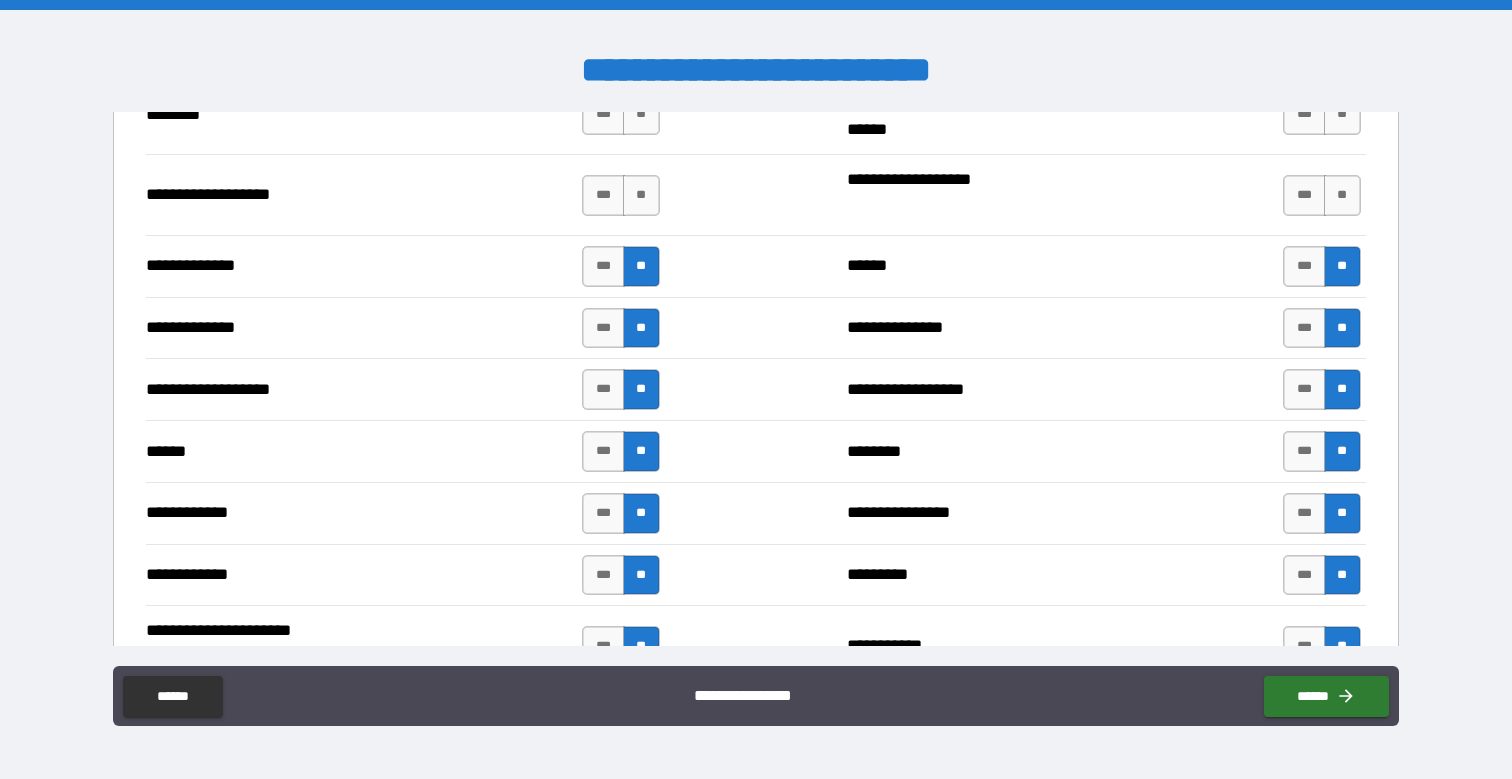 scroll, scrollTop: 3305, scrollLeft: 0, axis: vertical 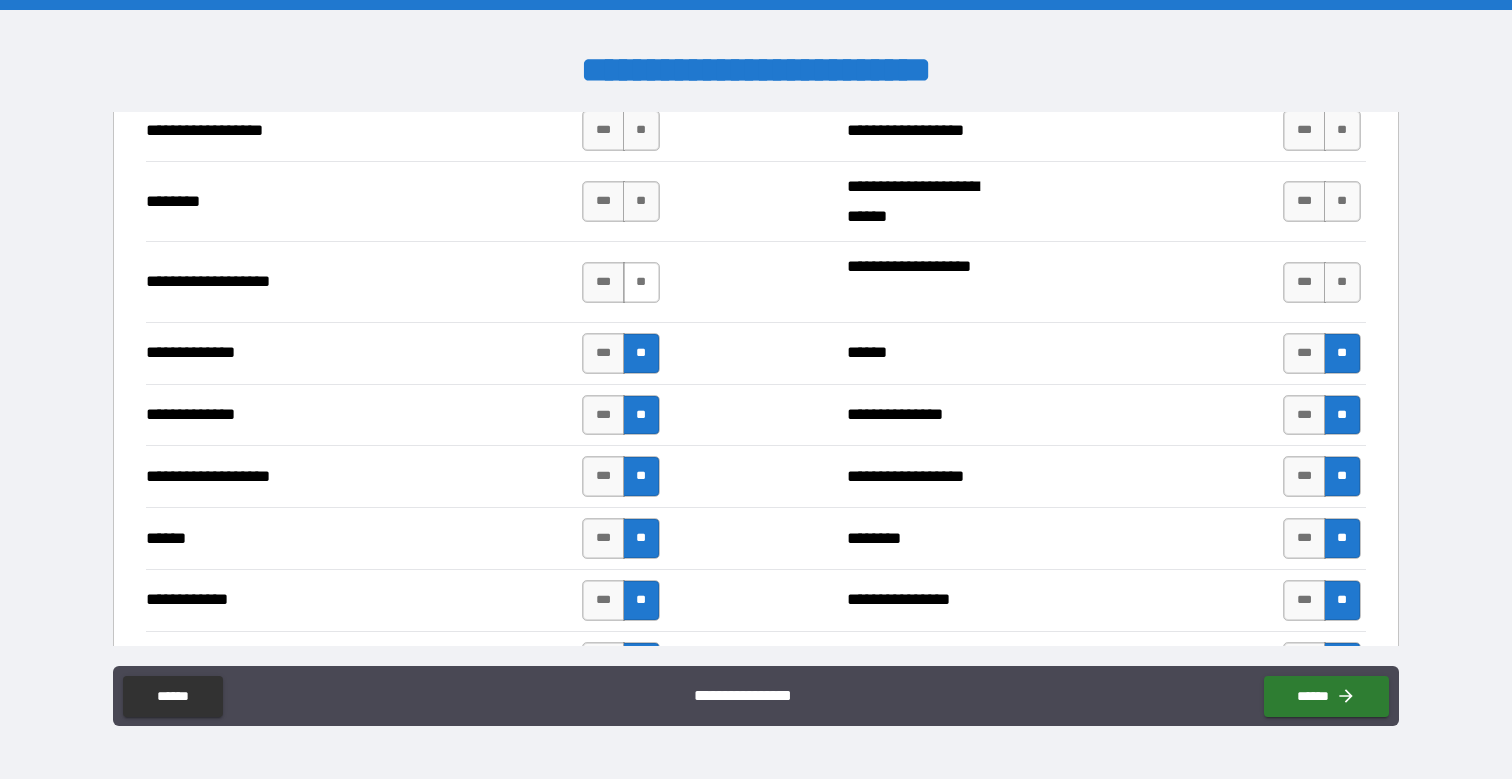 click on "**" at bounding box center (641, 282) 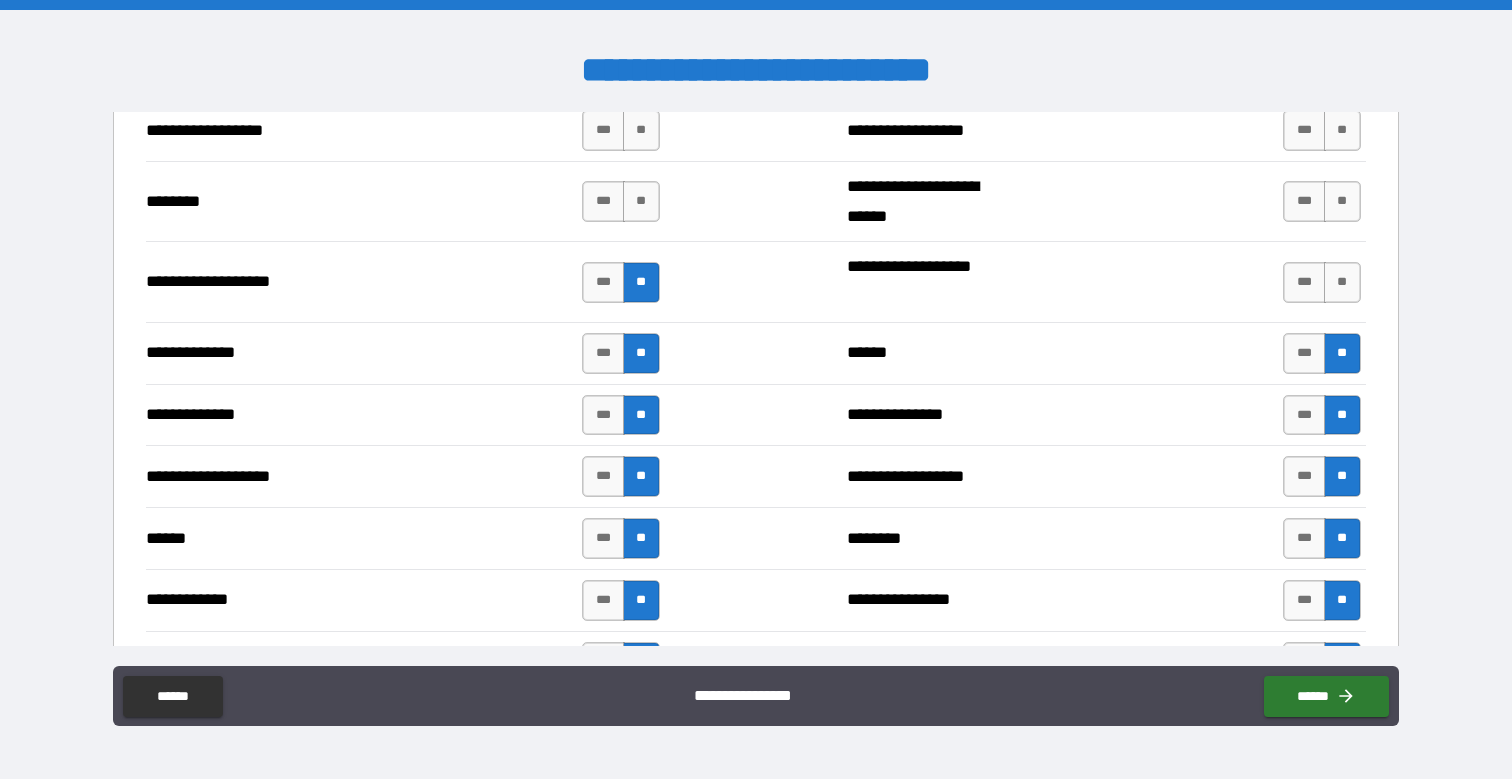 drag, startPoint x: 1326, startPoint y: 281, endPoint x: 1322, endPoint y: 261, distance: 20.396078 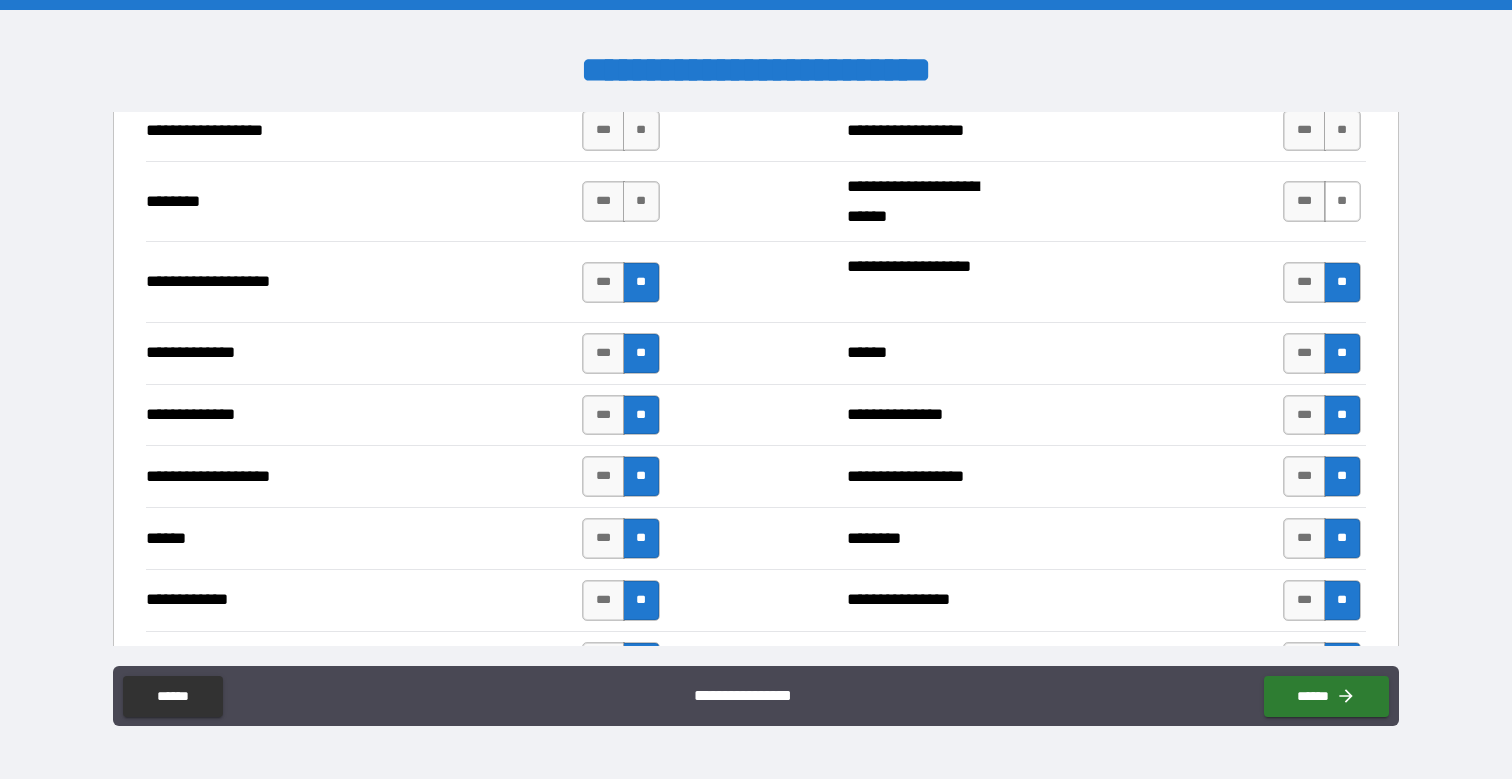 click on "**" at bounding box center [1342, 201] 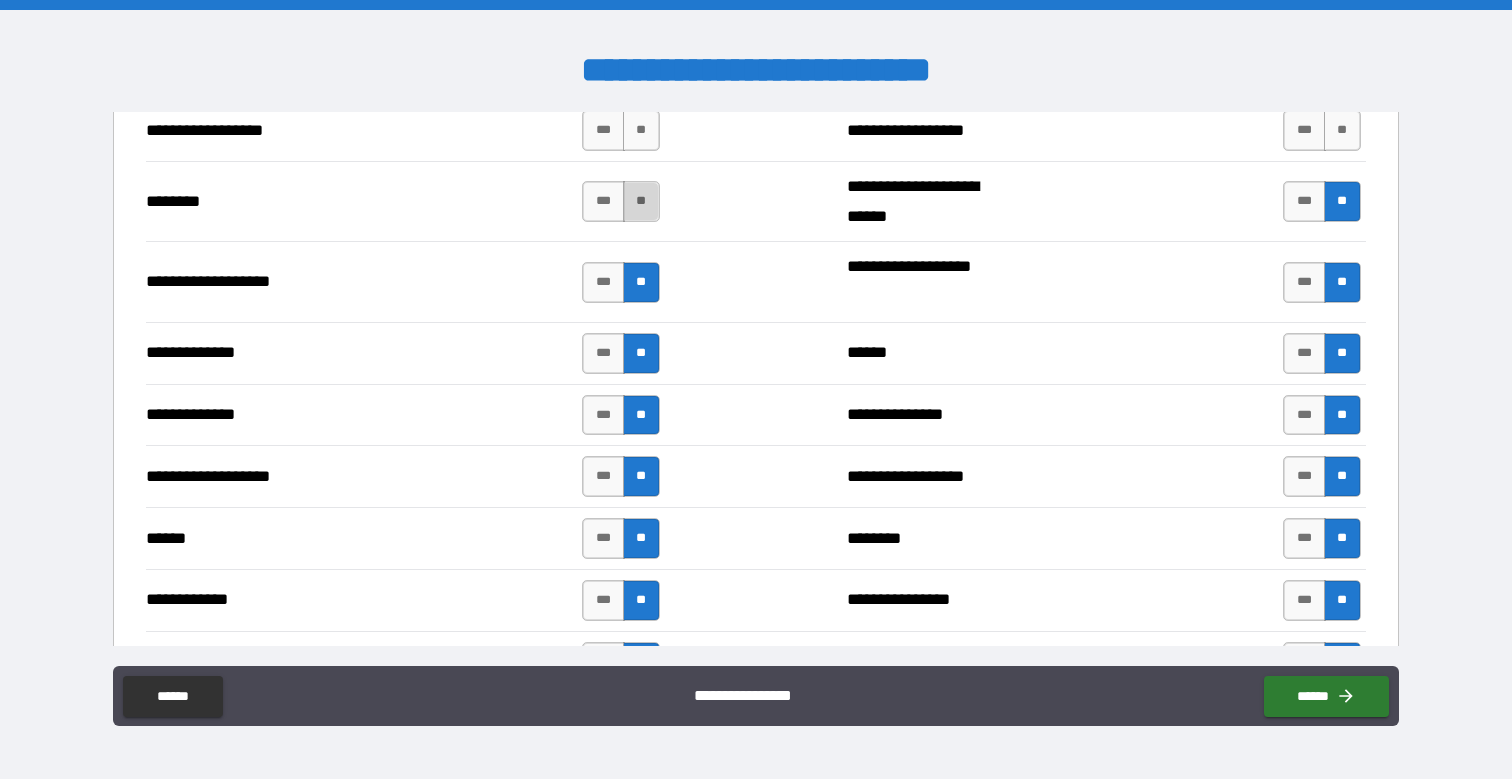 click on "**" at bounding box center [641, 201] 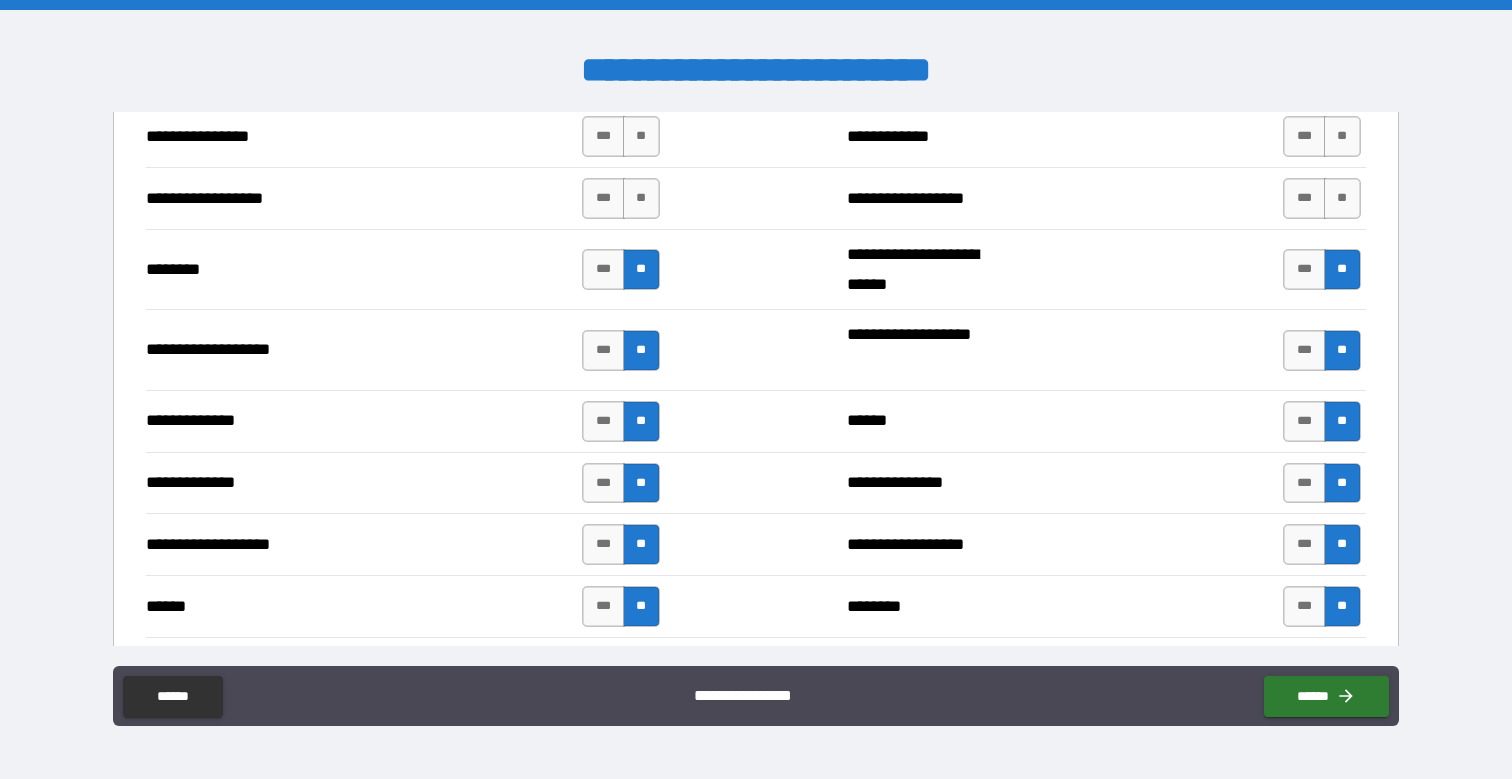 scroll, scrollTop: 3205, scrollLeft: 0, axis: vertical 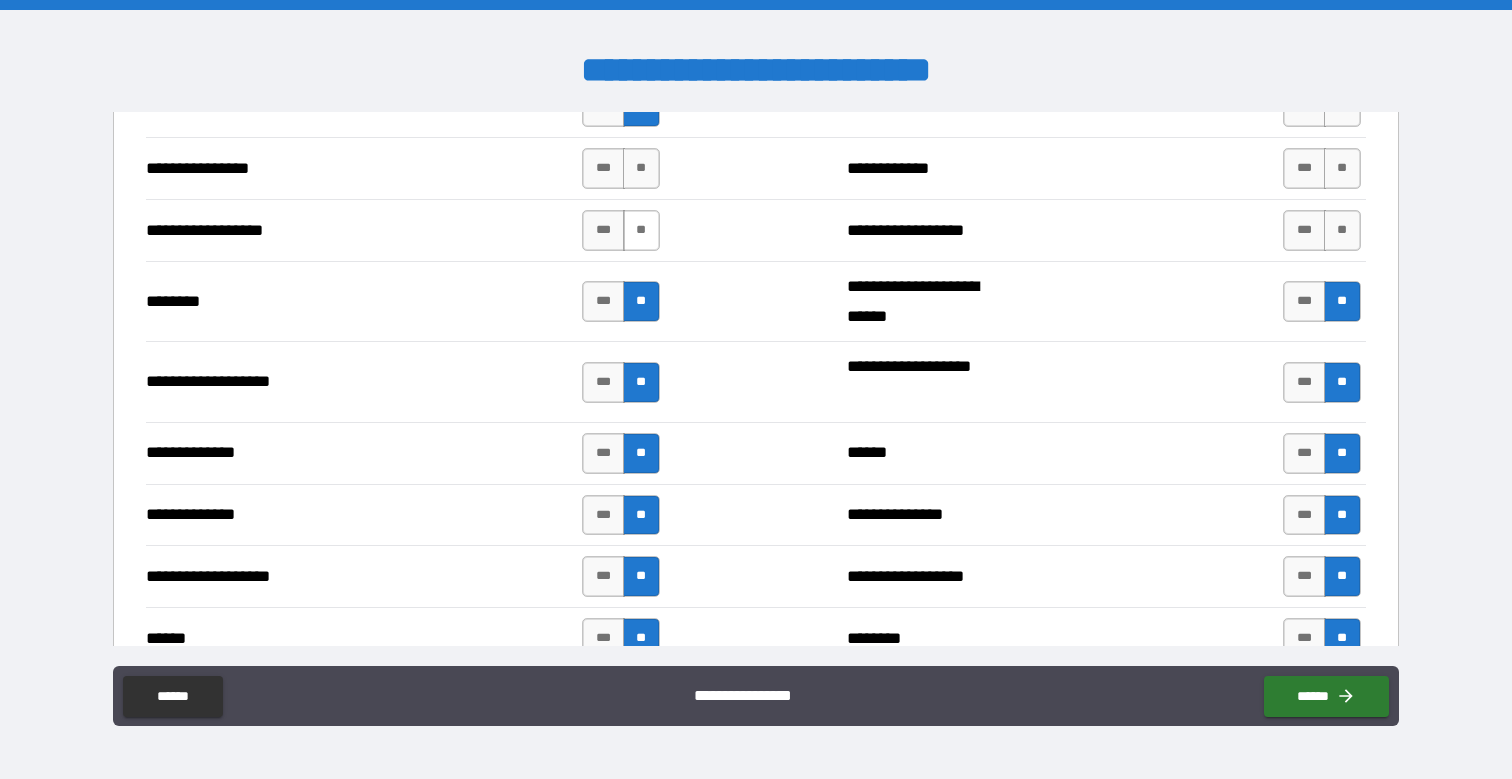 click on "**" at bounding box center [641, 230] 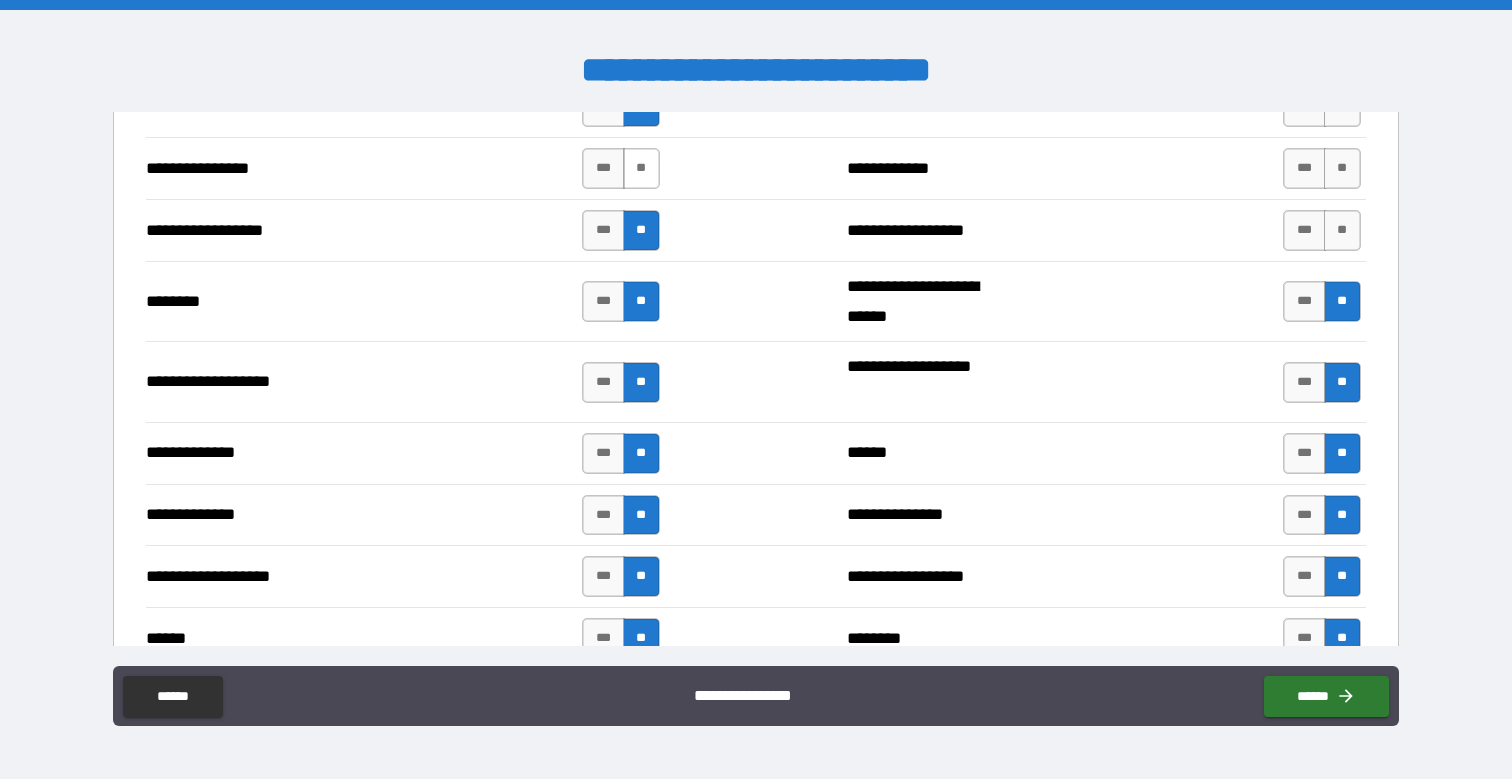 click on "**" at bounding box center [641, 168] 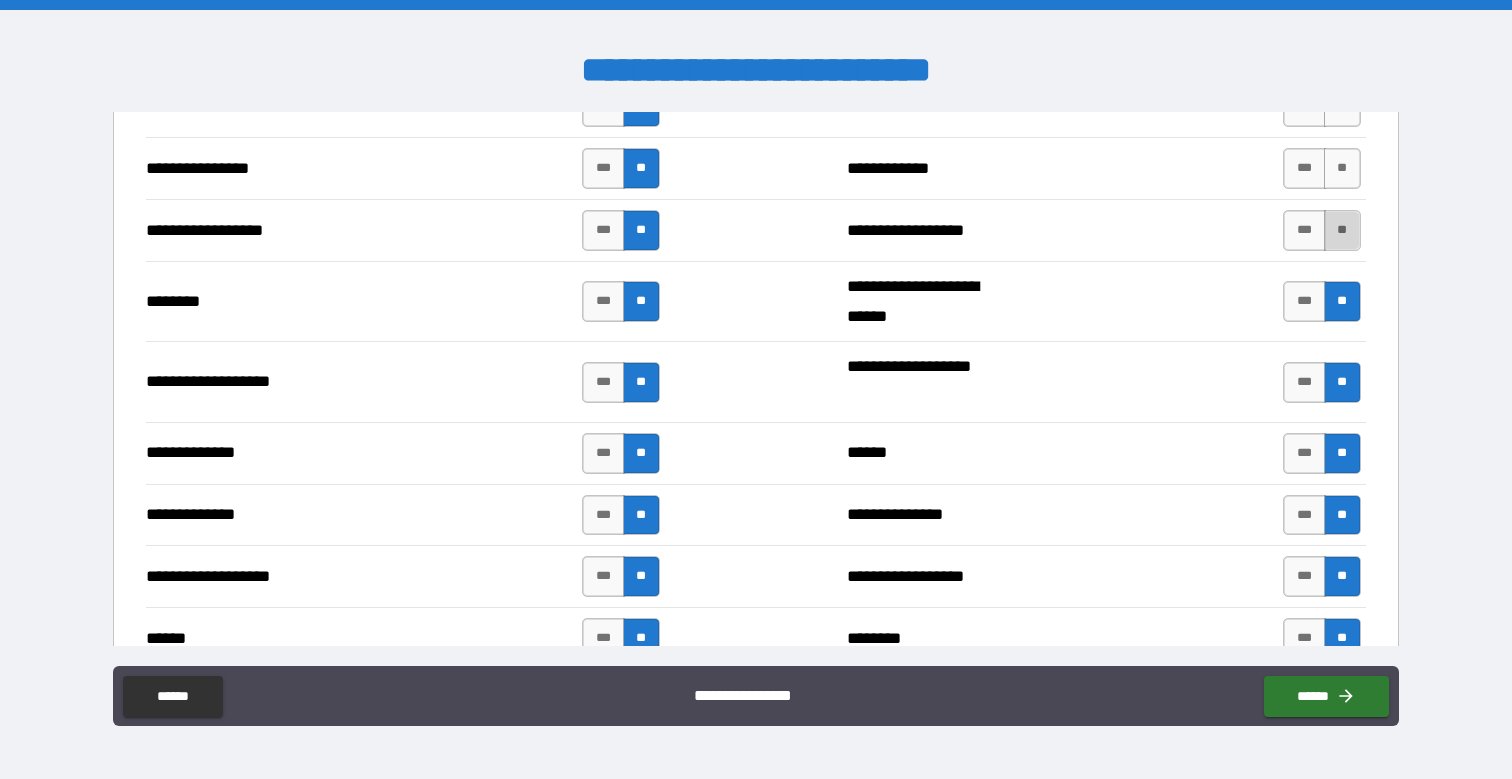 click on "**" at bounding box center (1342, 230) 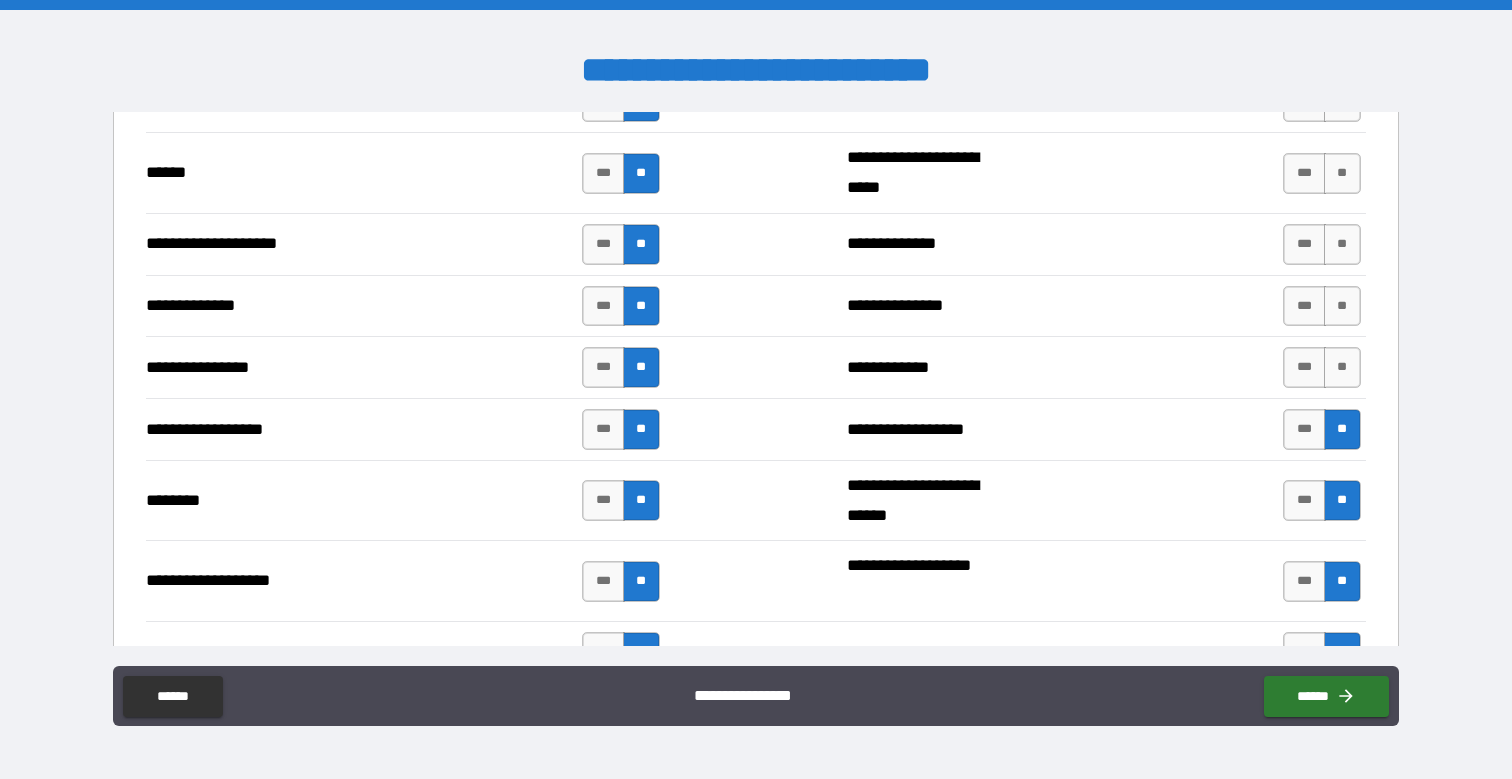 scroll, scrollTop: 3005, scrollLeft: 0, axis: vertical 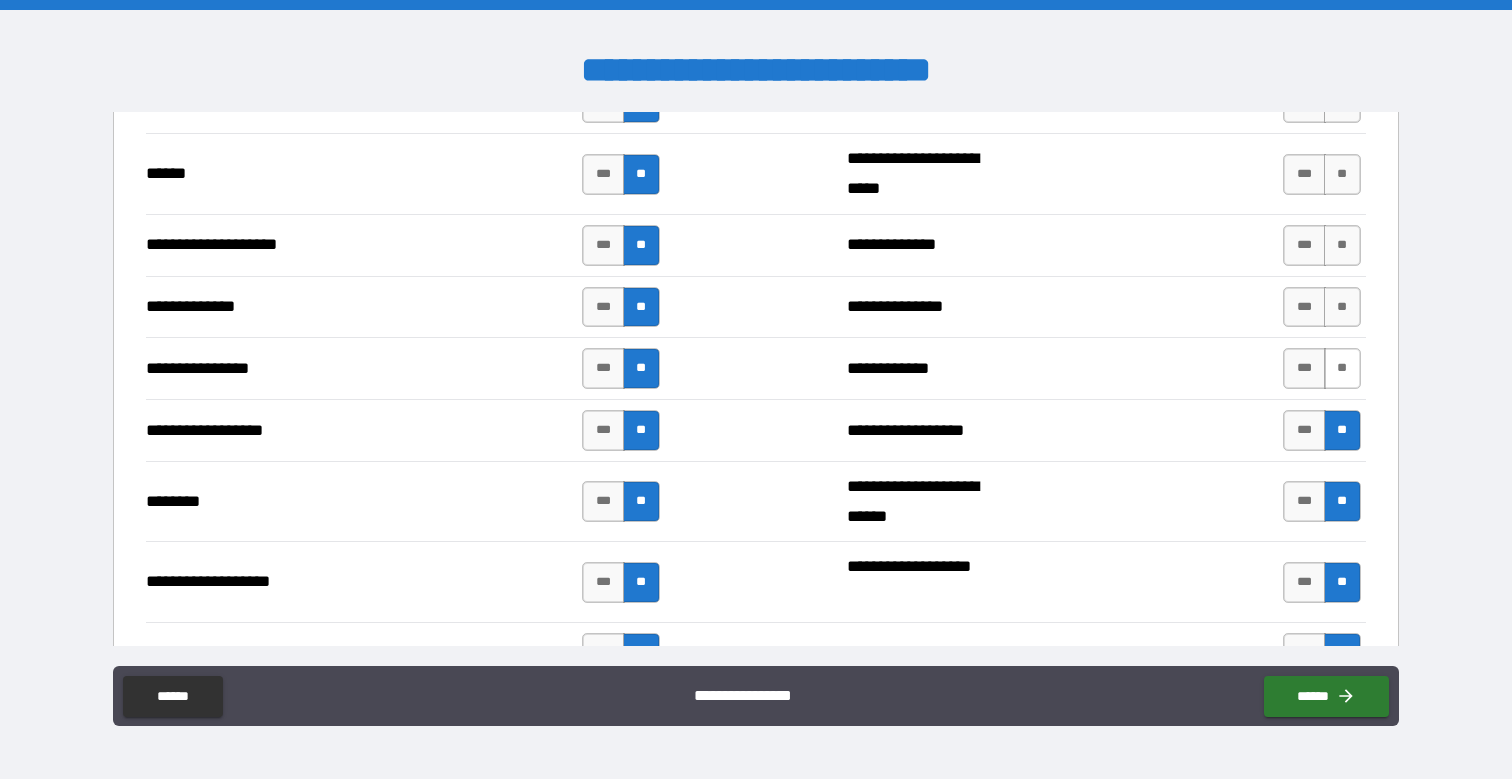 click on "**" at bounding box center (1342, 368) 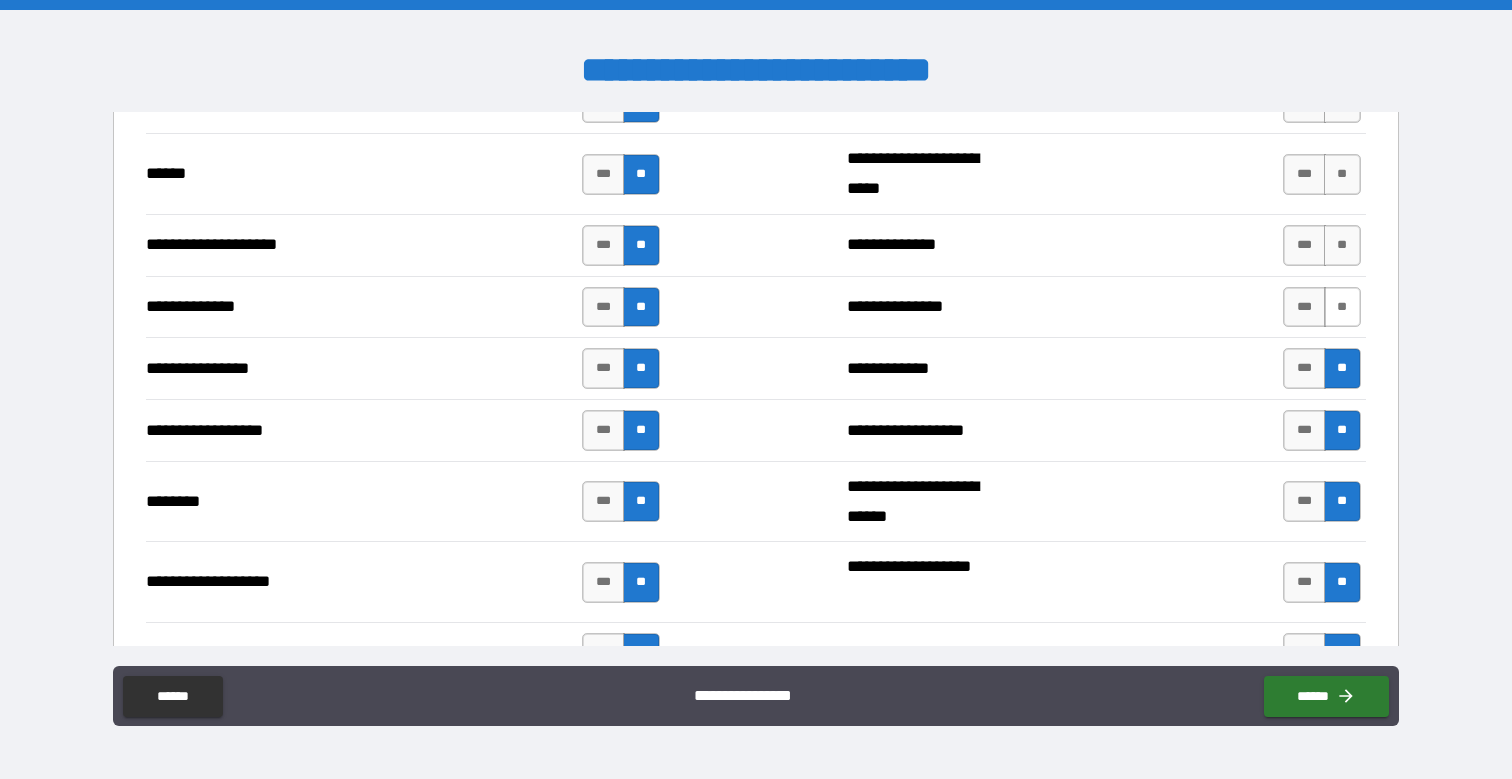 click on "**" at bounding box center (1342, 307) 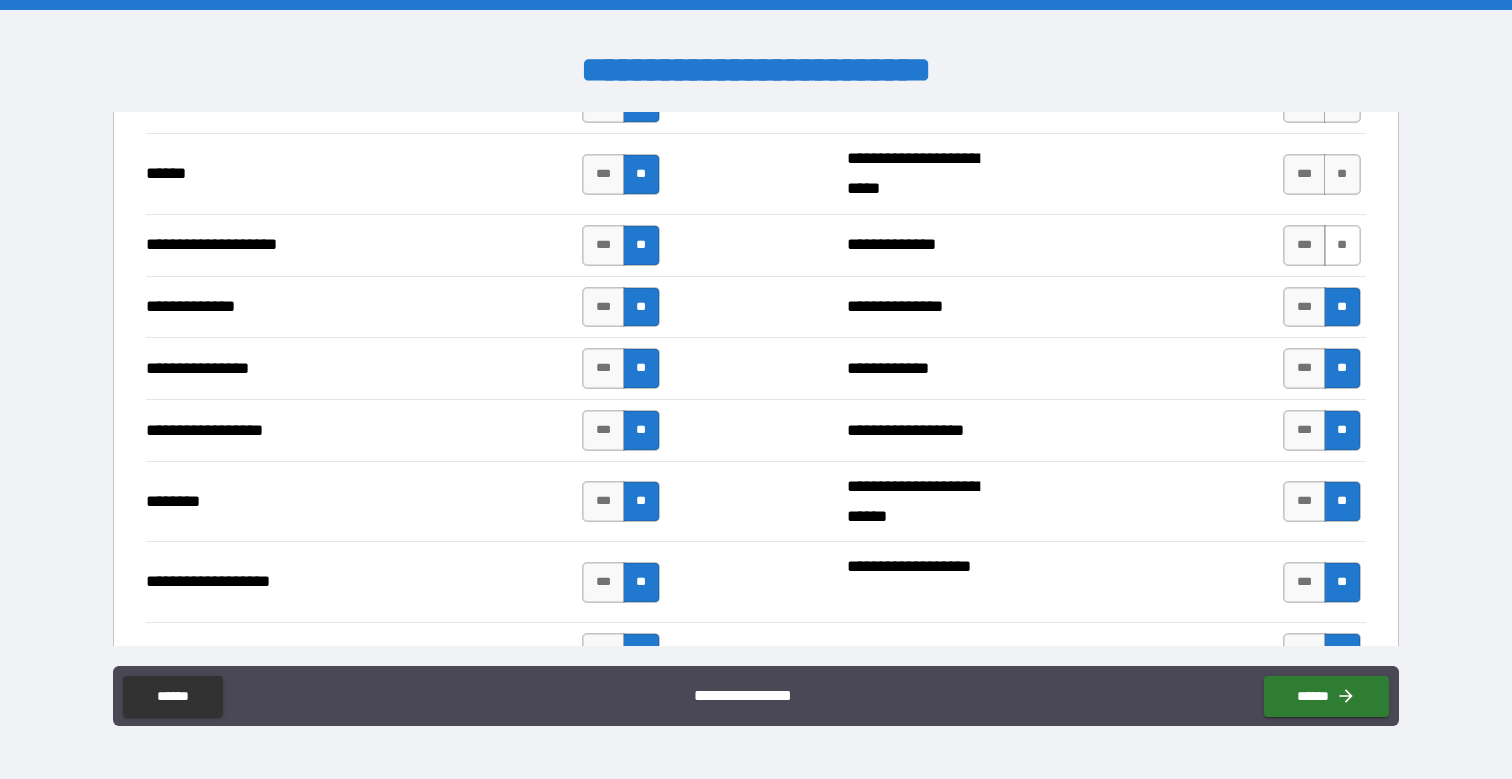 click on "**" at bounding box center [1342, 245] 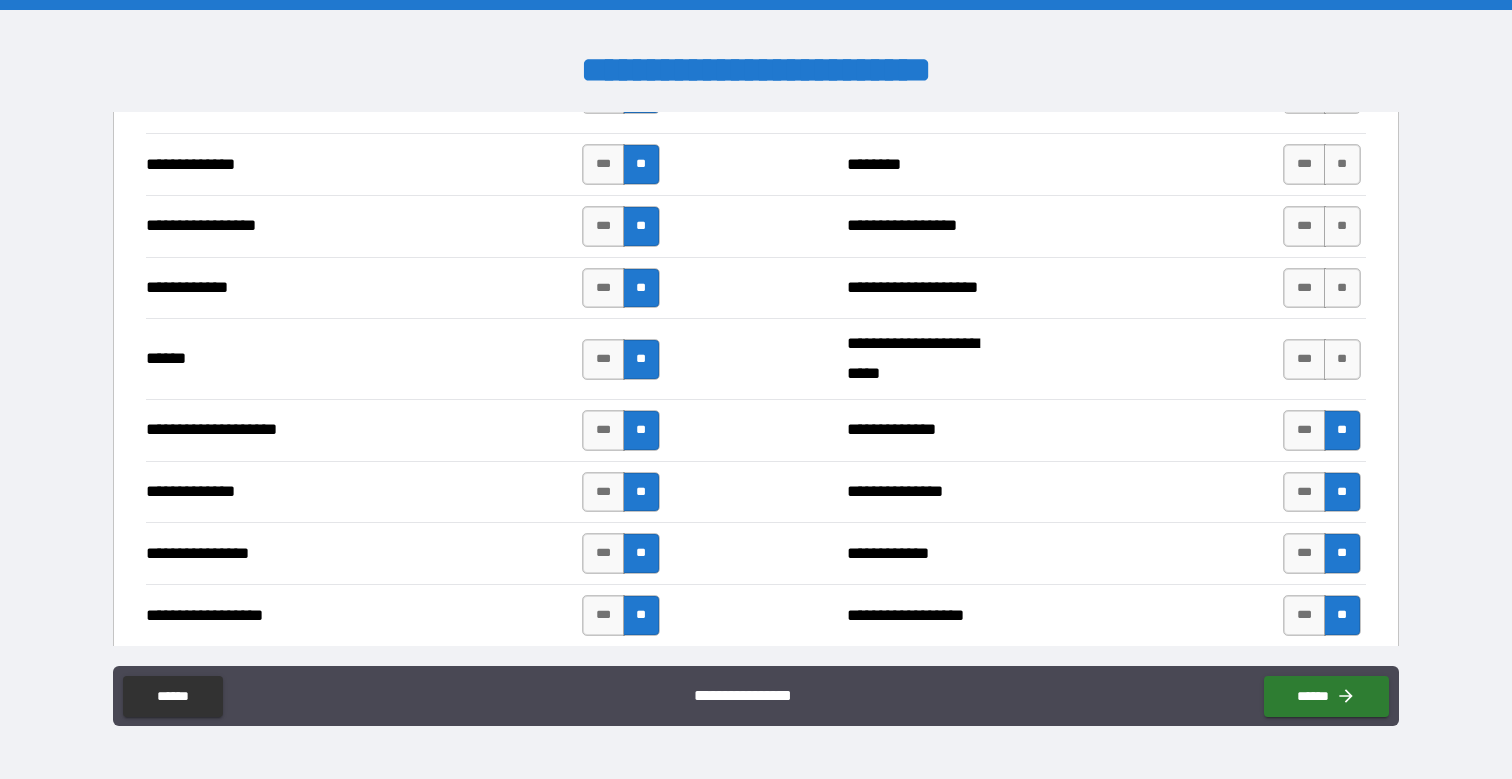 scroll, scrollTop: 2805, scrollLeft: 0, axis: vertical 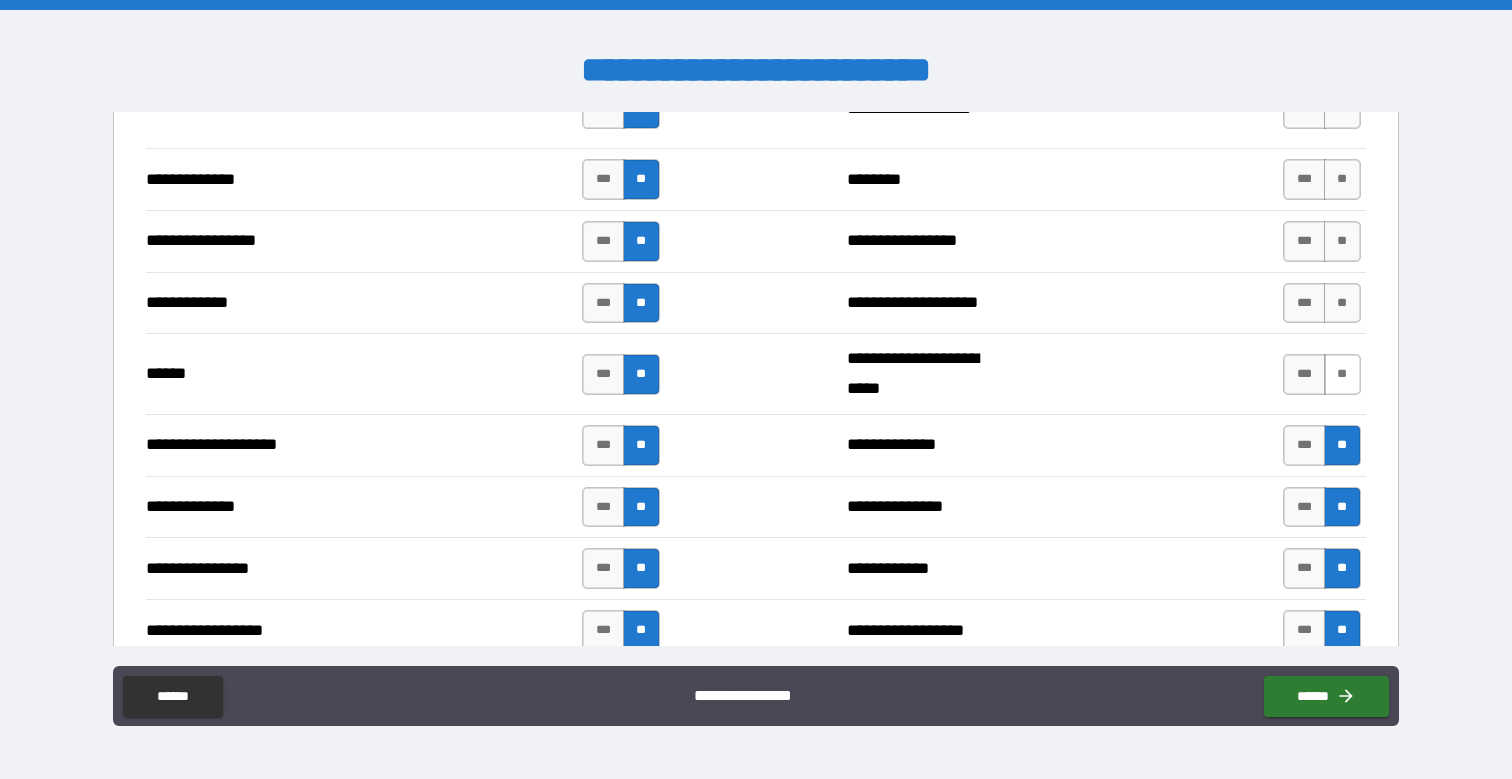 click on "**" at bounding box center [1342, 374] 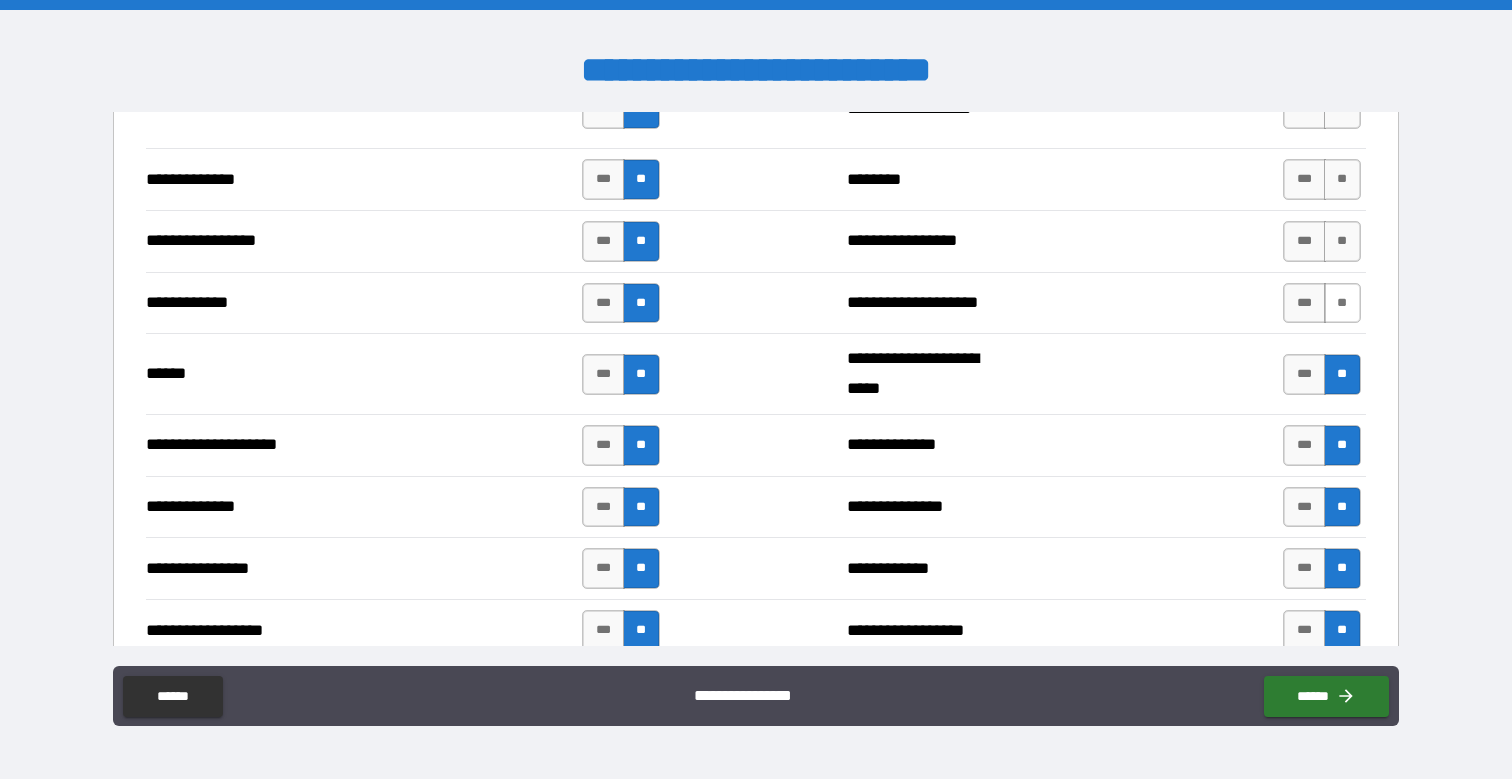click on "**" at bounding box center [1342, 303] 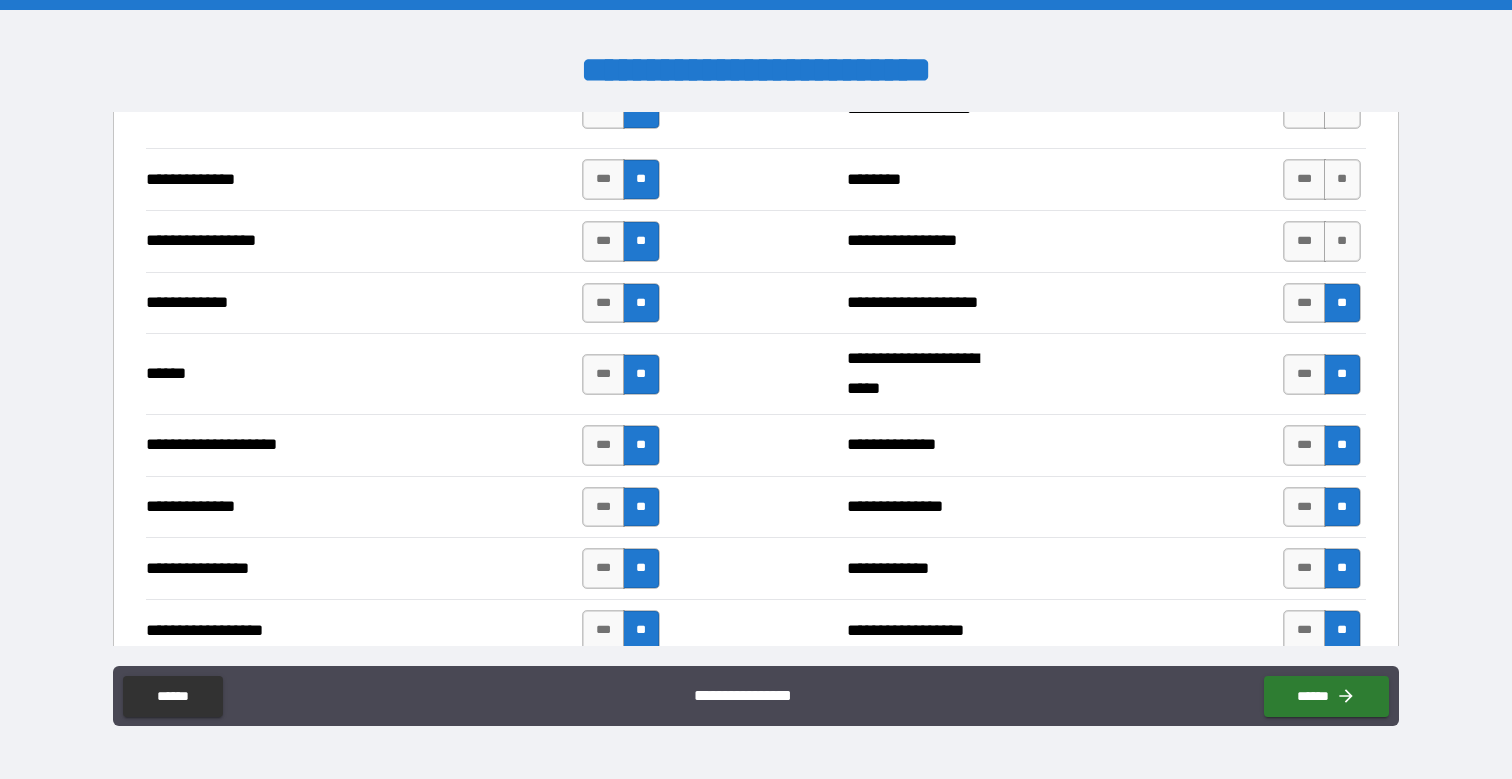 scroll, scrollTop: 2705, scrollLeft: 0, axis: vertical 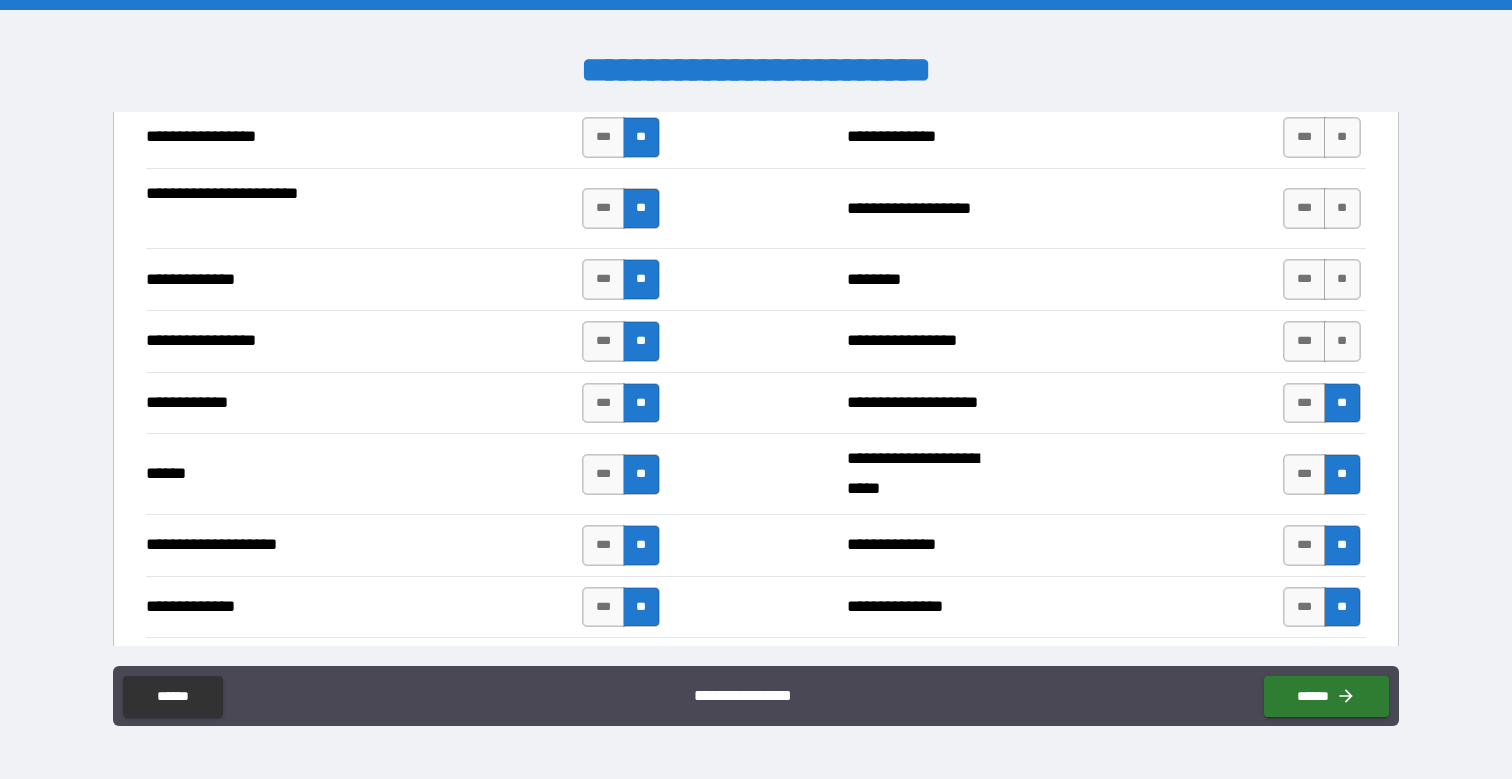 drag, startPoint x: 1333, startPoint y: 344, endPoint x: 1319, endPoint y: 309, distance: 37.696156 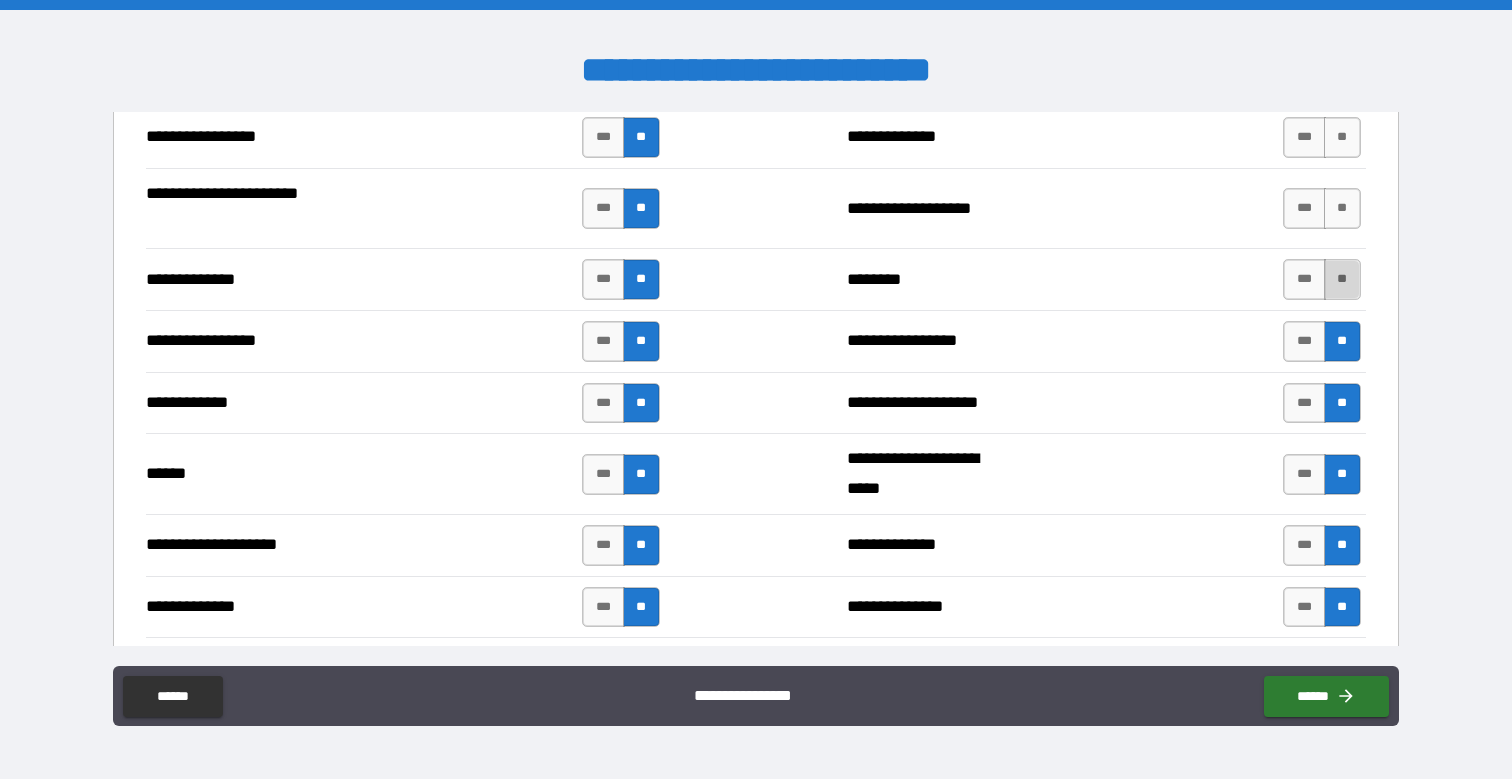 click on "**" at bounding box center (1342, 279) 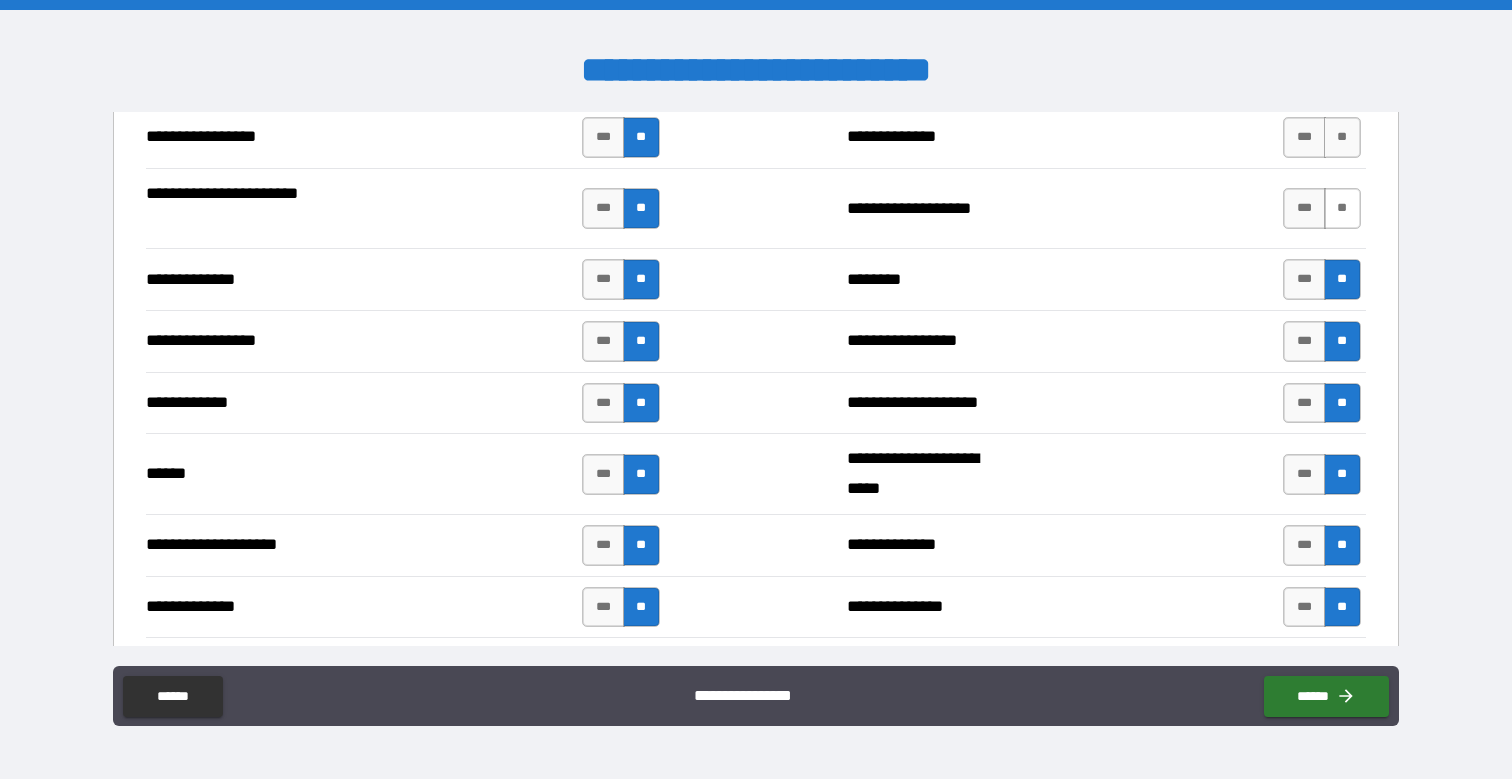 click on "**" at bounding box center [1342, 208] 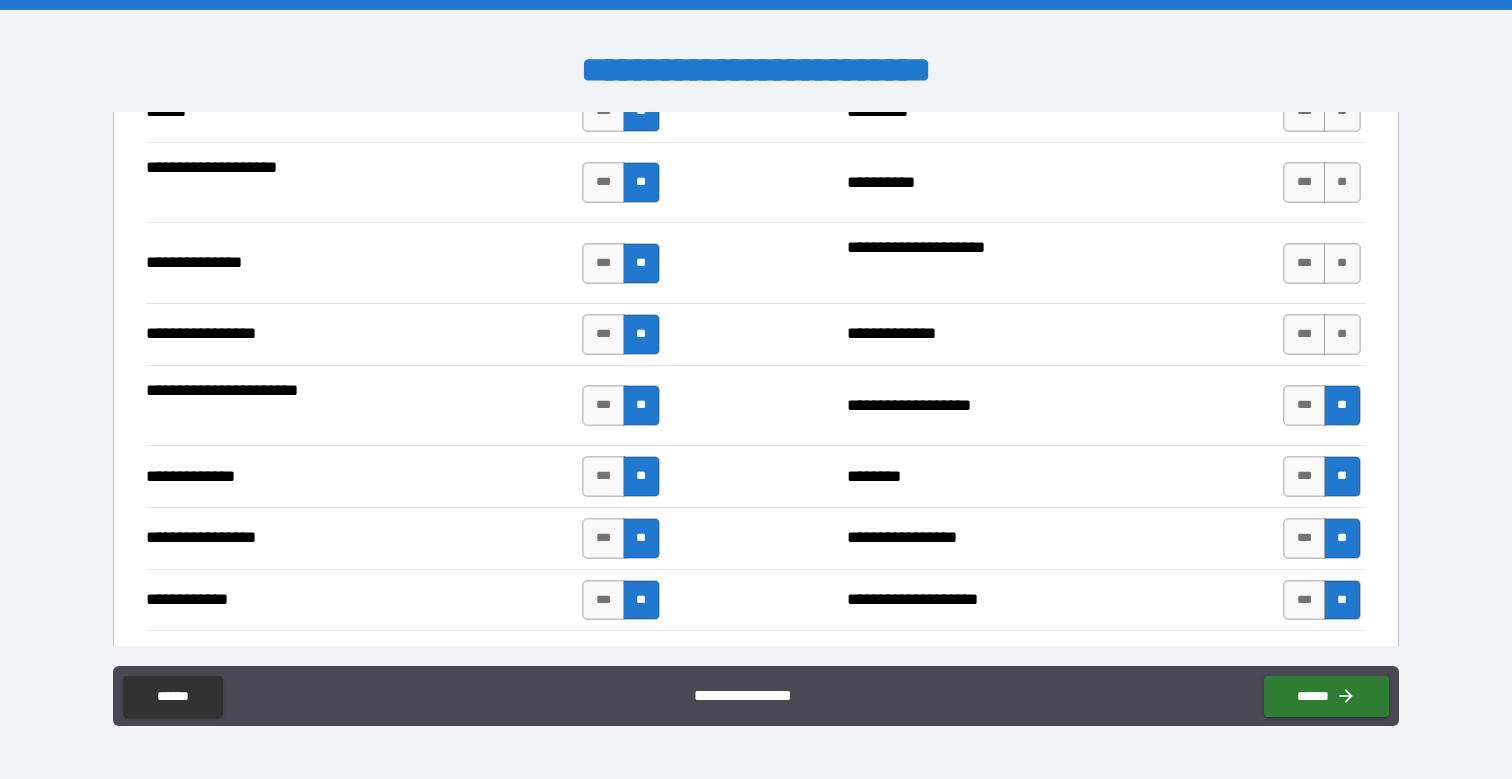 scroll, scrollTop: 2505, scrollLeft: 0, axis: vertical 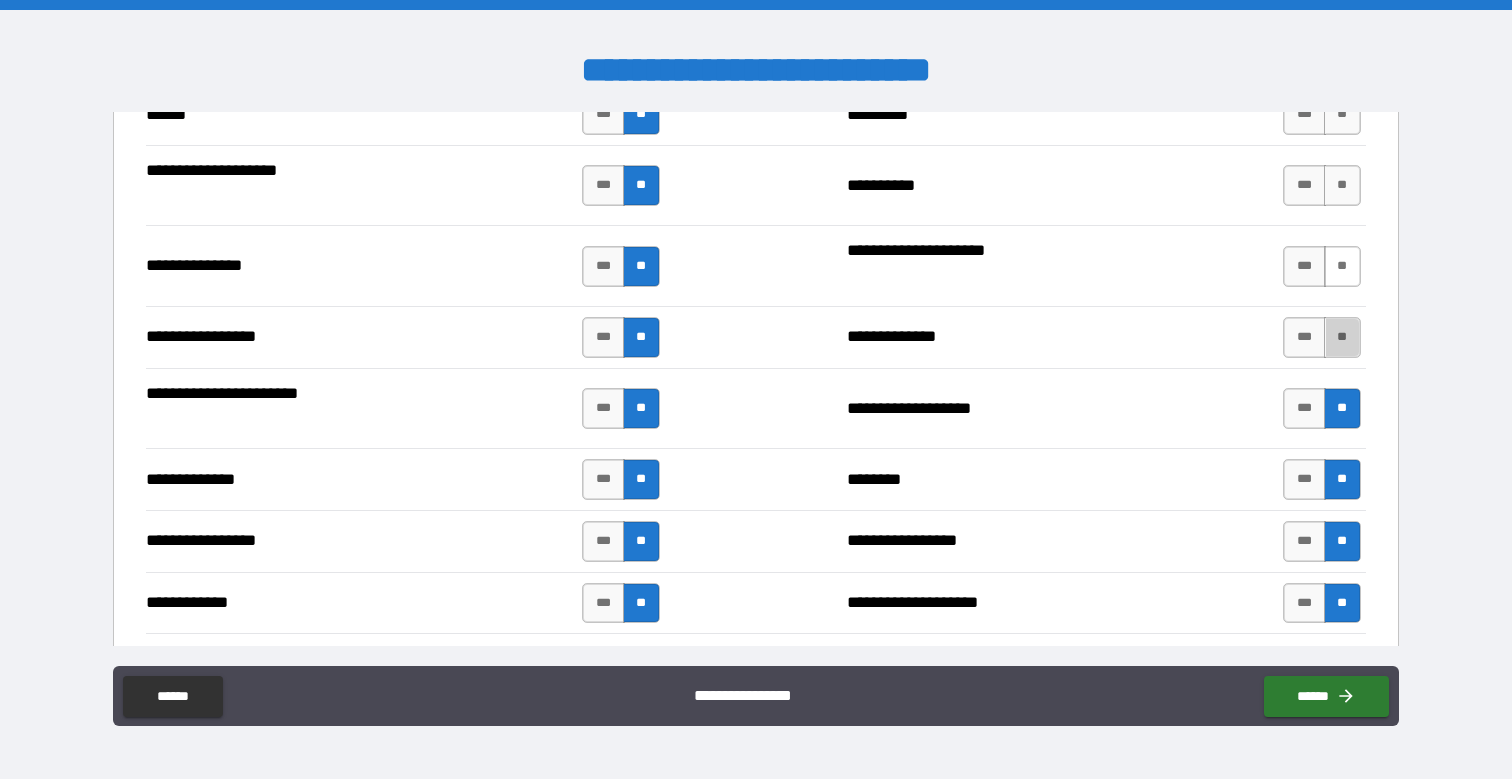 drag, startPoint x: 1323, startPoint y: 332, endPoint x: 1331, endPoint y: 285, distance: 47.67599 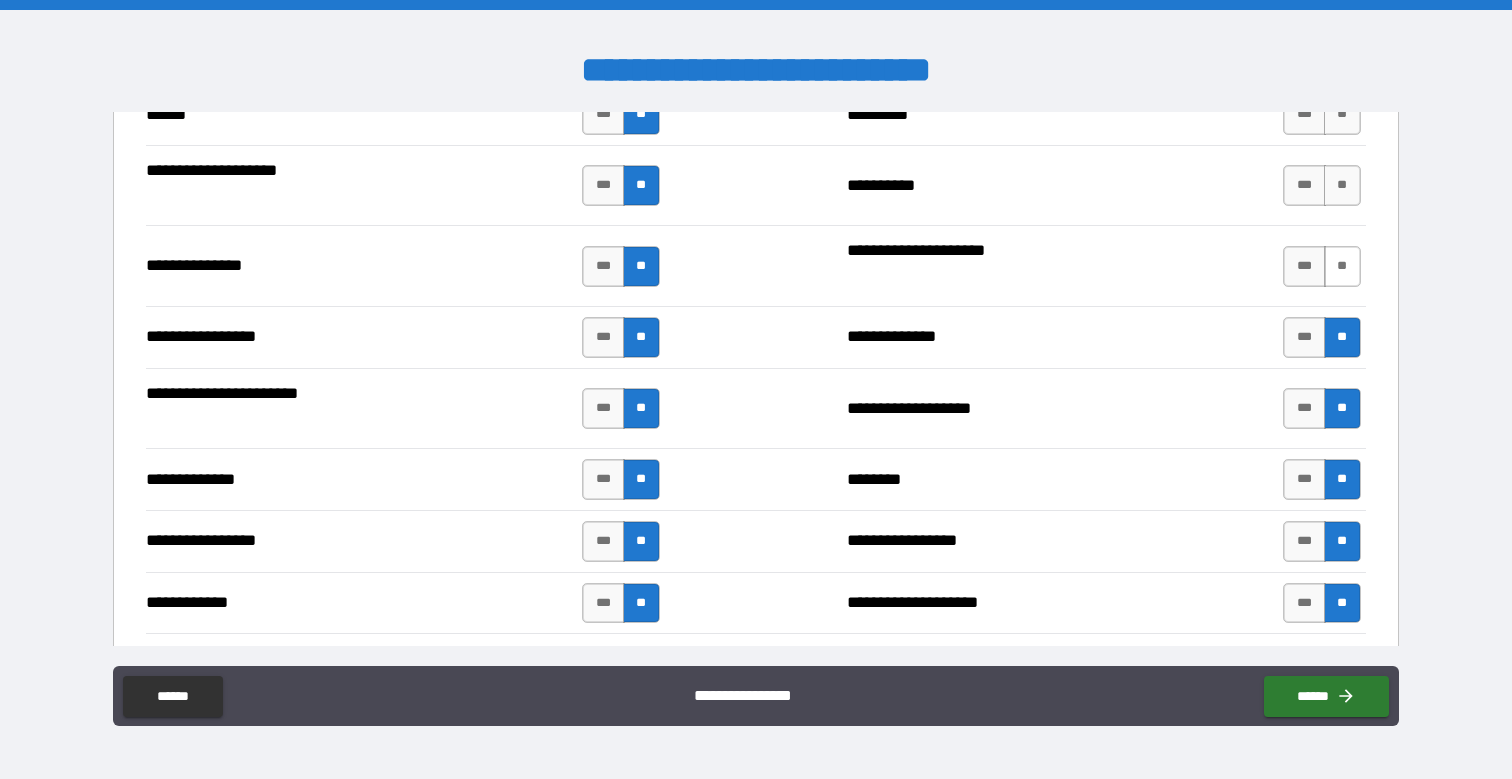 drag, startPoint x: 1331, startPoint y: 269, endPoint x: 1326, endPoint y: 249, distance: 20.615528 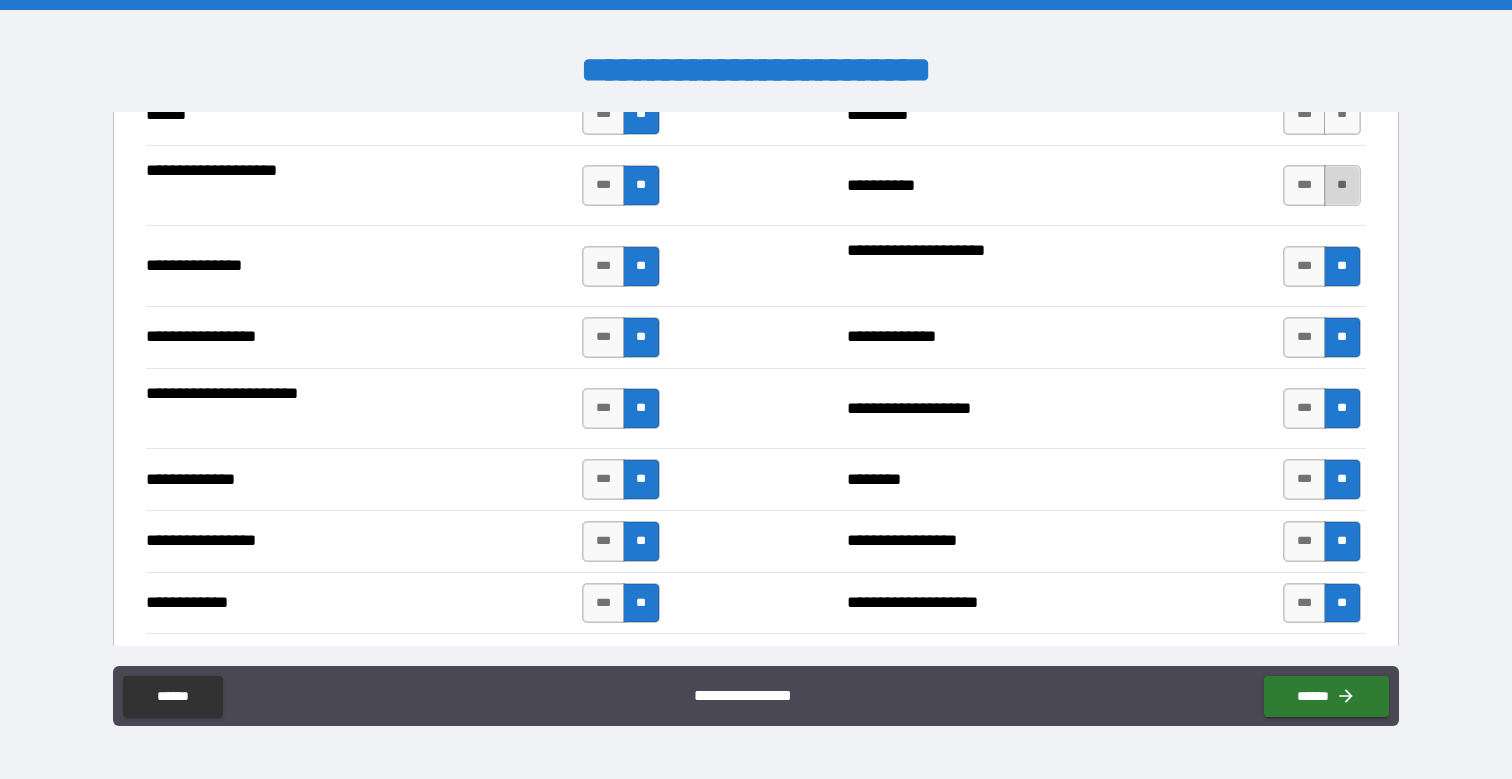 click on "**" at bounding box center (1342, 185) 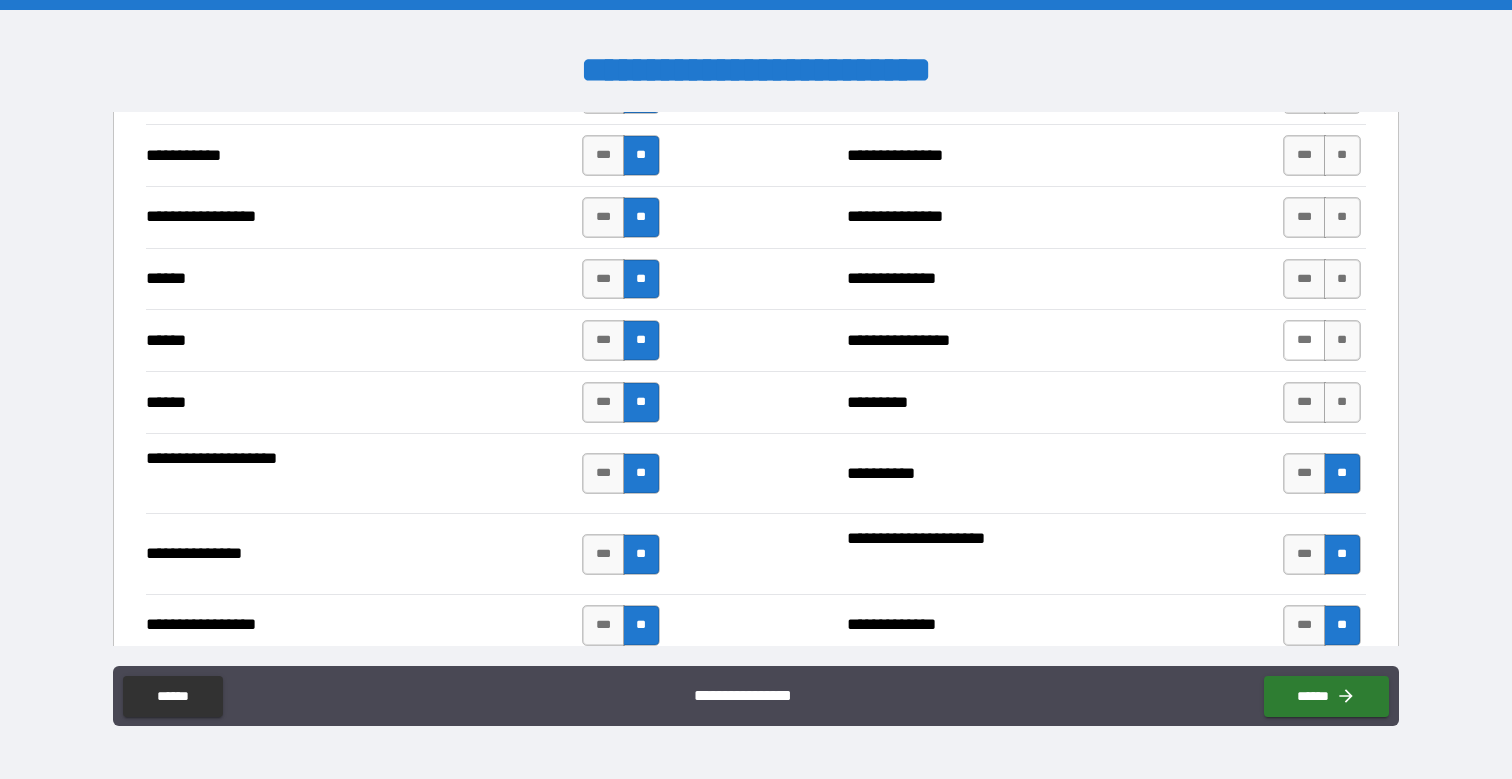 scroll, scrollTop: 2205, scrollLeft: 0, axis: vertical 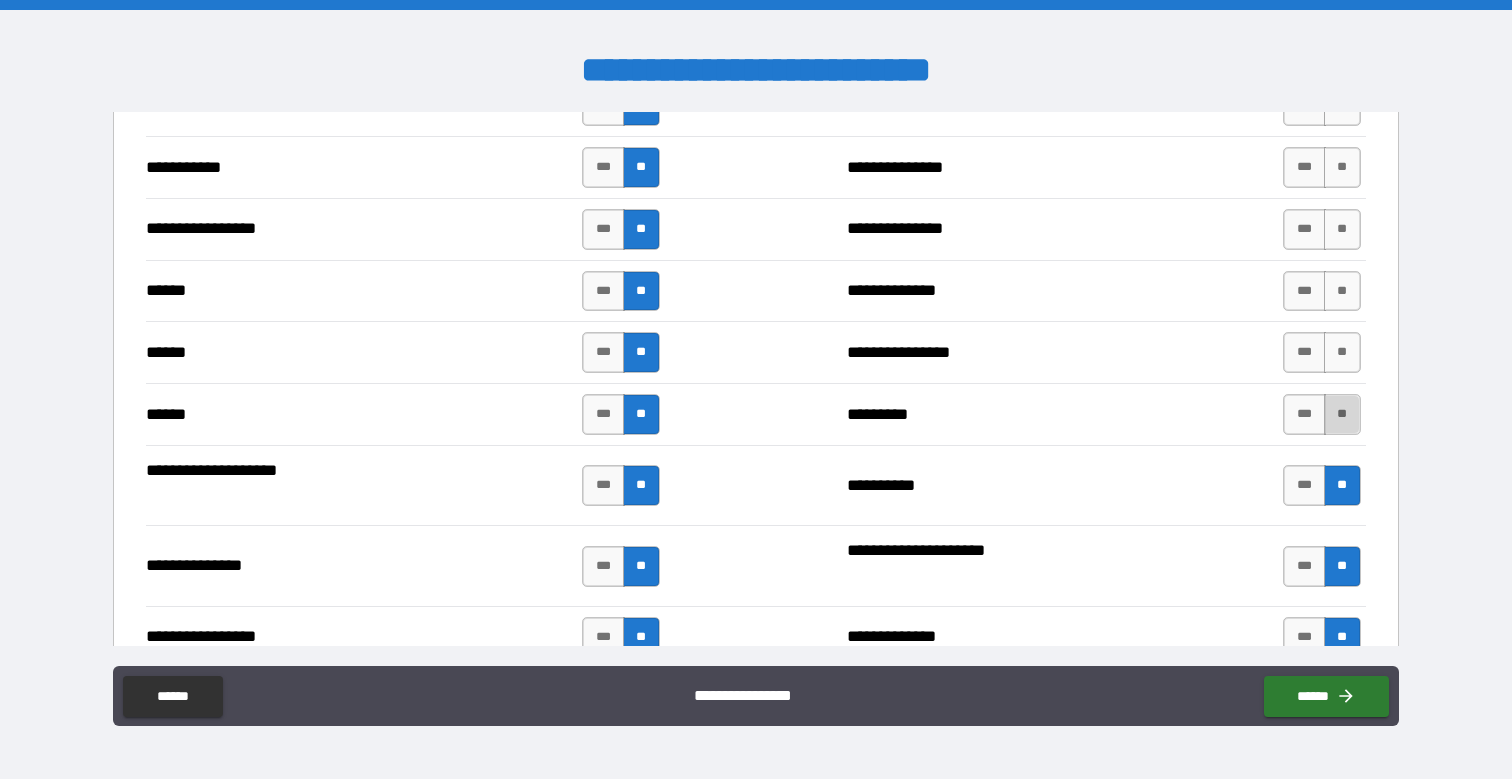 click on "**" at bounding box center (1342, 414) 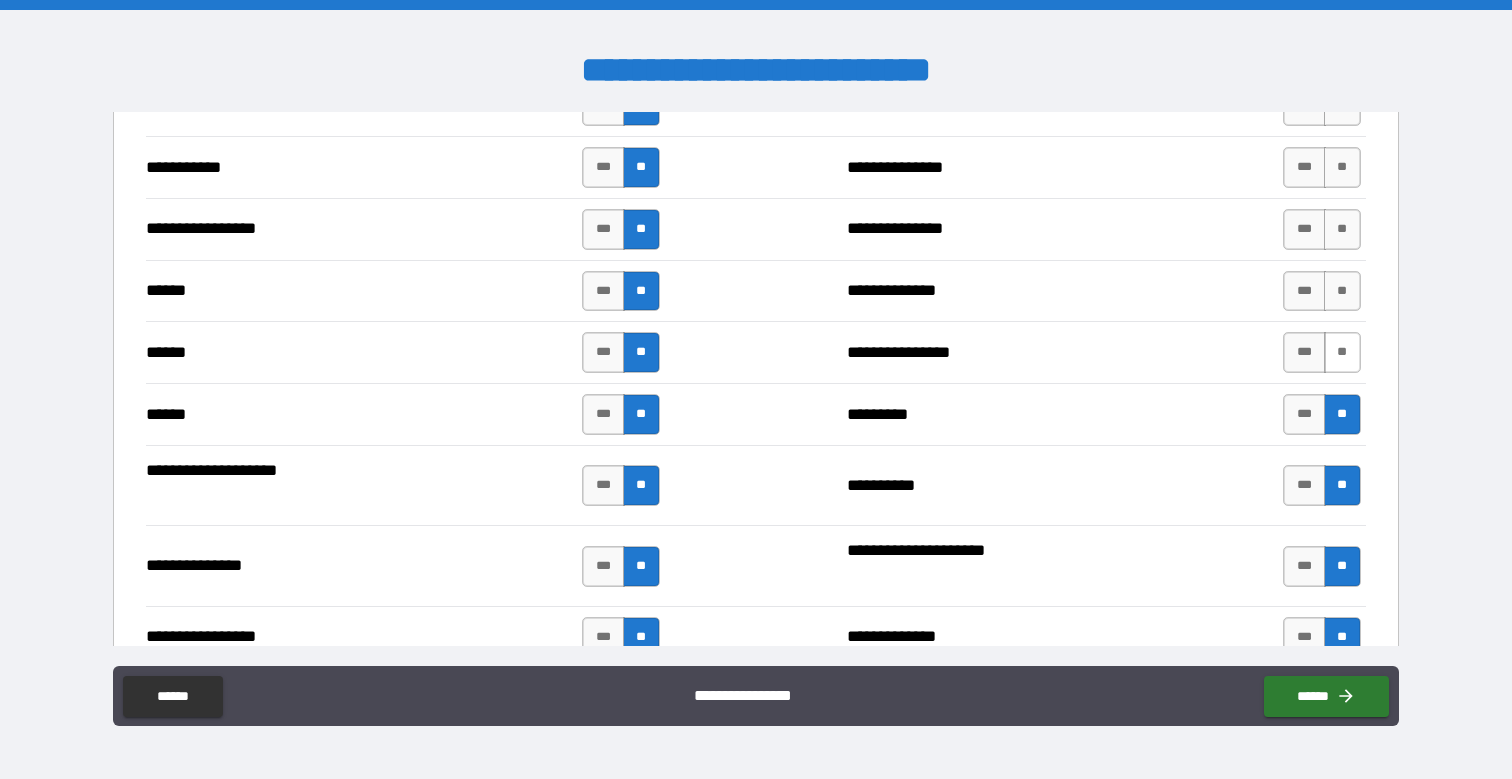 drag, startPoint x: 1324, startPoint y: 349, endPoint x: 1330, endPoint y: 334, distance: 16.155495 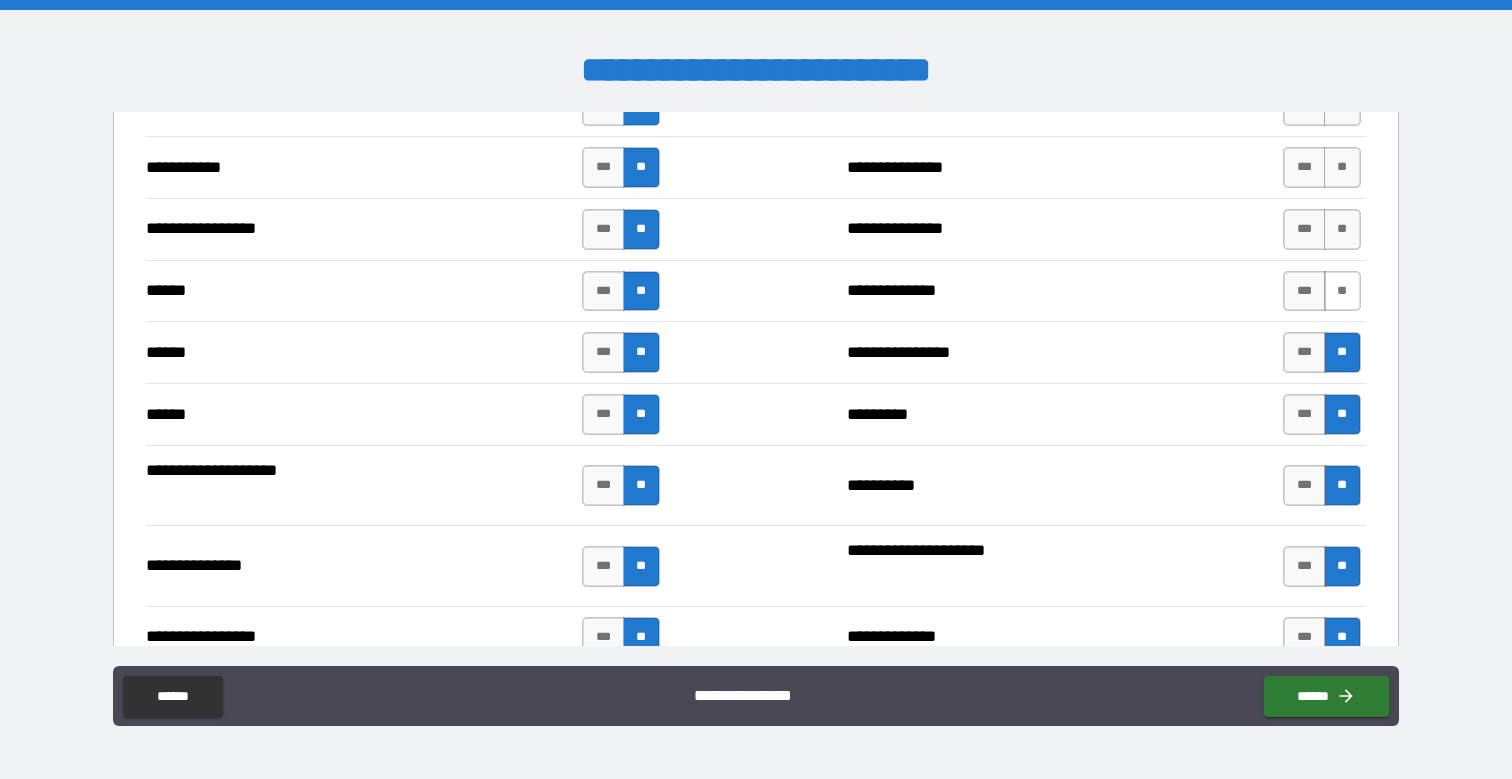 drag, startPoint x: 1341, startPoint y: 295, endPoint x: 1335, endPoint y: 272, distance: 23.769728 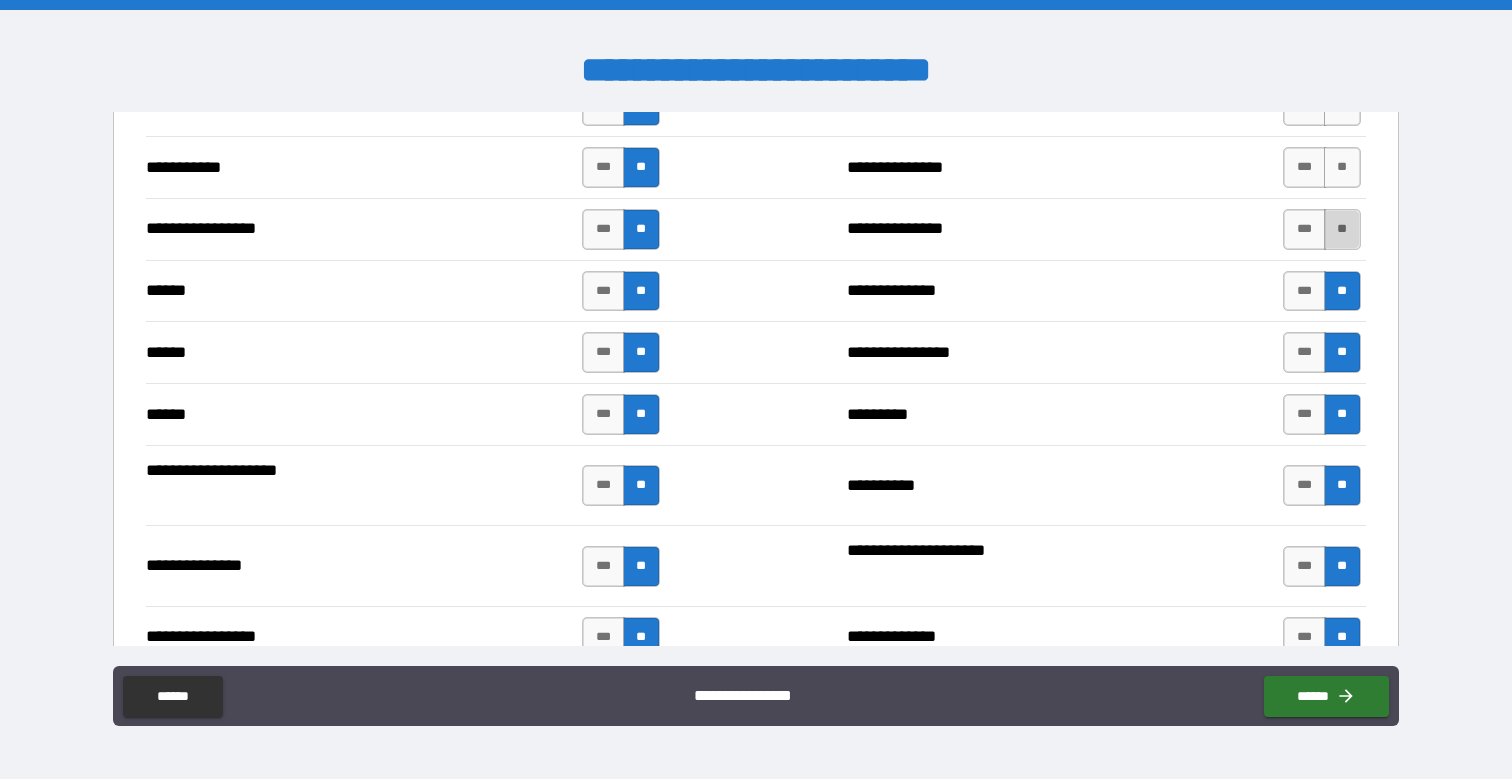 click on "**" at bounding box center (1342, 229) 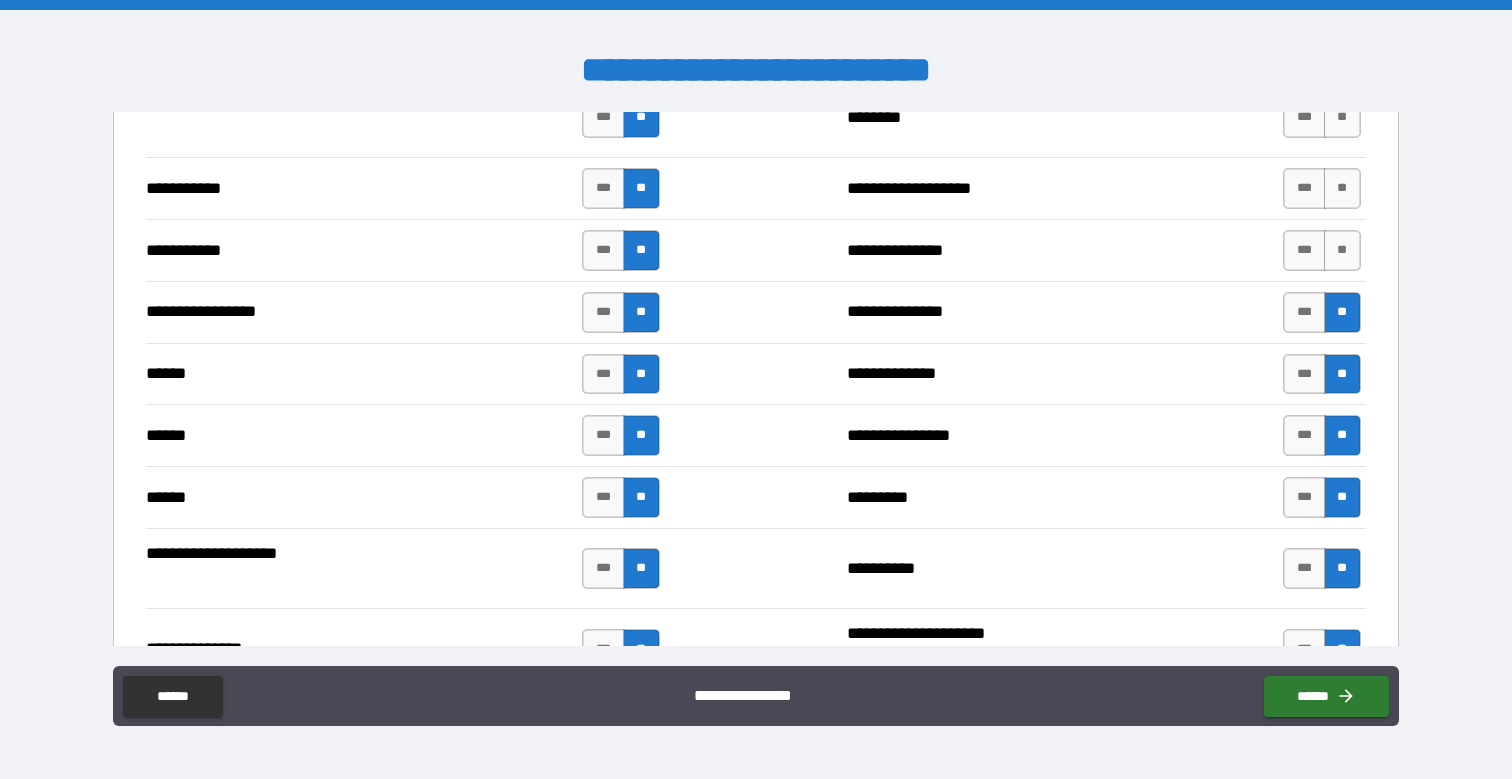 scroll, scrollTop: 2005, scrollLeft: 0, axis: vertical 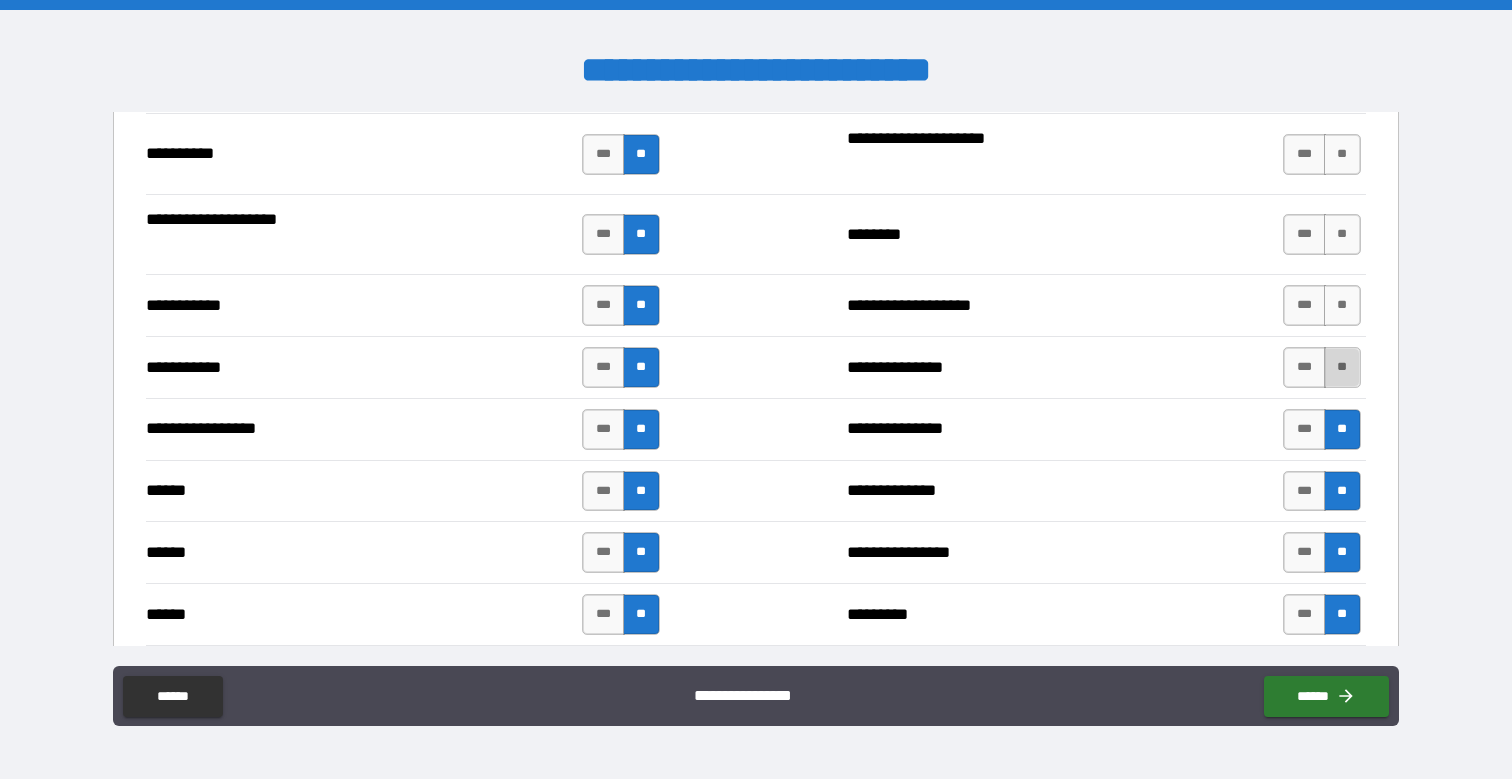 drag, startPoint x: 1328, startPoint y: 373, endPoint x: 1333, endPoint y: 351, distance: 22.561028 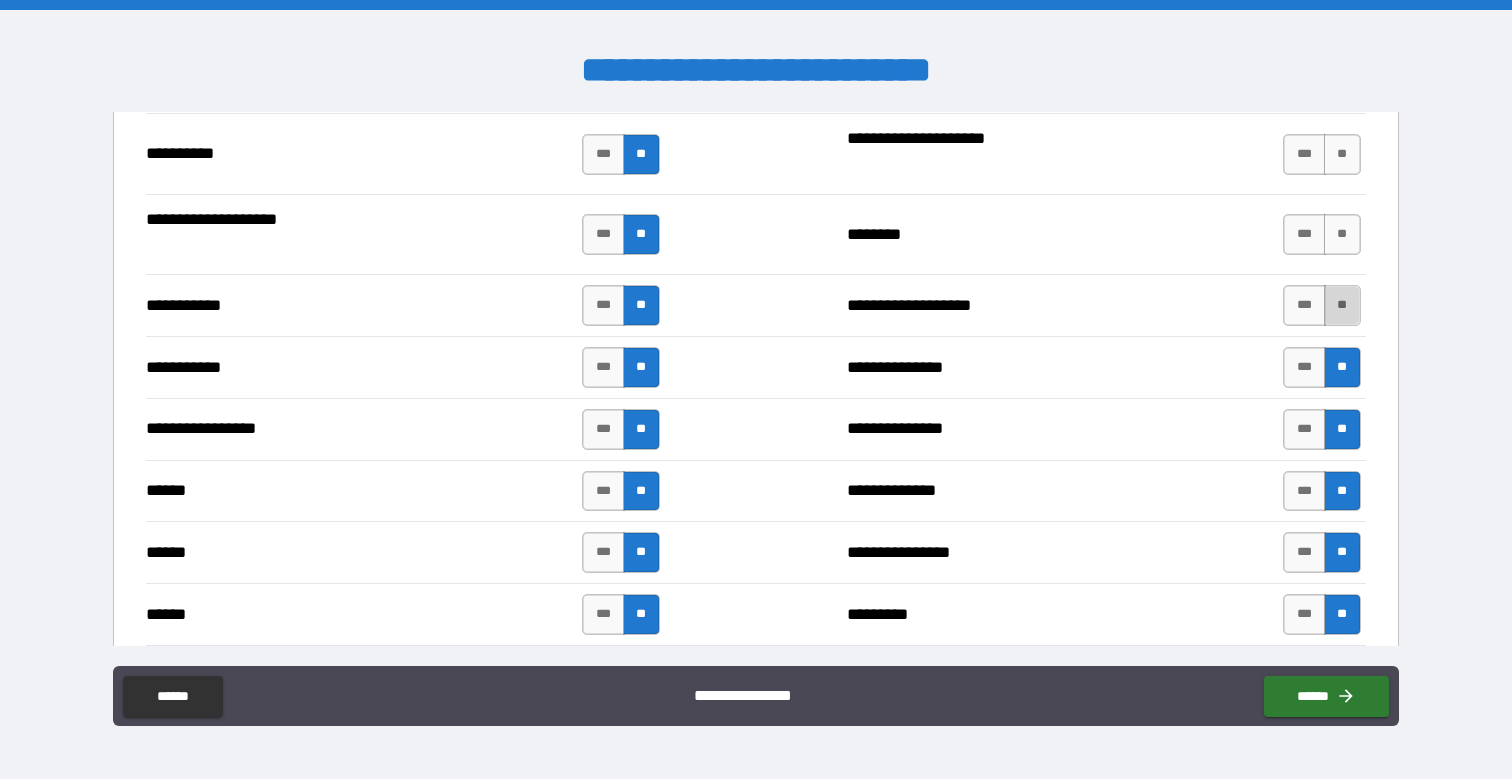click on "**" at bounding box center (1342, 305) 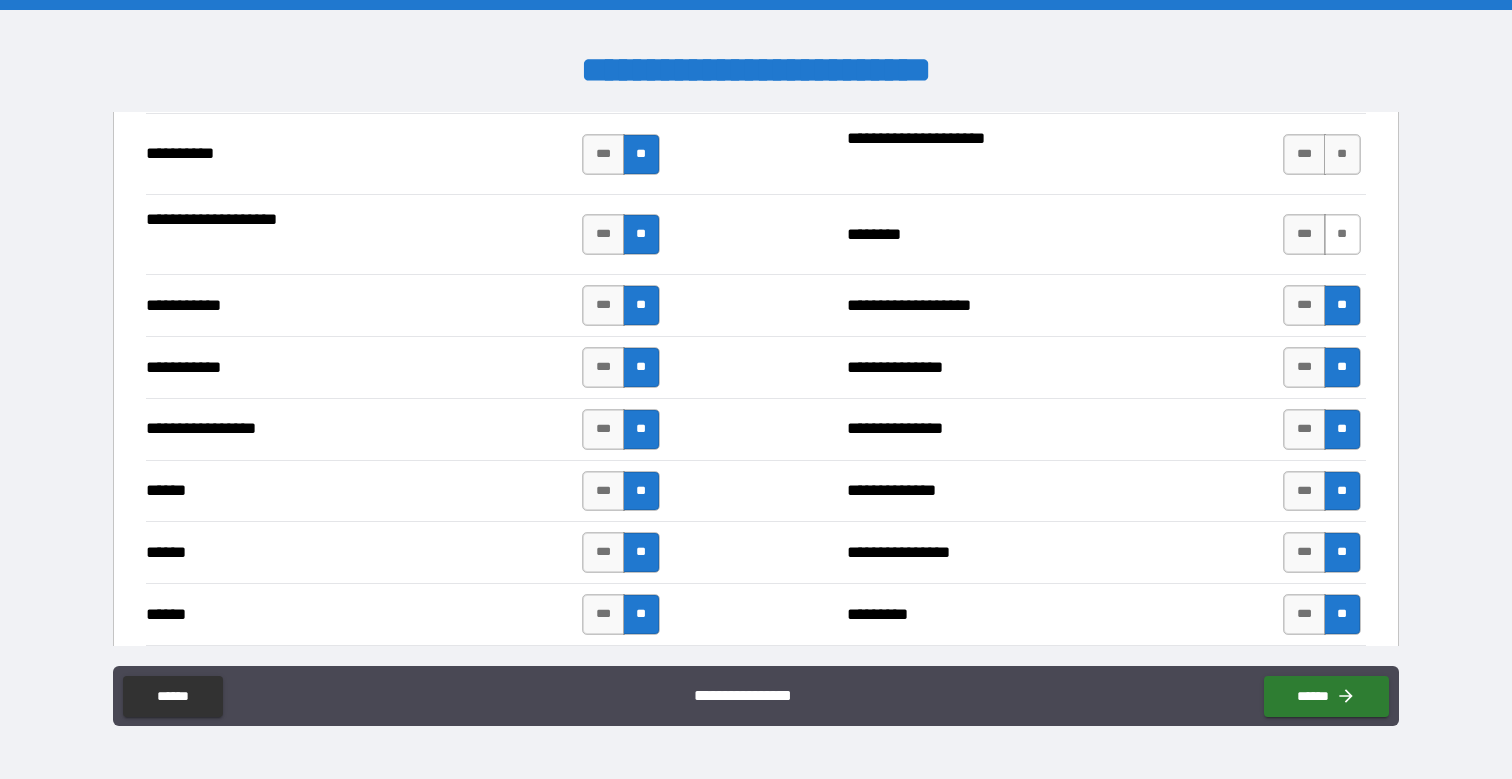 click on "**" at bounding box center (1342, 234) 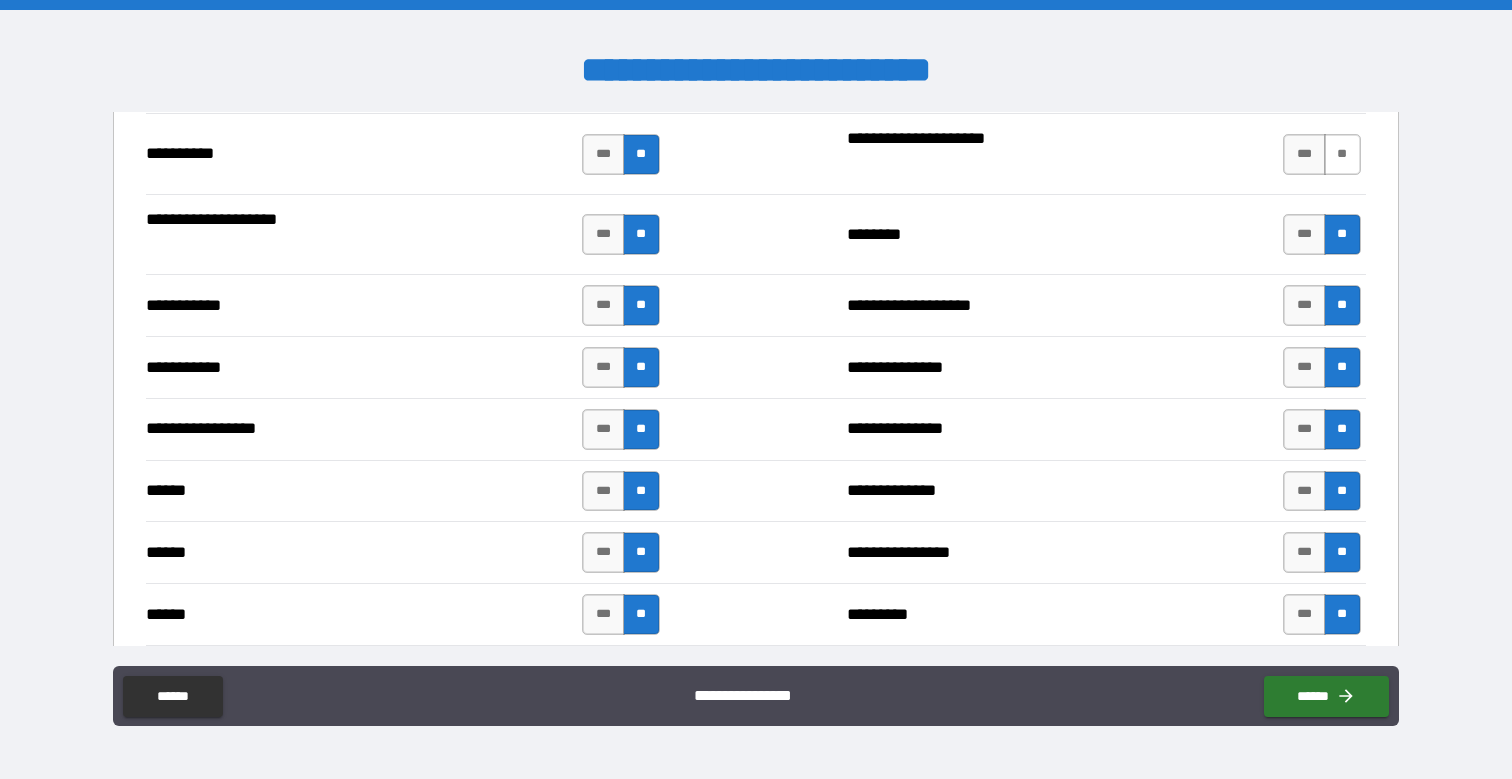 click on "**" at bounding box center (1342, 154) 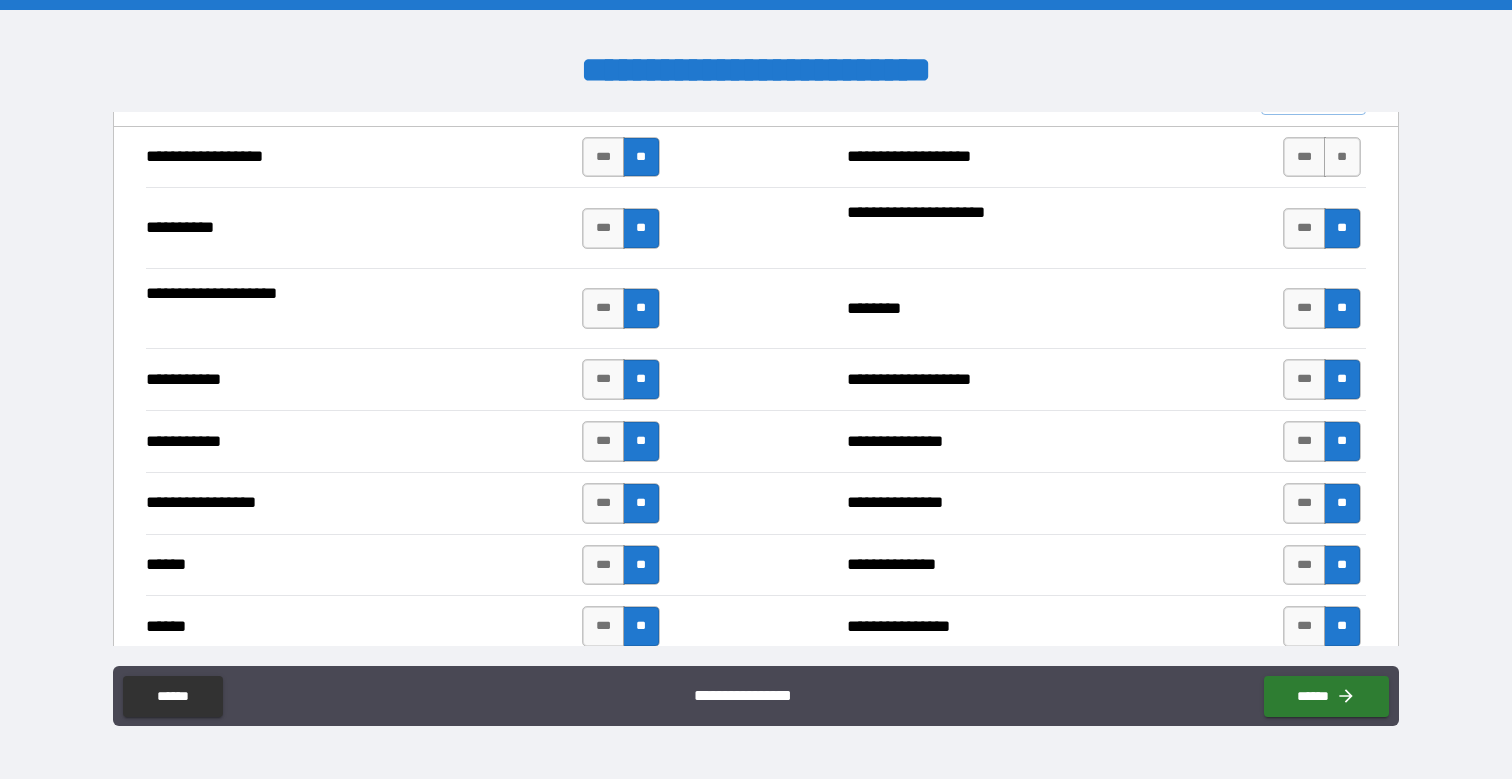 scroll, scrollTop: 1805, scrollLeft: 0, axis: vertical 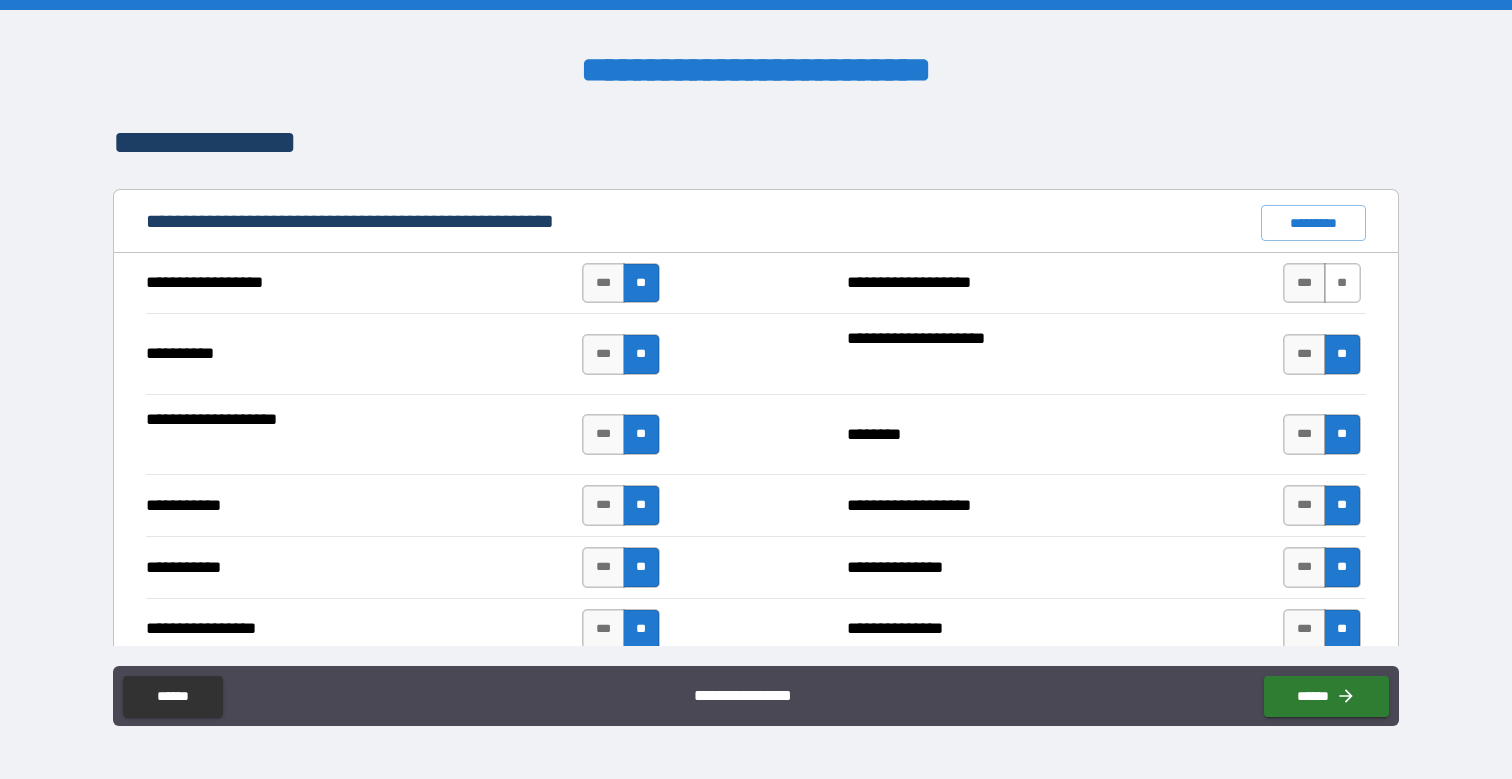 click on "**" at bounding box center [1342, 283] 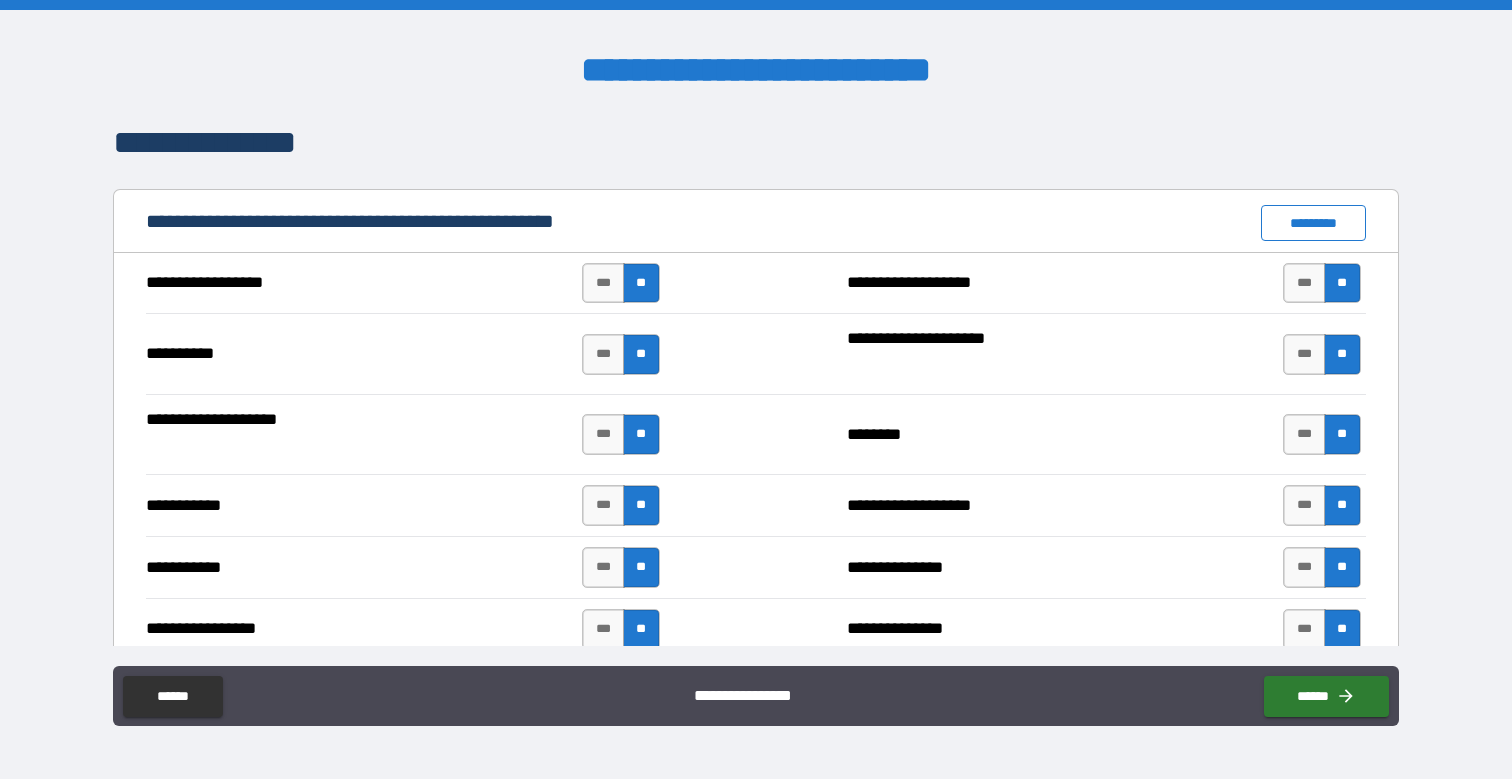click on "*********" at bounding box center (1313, 223) 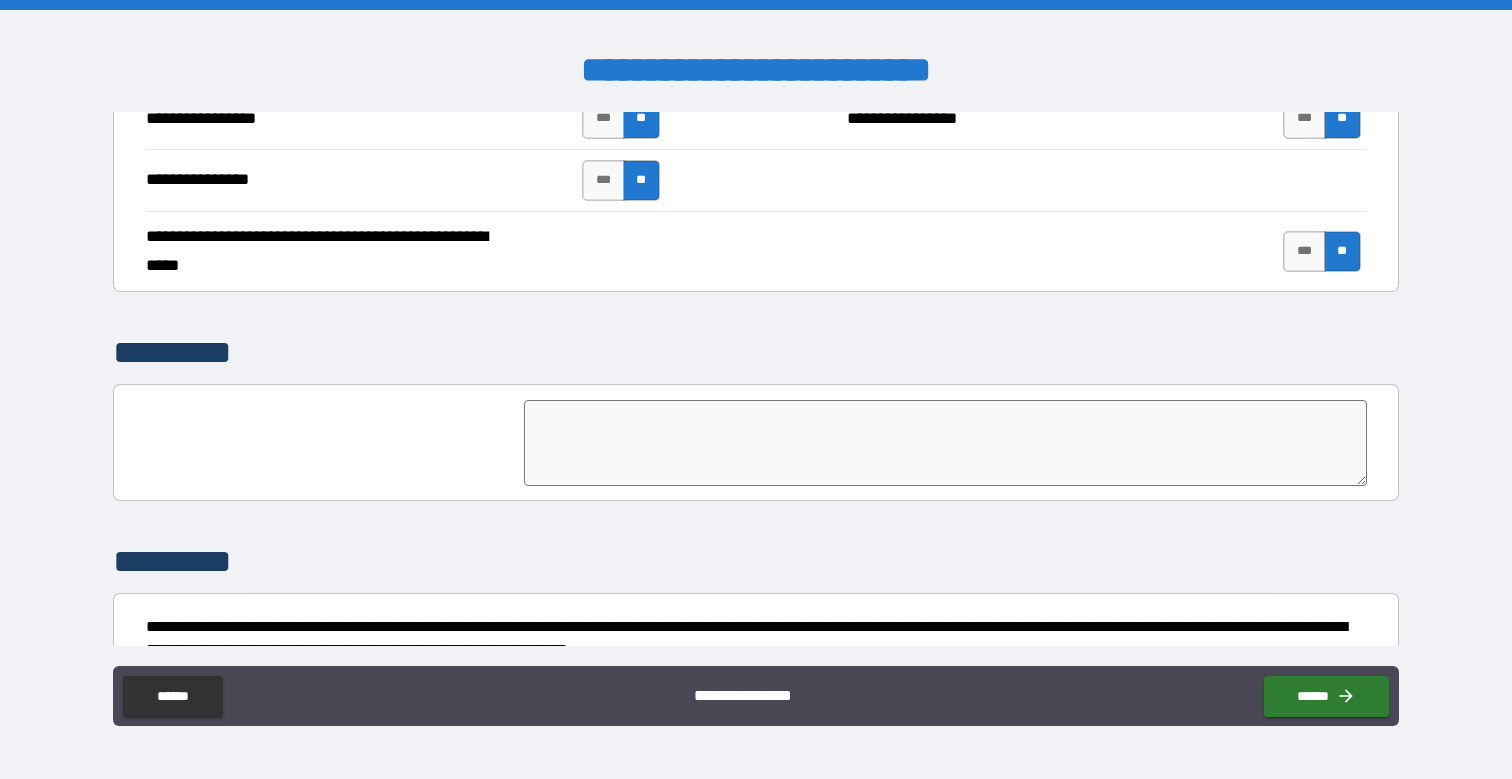 scroll, scrollTop: 4605, scrollLeft: 0, axis: vertical 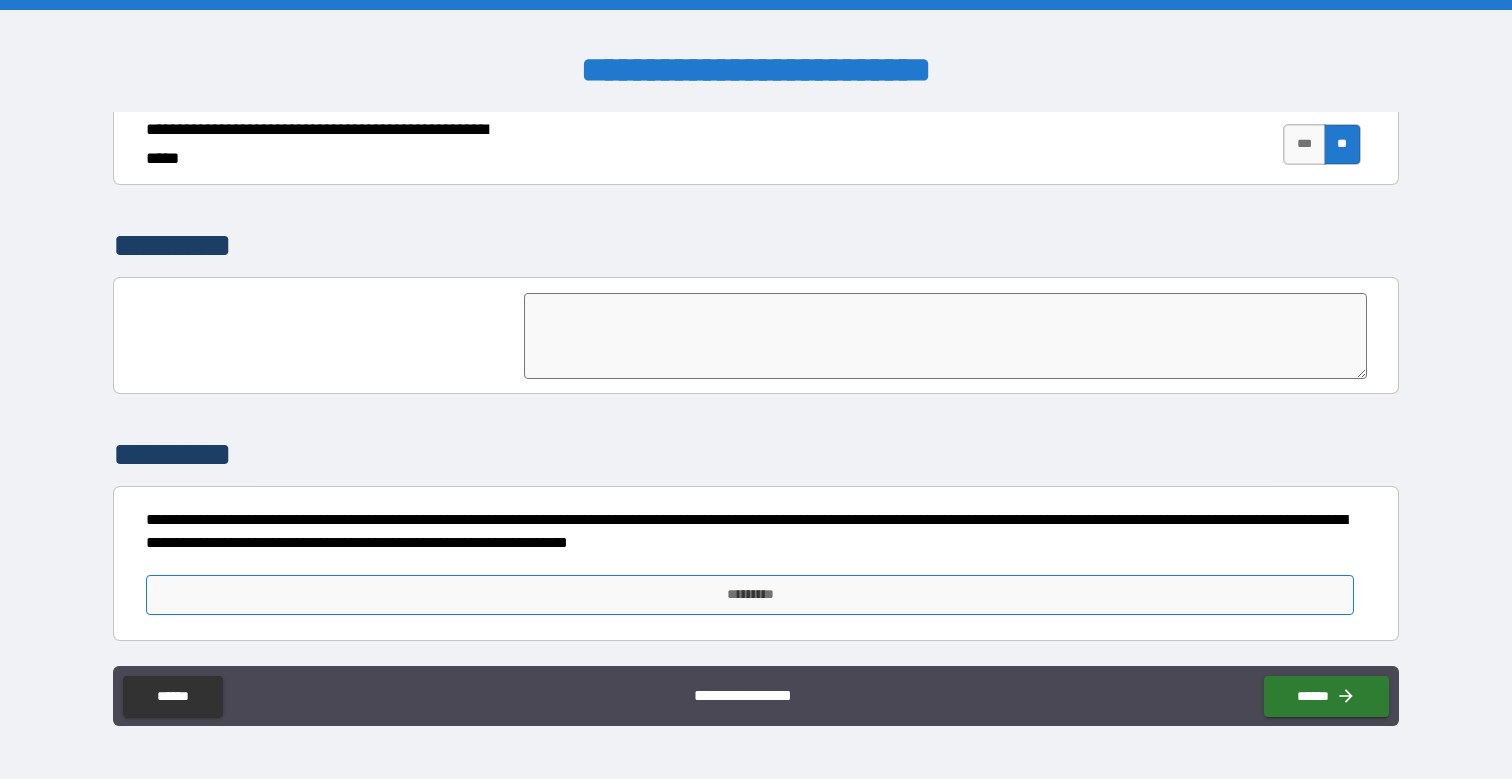 click on "*********" at bounding box center (750, 595) 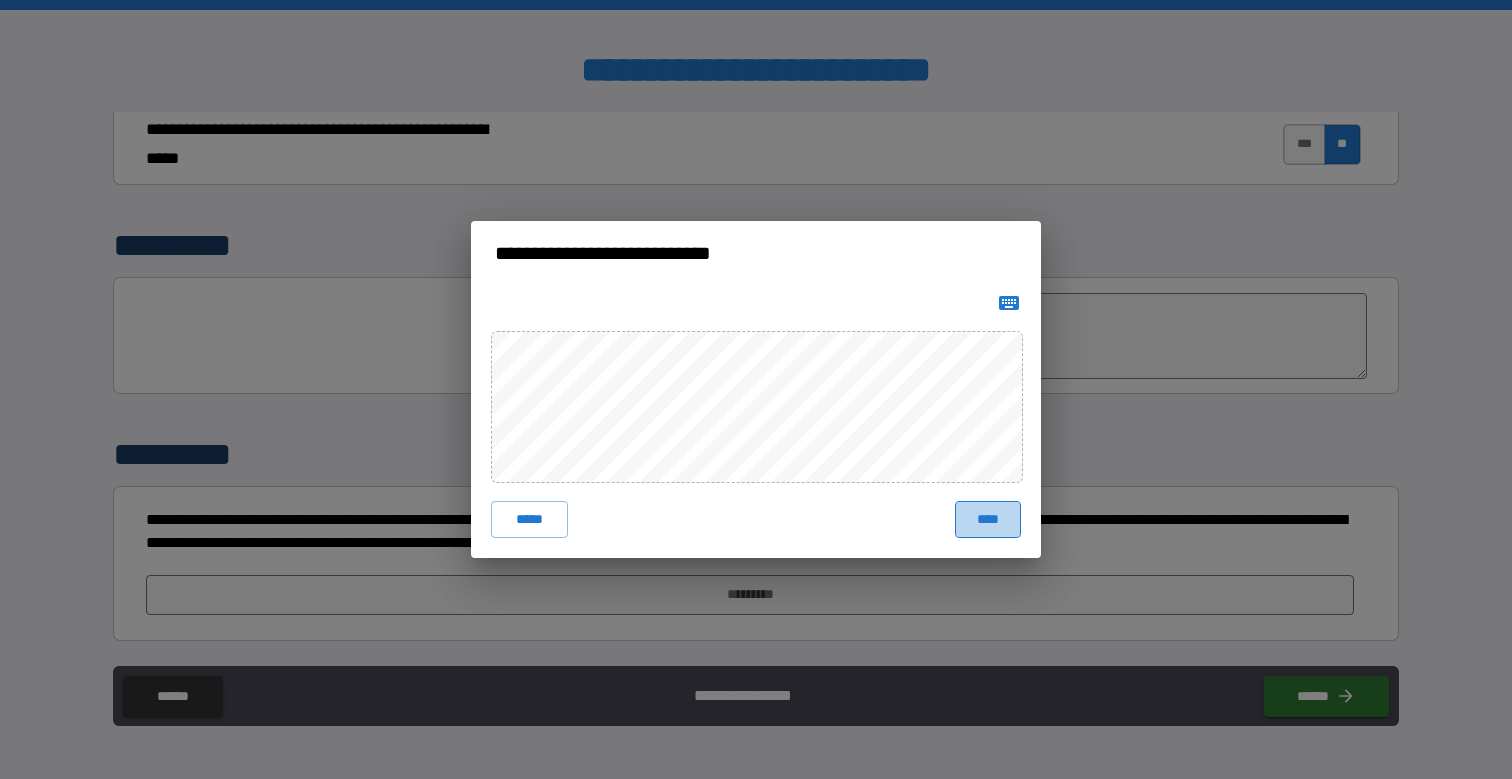 click on "****" at bounding box center [988, 519] 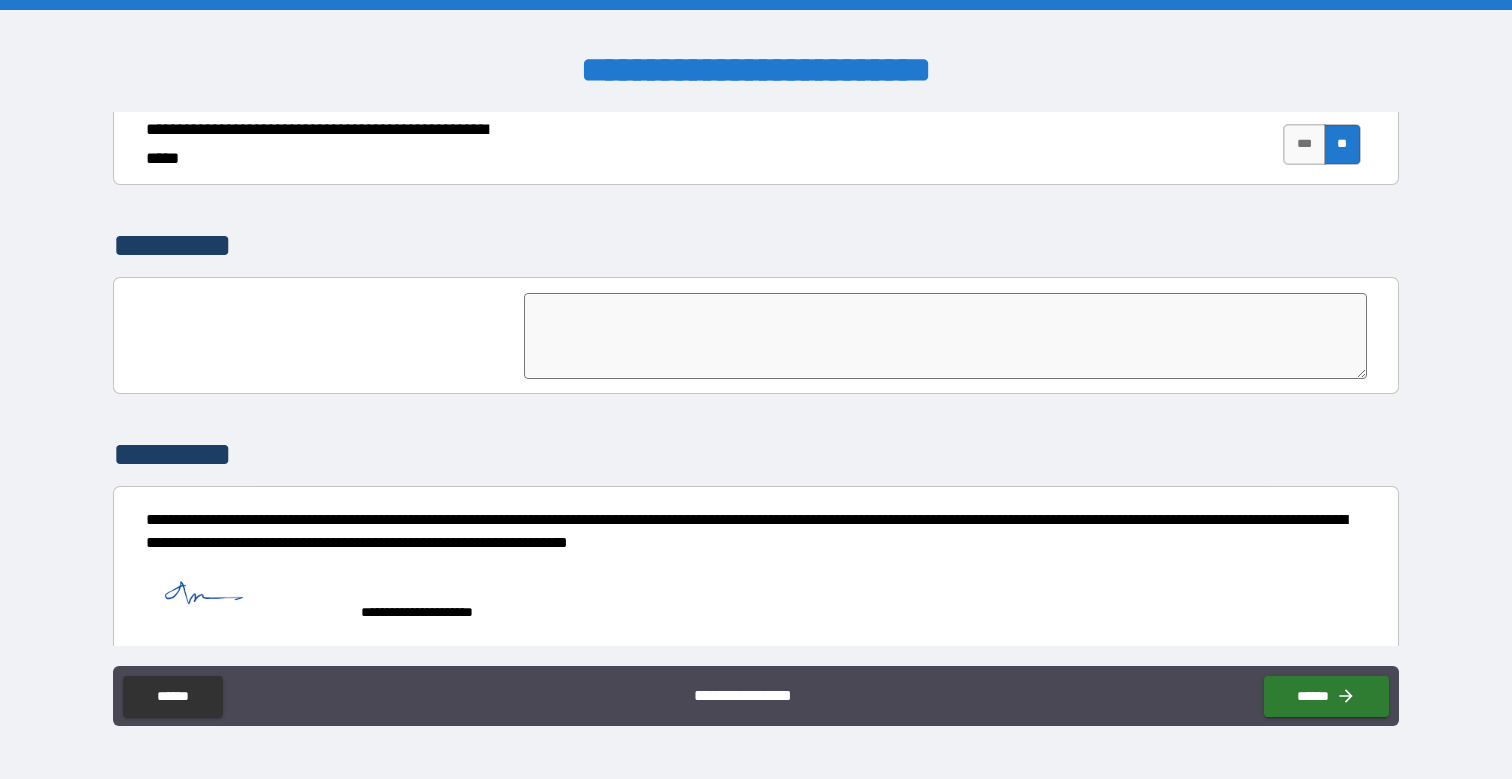 scroll, scrollTop: 4622, scrollLeft: 0, axis: vertical 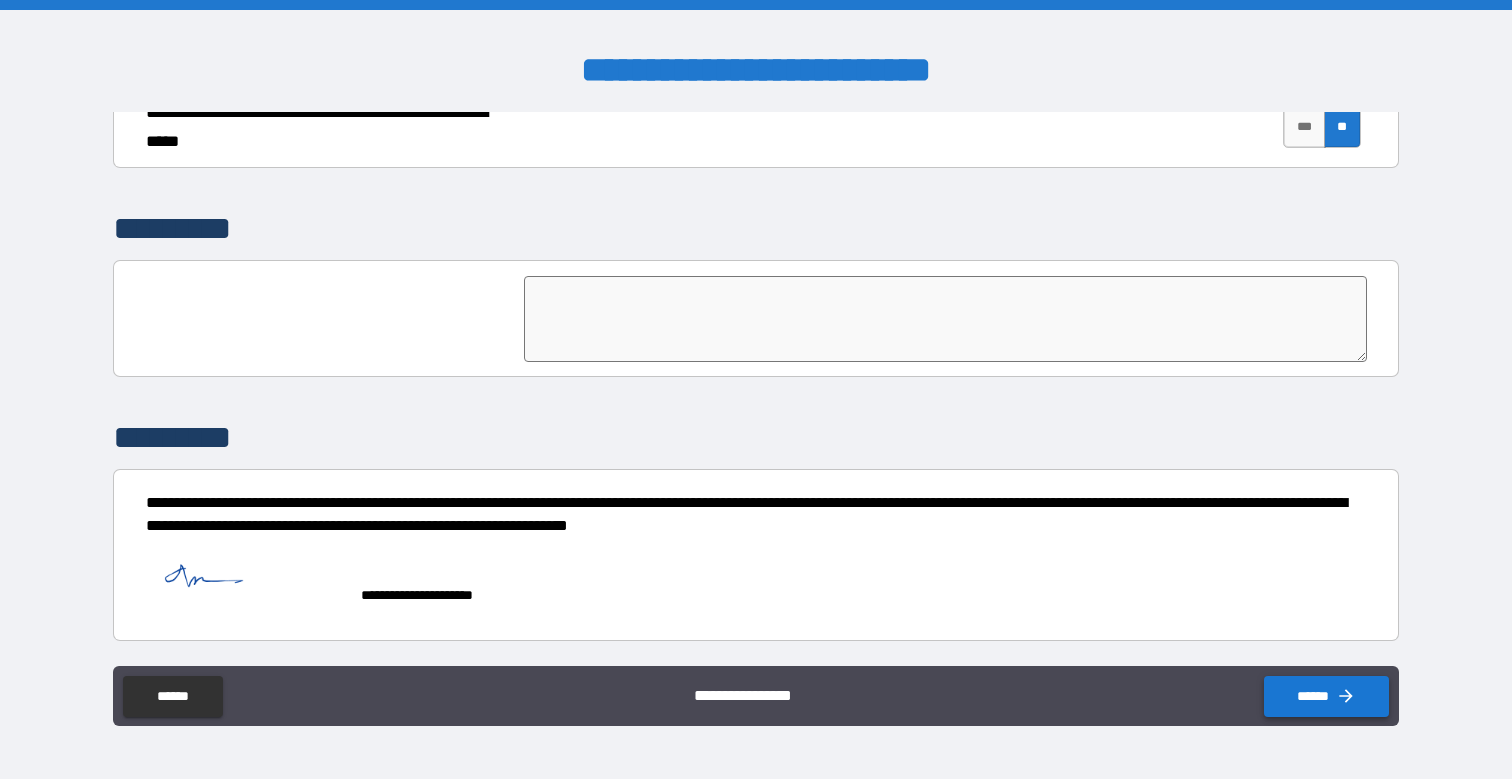 click on "******" at bounding box center [1326, 696] 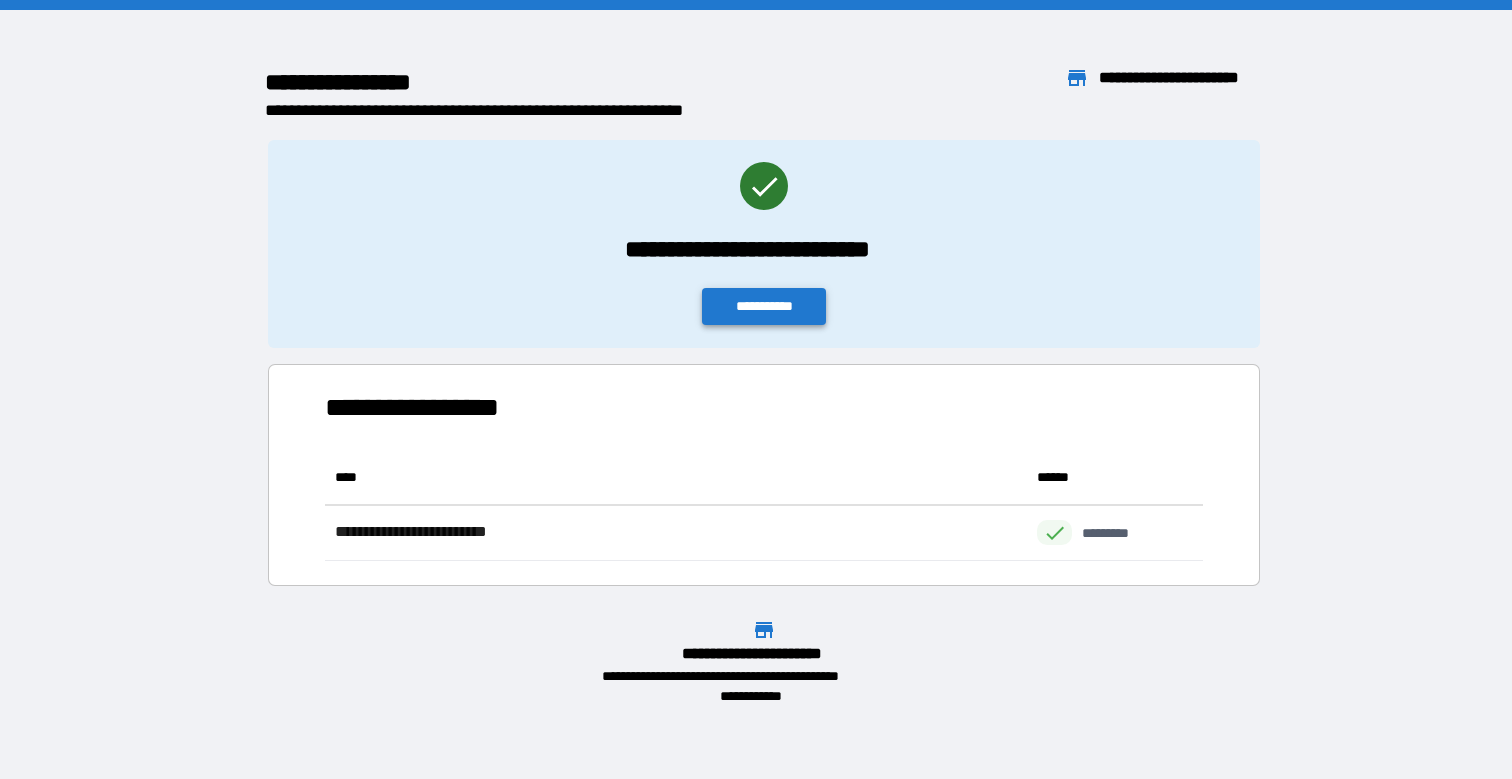 scroll, scrollTop: 16, scrollLeft: 16, axis: both 